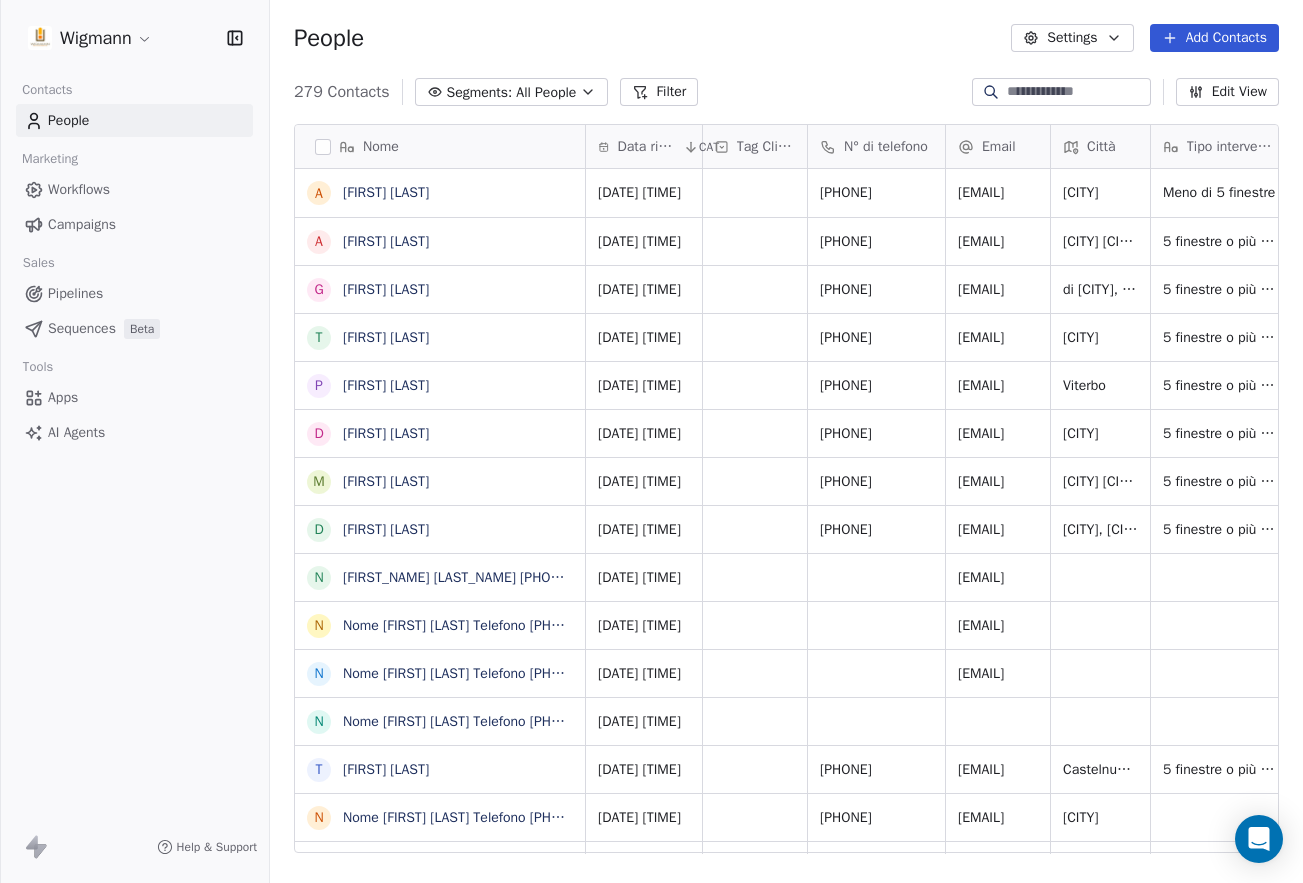 scroll, scrollTop: 0, scrollLeft: 0, axis: both 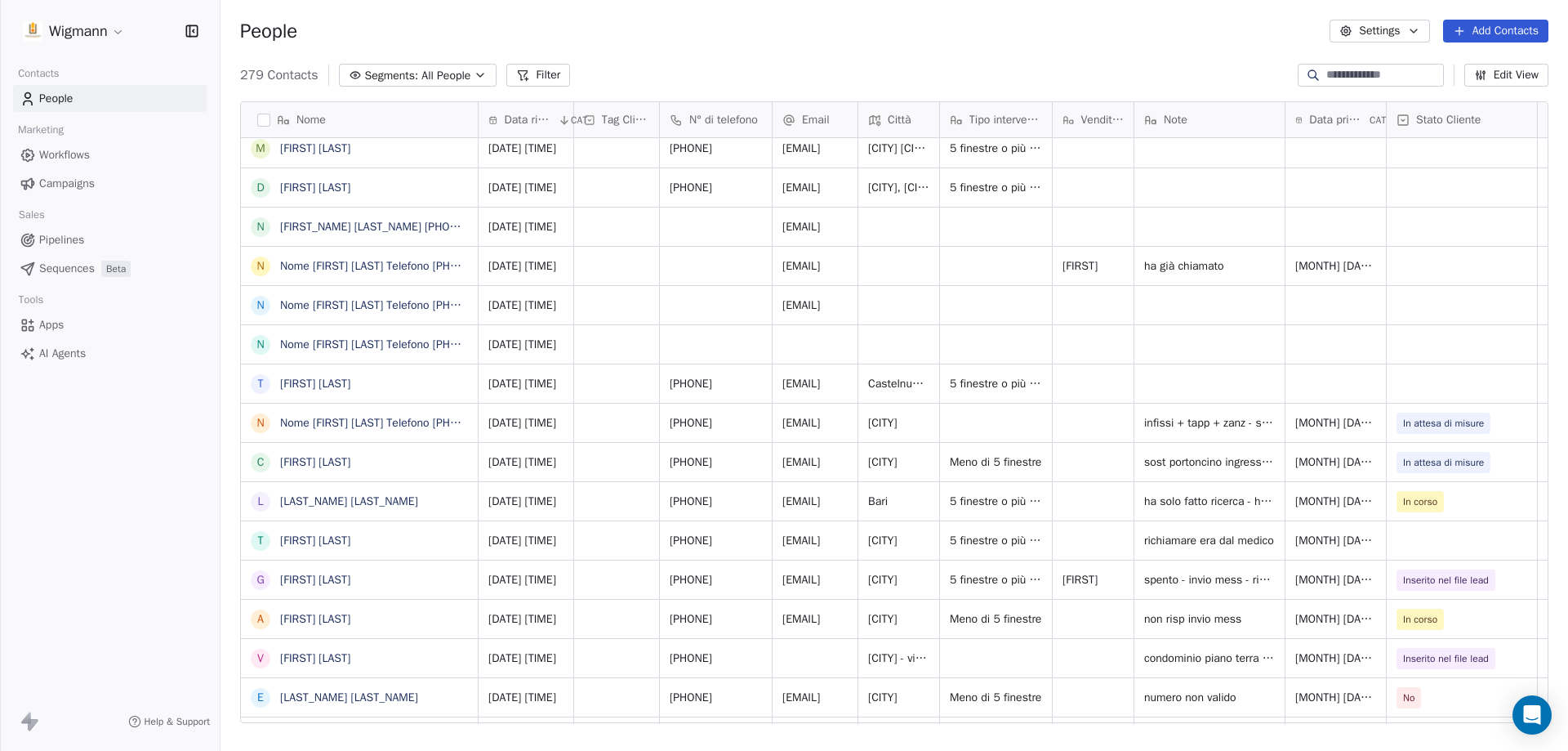 click on "infissi + tapp + zanz - sostituzione villette bifam - ora legno vogliono legno alluminio o legno - 5 infissi + orienta eff legno + cassonetti --- altri prev vuole restare intorno 15000 euro -- mi manda misure e foto" at bounding box center [1209, 423] 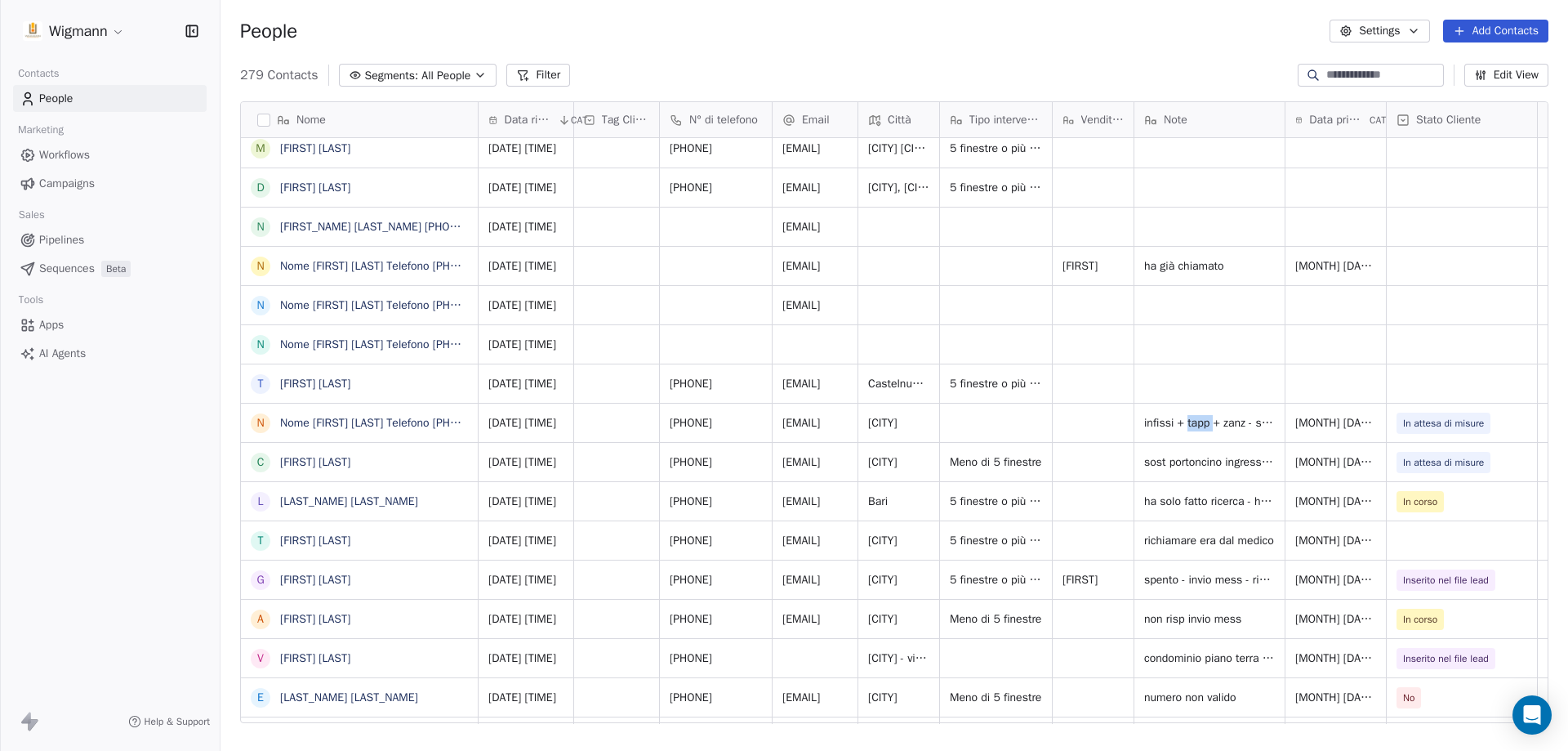 click on "infissi + tapp + zanz - sostituzione villette bifam - ora legno vogliono legno alluminio o legno - 5 infissi + orienta eff legno + cassonetti --- altri prev vuole restare intorno 15000 euro -- mi manda misure e foto" at bounding box center (1209, 423) 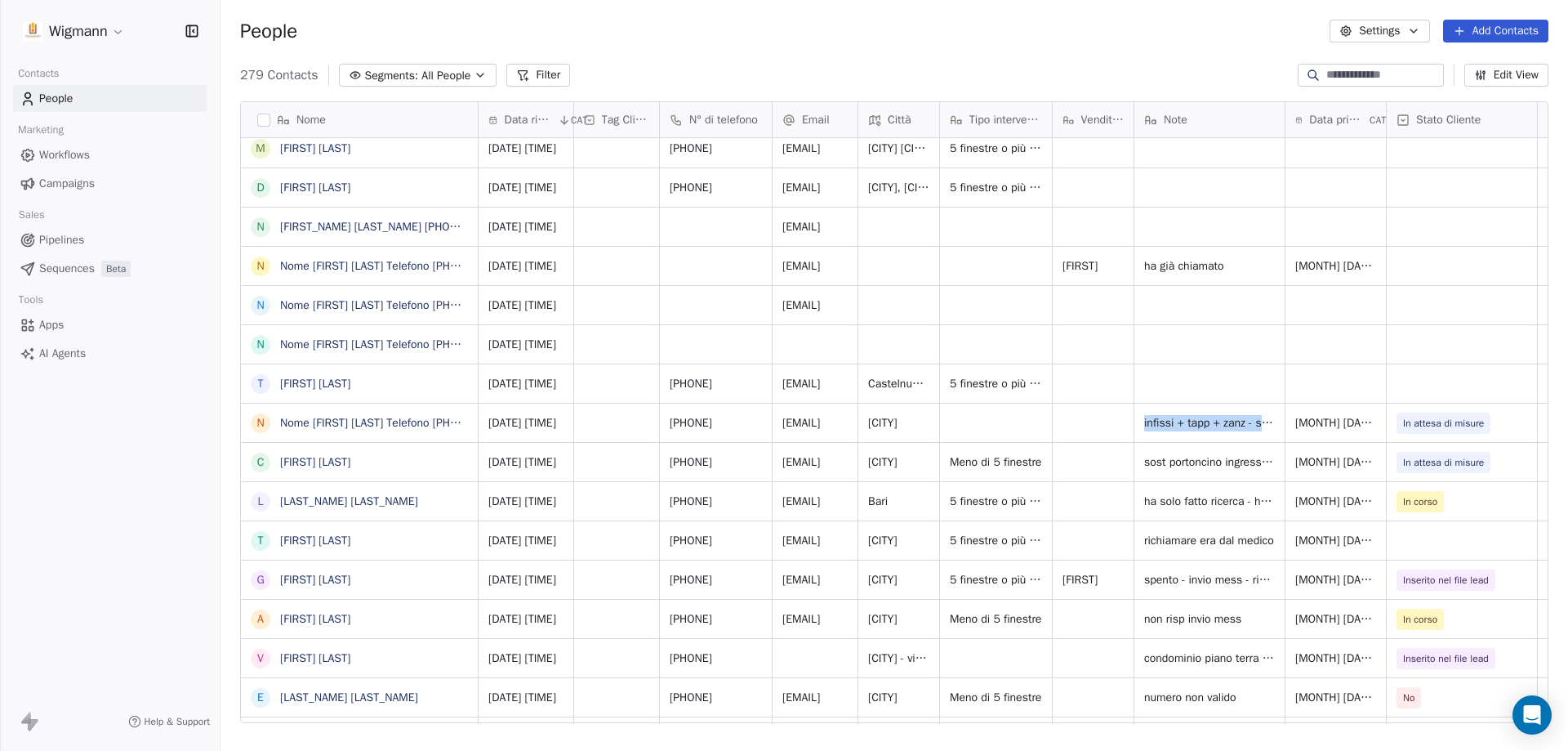 click on "infissi + tapp + zanz - sostituzione villette bifam - ora legno vogliono legno alluminio o legno - 5 infissi + orienta eff legno + cassonetti --- altri prev vuole restare intorno 15000 euro -- mi manda misure e foto" at bounding box center [1209, 423] 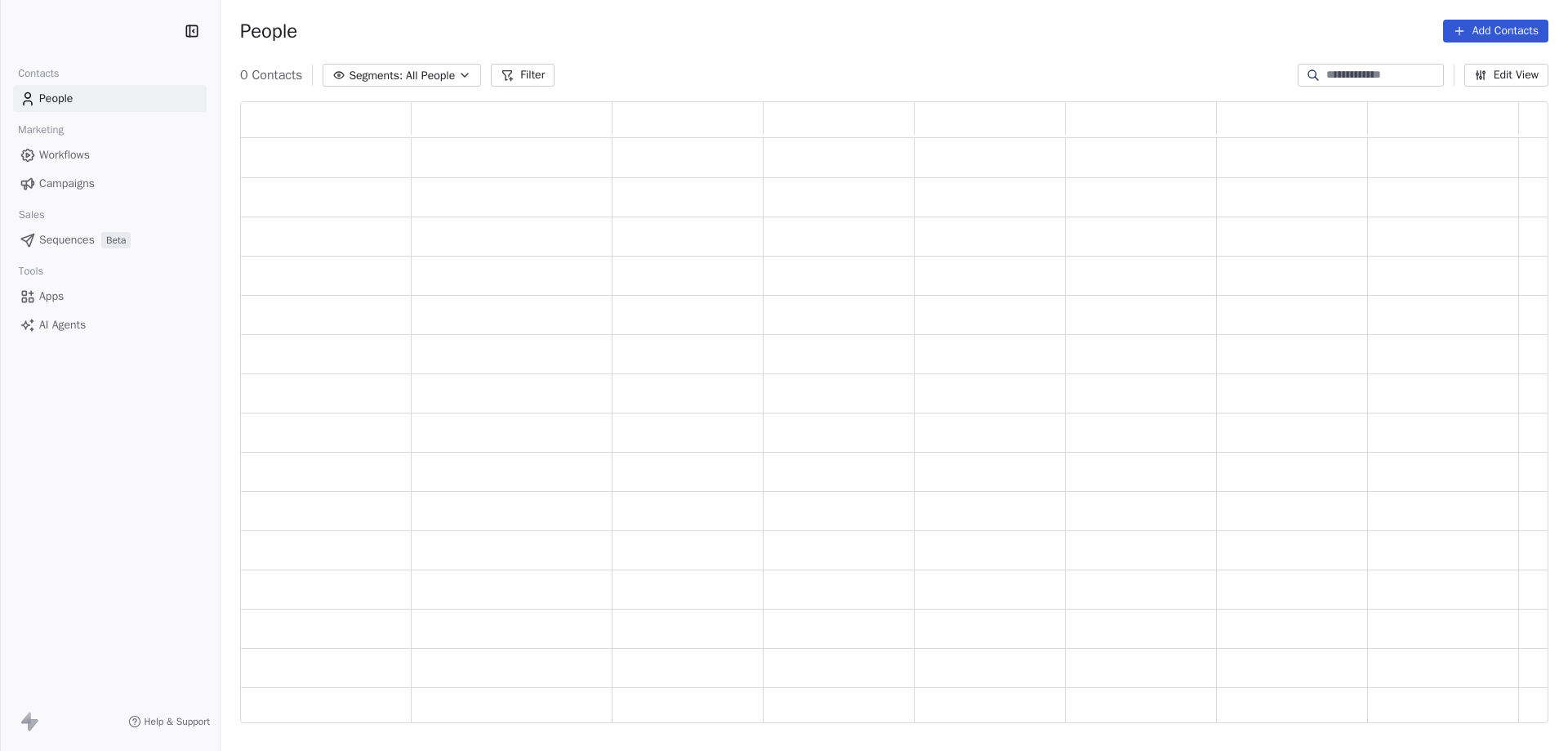 scroll, scrollTop: 0, scrollLeft: 0, axis: both 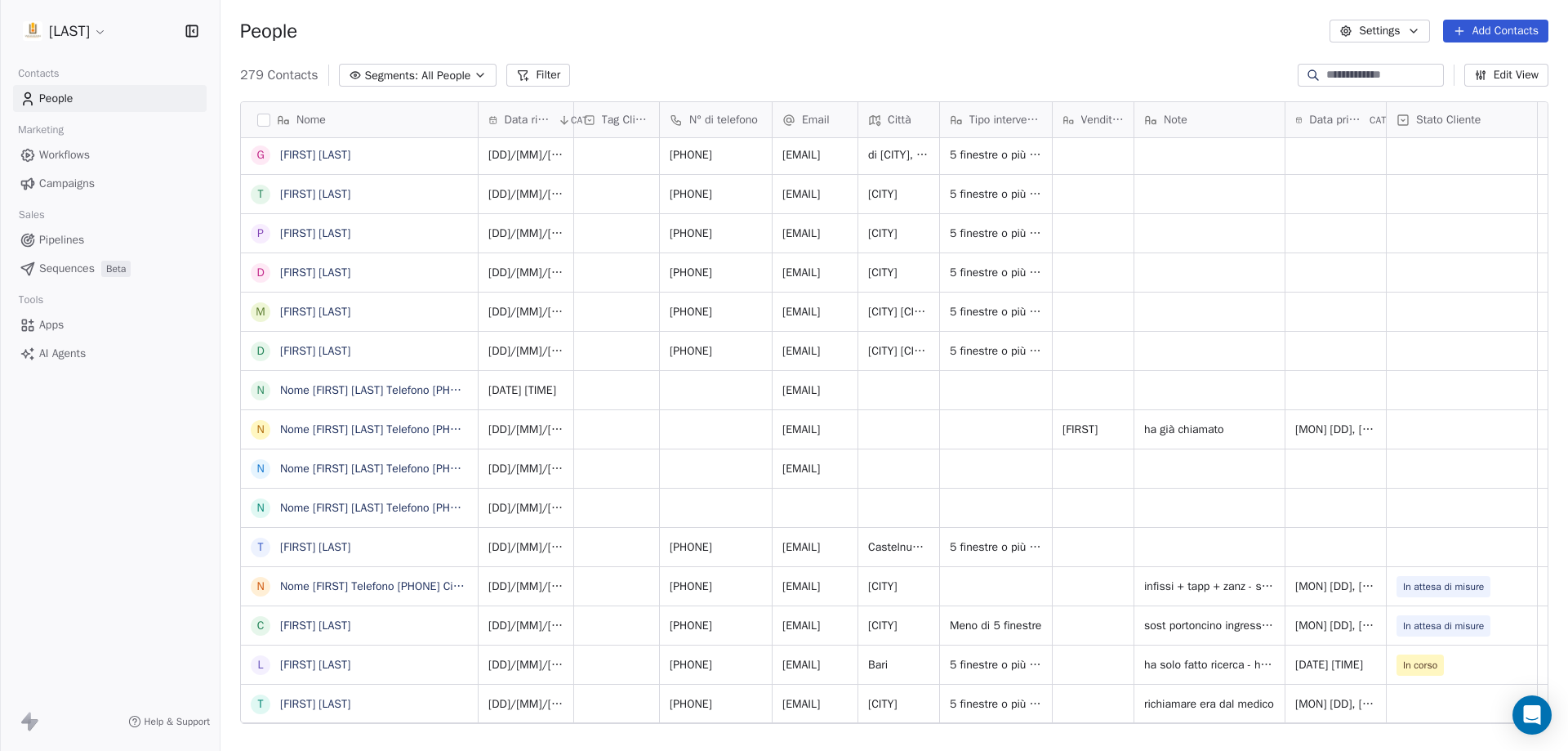 click on "infissi + tapp + zanz - sostituzione villette bifam - ora legno vogliono legno alluminio o legno - 5 infissi + orienta eff legno + cassonetti --- altri prev vuole restare intorno 15000 euro  -- mi manda misure e foto" at bounding box center [1209, 587] 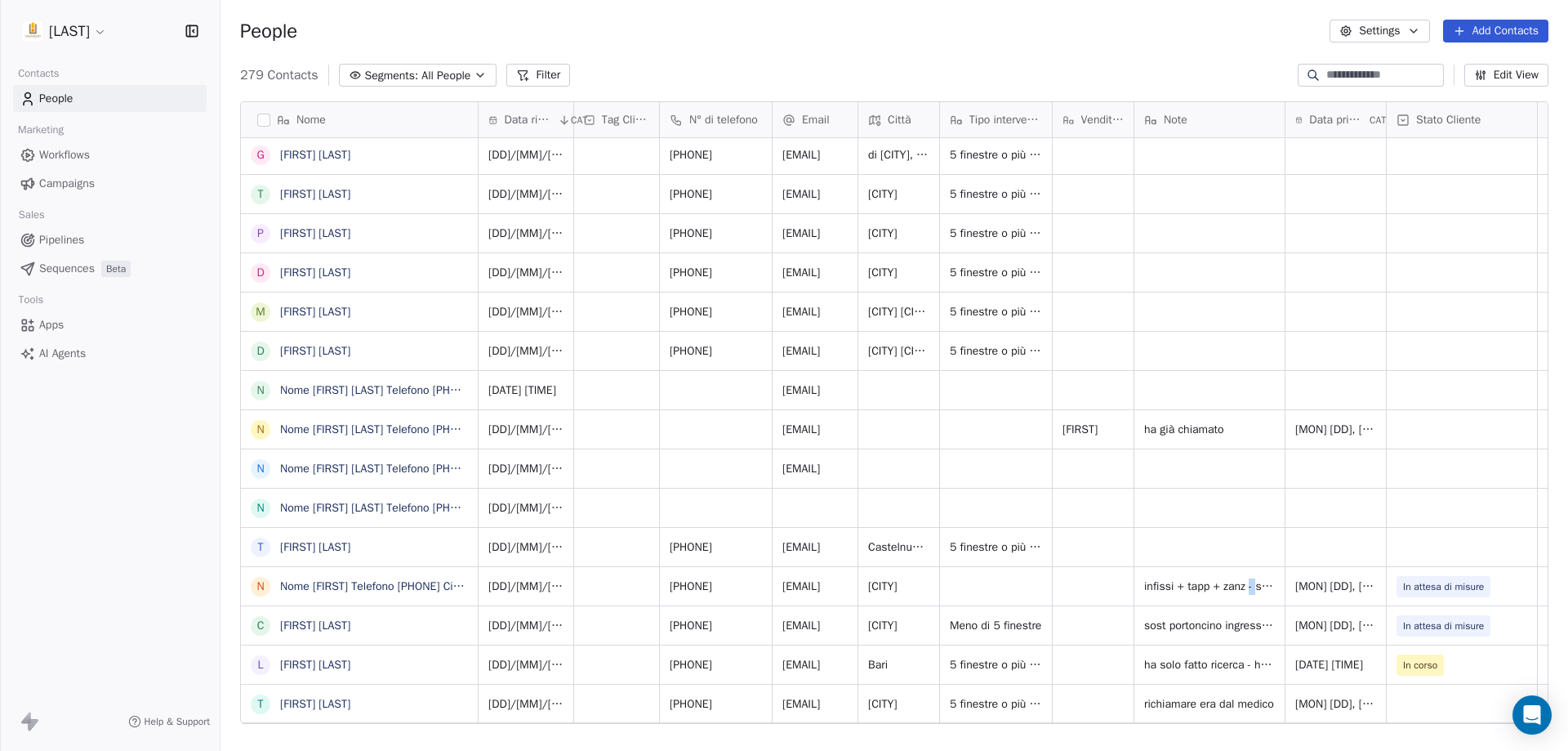 click on "infissi + tapp + zanz - sostituzione villette bifam - ora legno vogliono legno alluminio o legno - 5 infissi + orienta eff legno + cassonetti --- altri prev vuole restare intorno 15000 euro  -- mi manda misure e foto" at bounding box center [1209, 587] 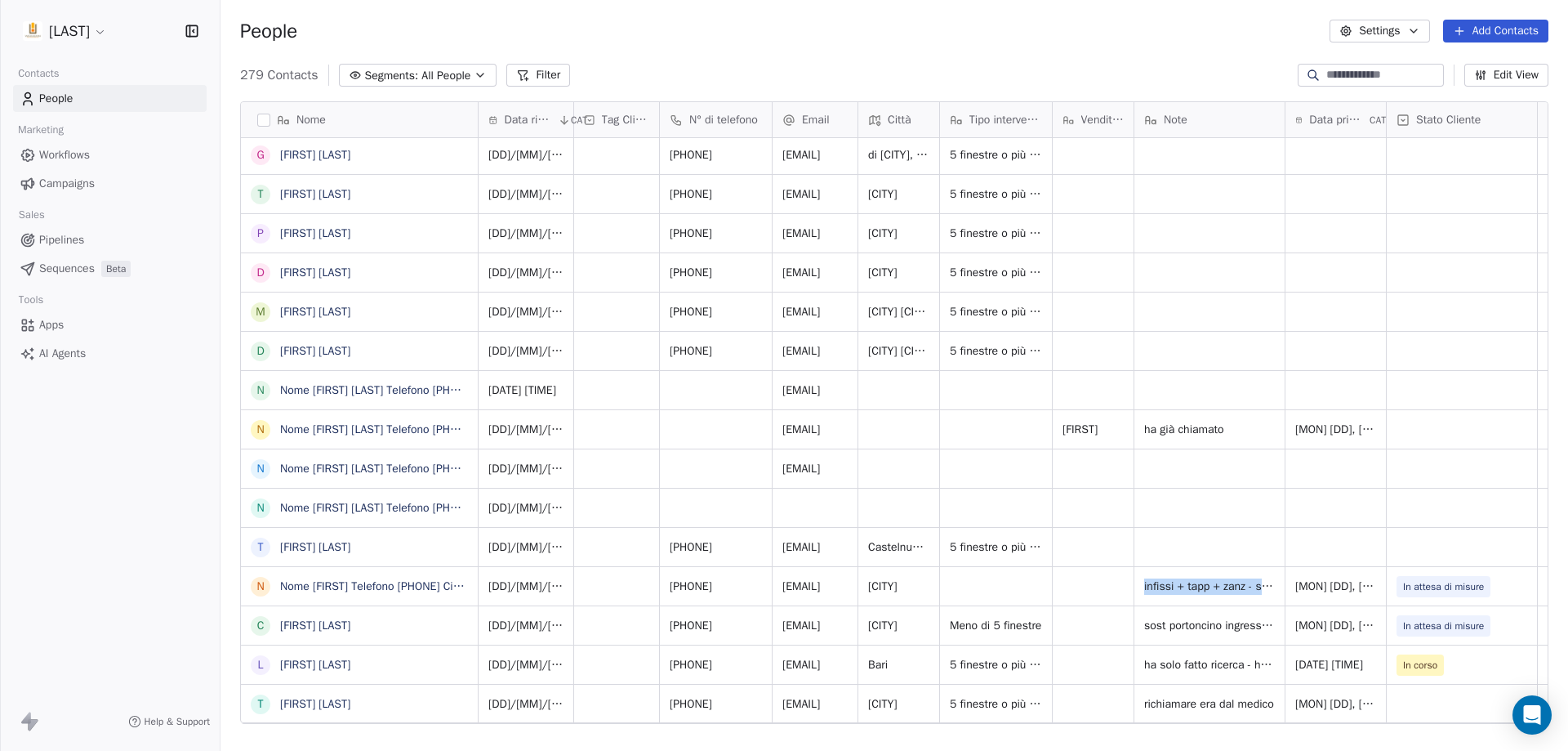 click on "infissi + tapp + zanz - sostituzione villette bifam - ora legno vogliono legno alluminio o legno - 5 infissi + orienta eff legno + cassonetti --- altri prev vuole restare intorno 15000 euro  -- mi manda misure e foto" at bounding box center [1209, 587] 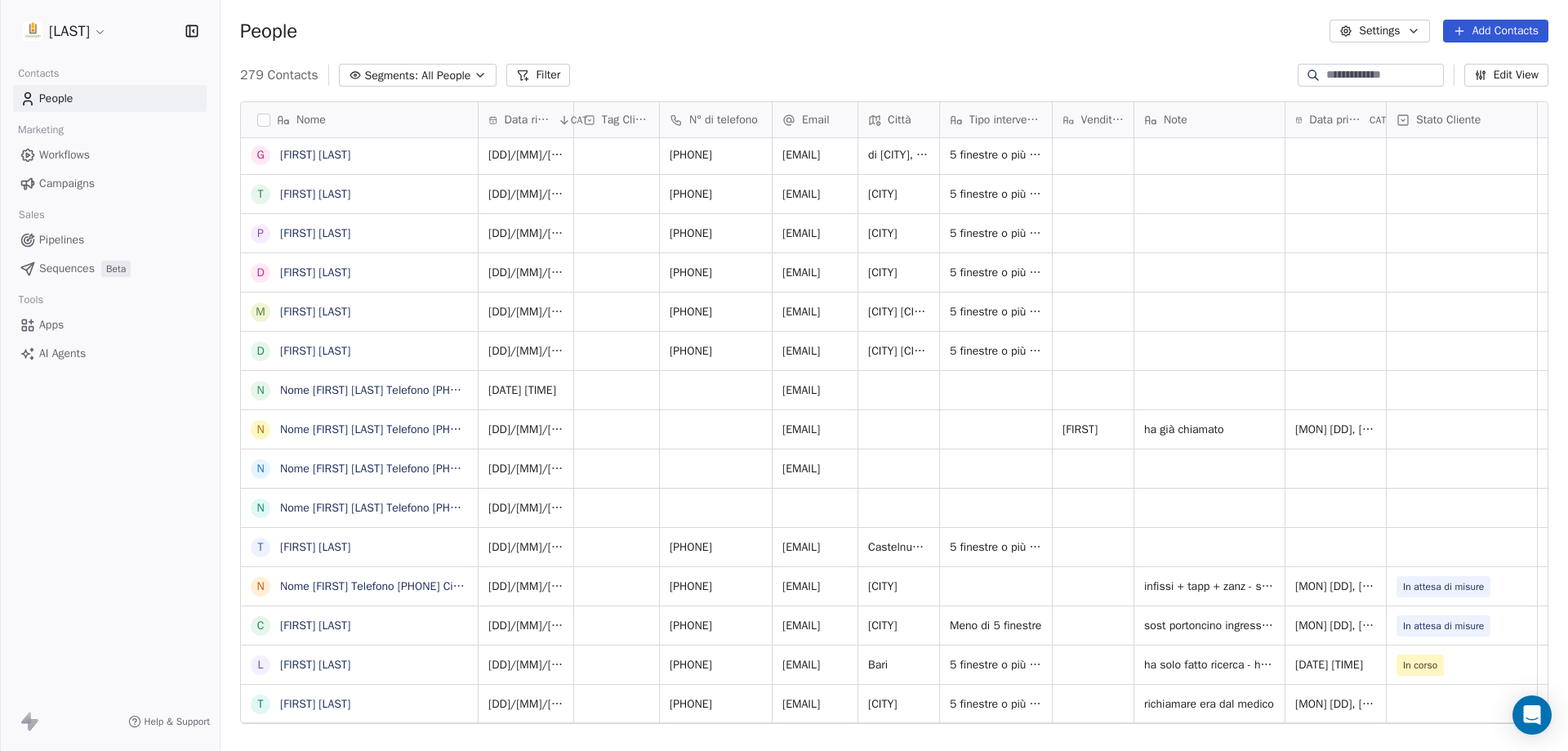 click at bounding box center [1093, 586] 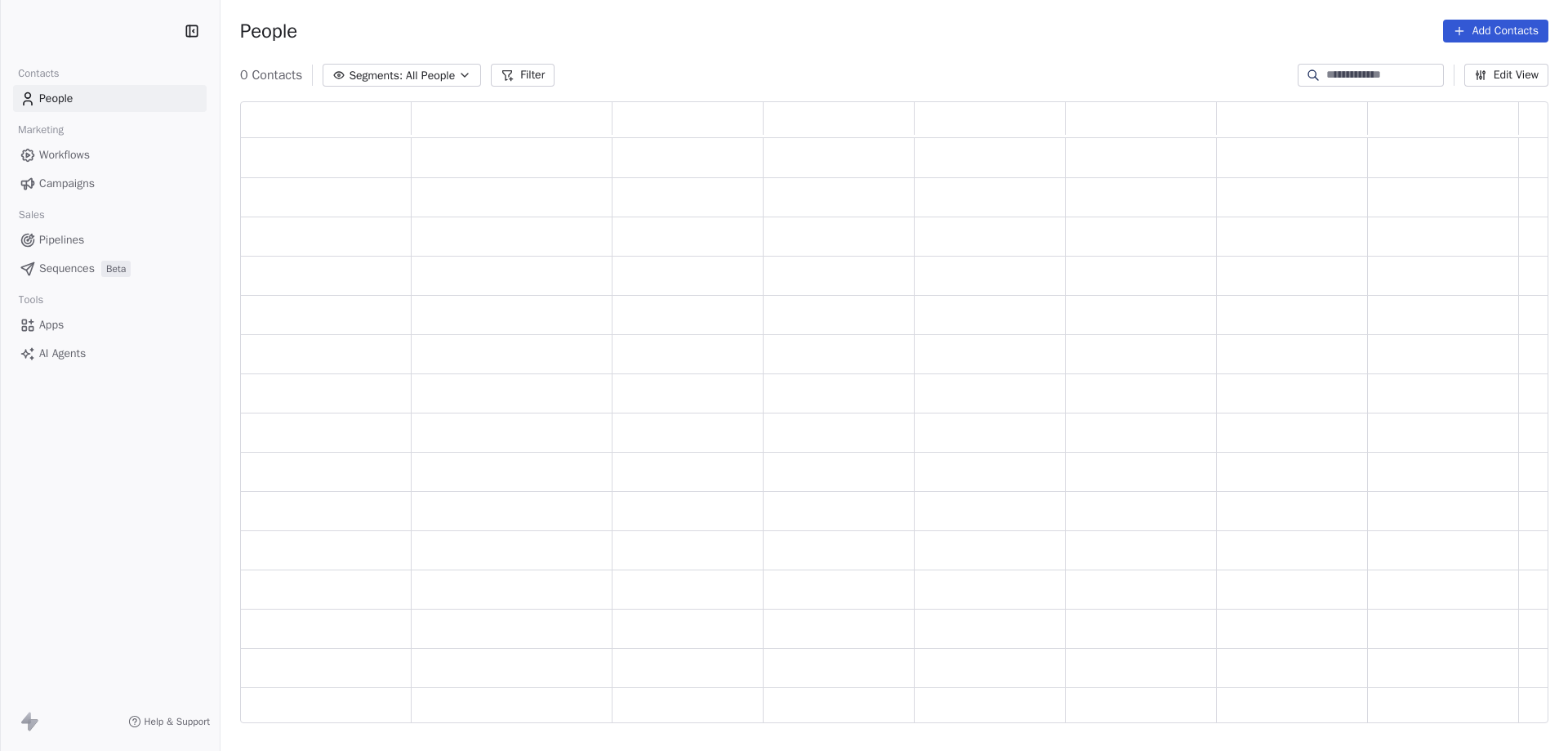 scroll, scrollTop: 0, scrollLeft: 0, axis: both 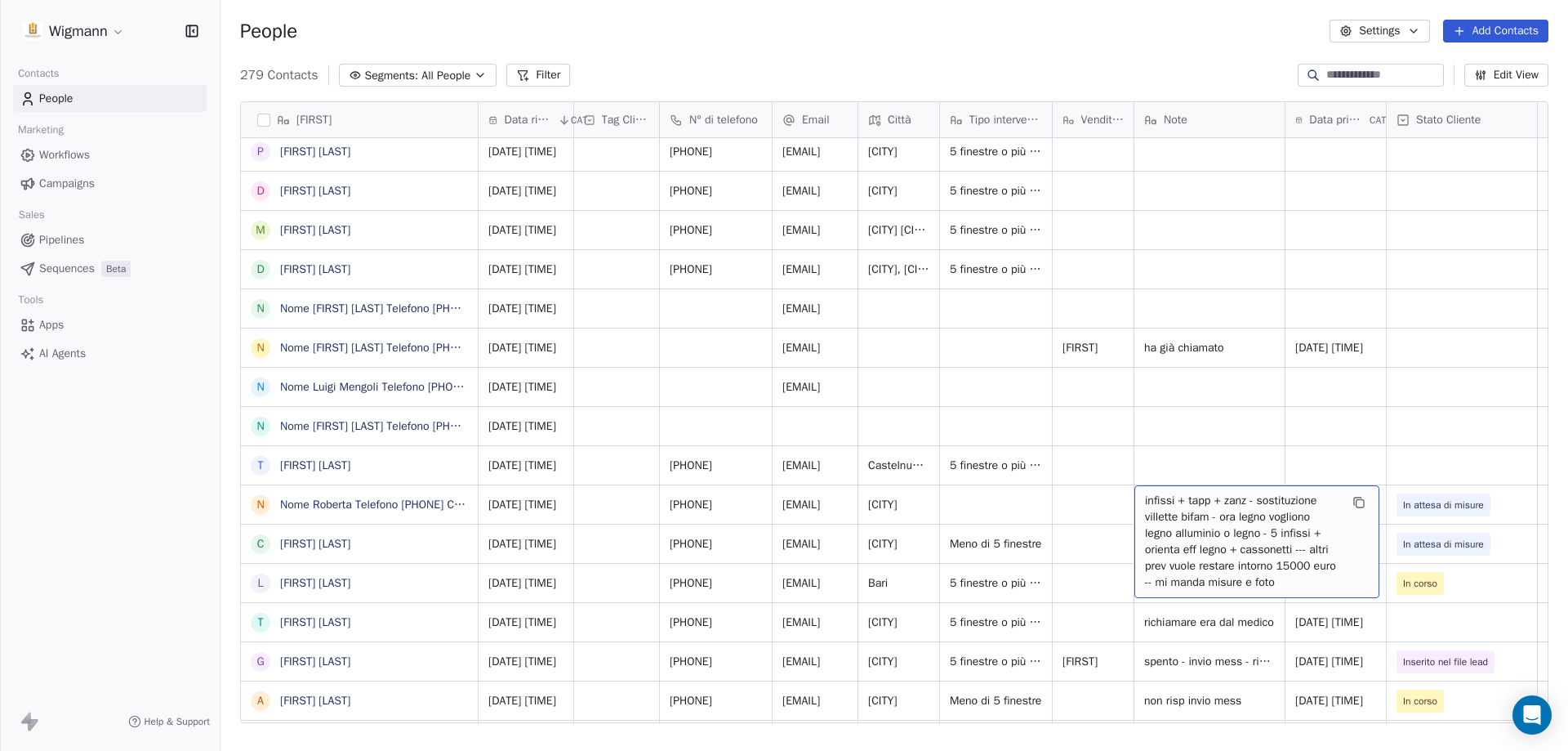 click on "infissi + tapp + zanz - sostituzione villette bifam - ora legno vogliono legno alluminio o legno - 5 infissi + orienta eff legno + cassonetti --- altri prev vuole restare intorno 15000 euro -- mi manda misure e foto" at bounding box center (1242, 542) 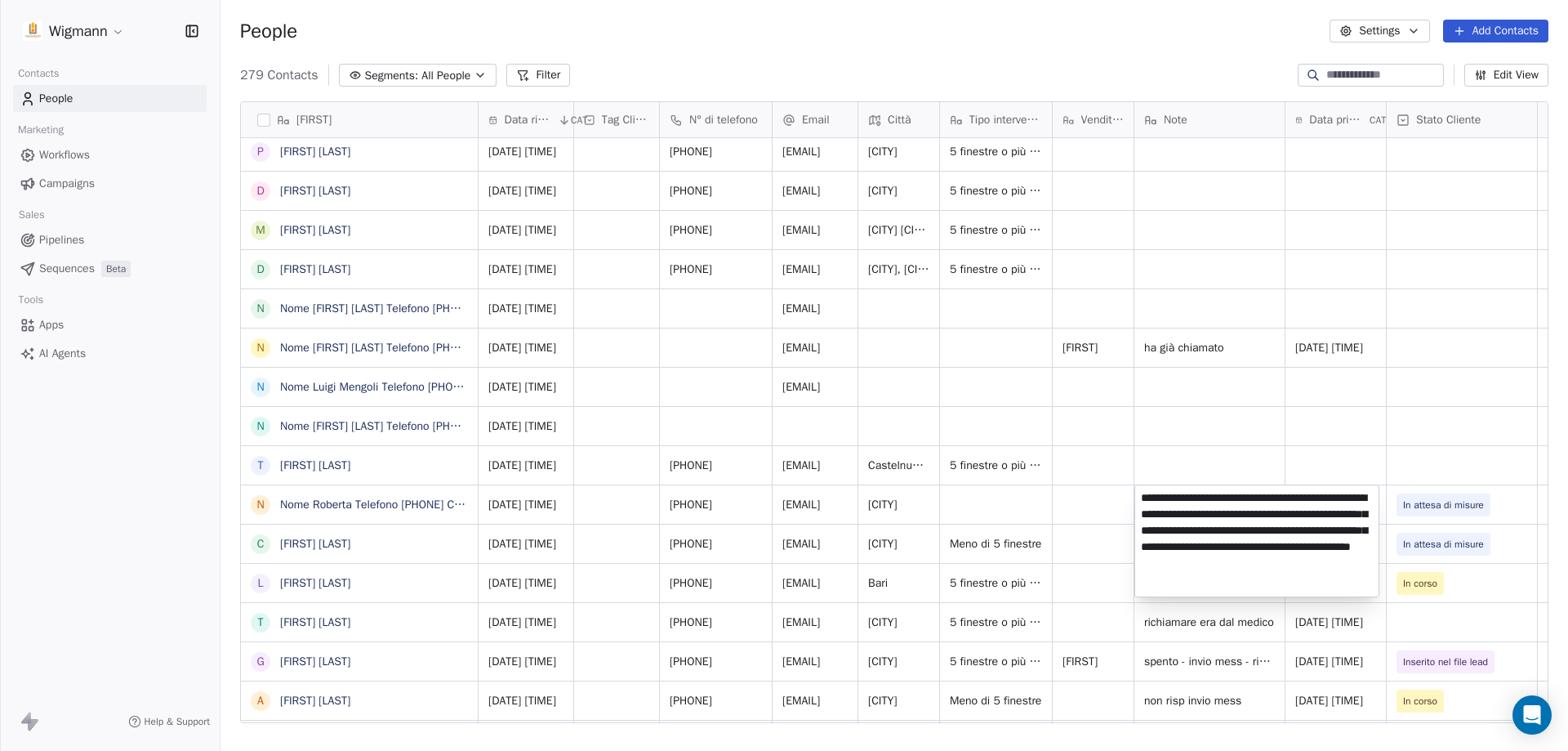 click on "Wigmann Contacts People Marketing Workflows Campaigns Sales Pipelines Sequences Beta Tools Apps AI Agents Help & Support People Settings Add Contacts 279 Contacts Segments: All People Filter Edit View Tag Add to Sequence Nome A [FIRST] [LAST] A [FIRST] [LAST] G [FIRST] [LAST] T [FIRST] [LAST] P [FIRST] [LAST] D [FIRST] [LAST] M [FIRST] [LAST] D [FIRST] [LAST] N Nome [FIRST] [LAST] Telefono [PHONE] Città [CITY] Email [EMAIL] Informazioni Nuova costruzione Trattamento dati personali Ho Letto e prendo consenso sul Trattamento dei miei dati N Nome [FIRST] [LAST] Telefono [PHONE] Città [CITY] Email [EMAIL] Trattamento dati personali Ho Letto e prendo consenso sul Trattamento dei miei dati personali. Inviato da N Nome [FIRST] [LAST] Telefono [PHONE] Città [CITY] Email [EMAIL] Trattamento dati personali Ho Letto e prendo consenso sul Trattamento dei miei dati personali. Inviato da Wigmann N [FIRST] [LAST] N [FIRST] [LAST] l" at bounding box center [784, 375] 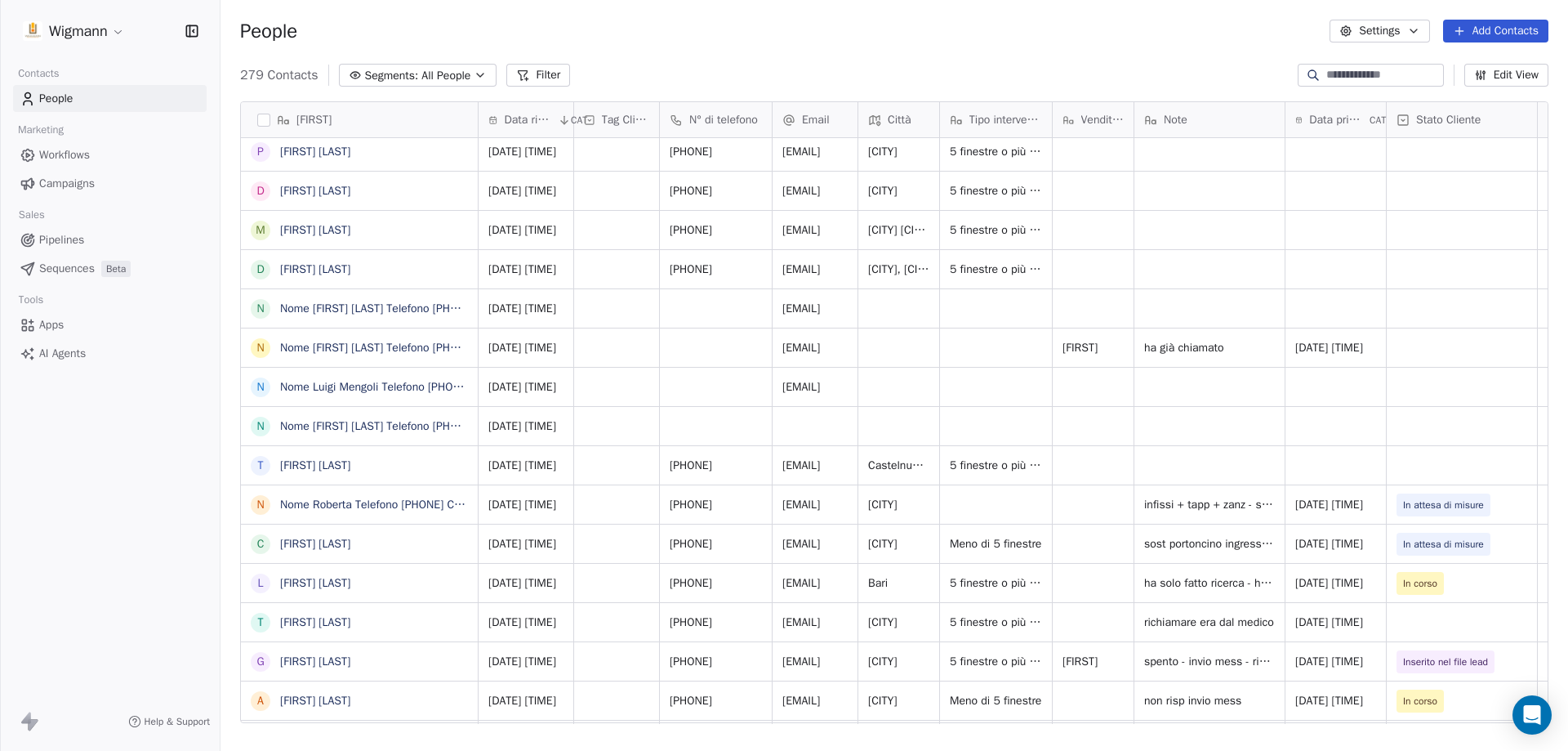 scroll, scrollTop: 0, scrollLeft: 2, axis: horizontal 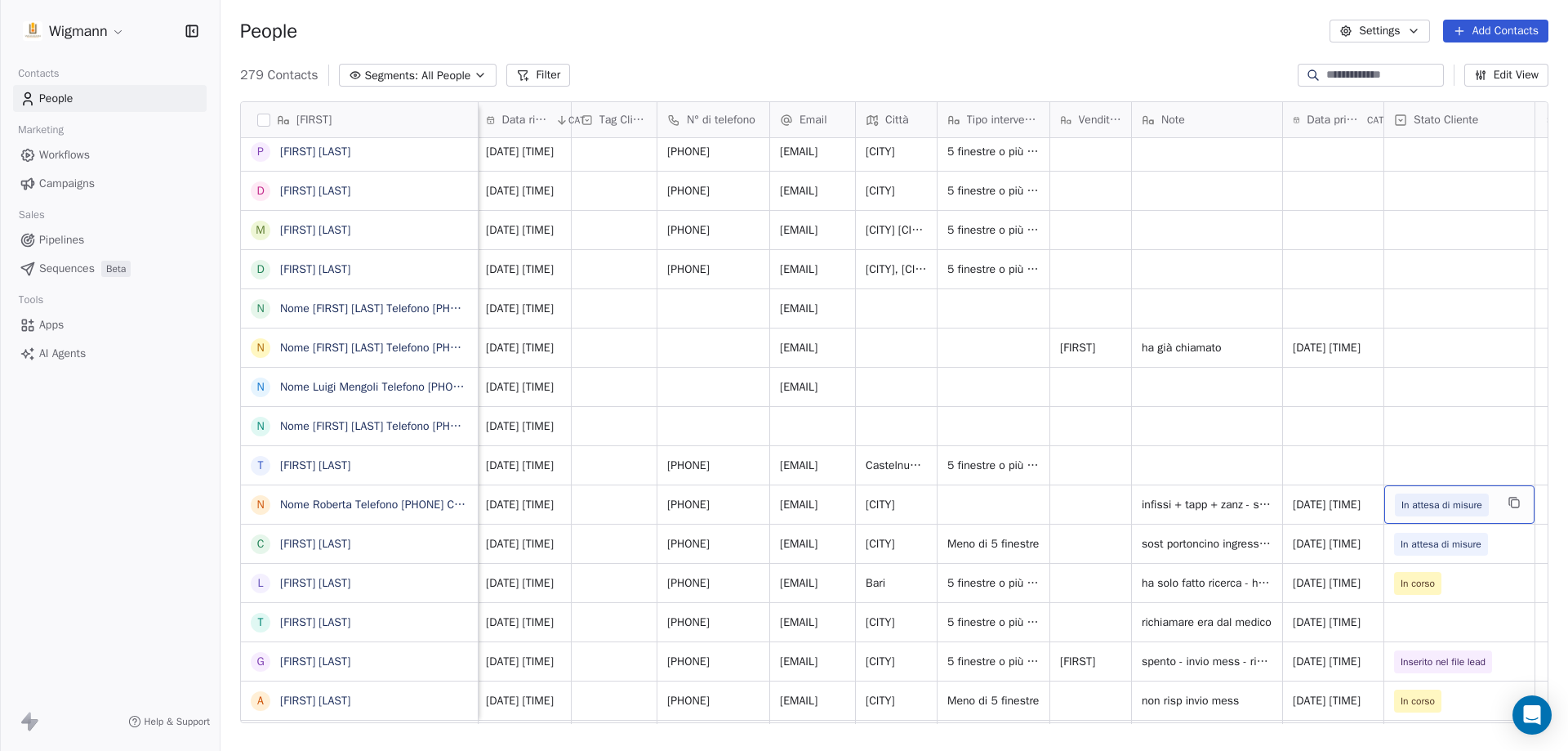 click on "In attesa di misure" at bounding box center (1441, 505) 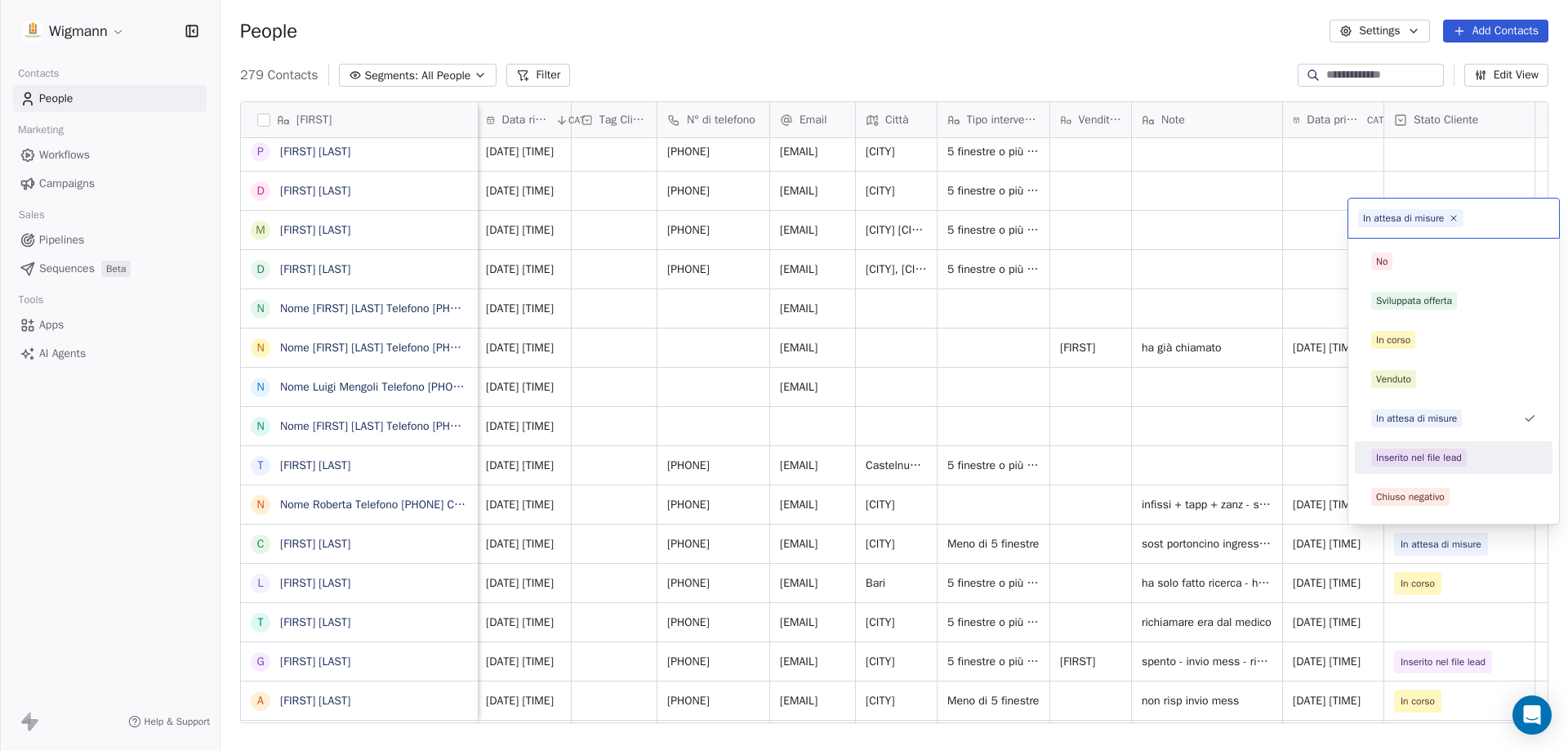 click on "Inserito nel file lead" at bounding box center (1419, 458) 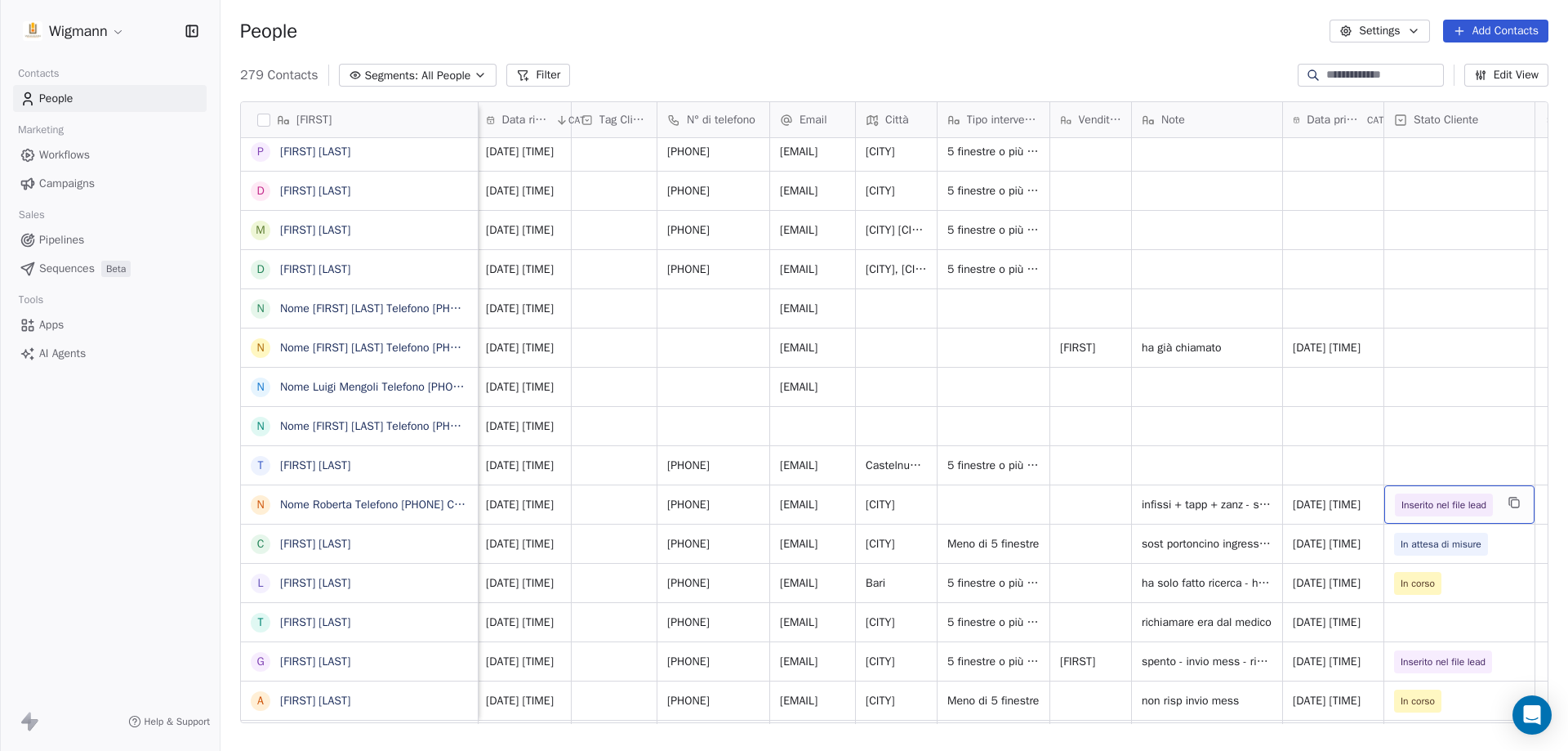 click on "Inserito nel file lead" at bounding box center [1444, 505] 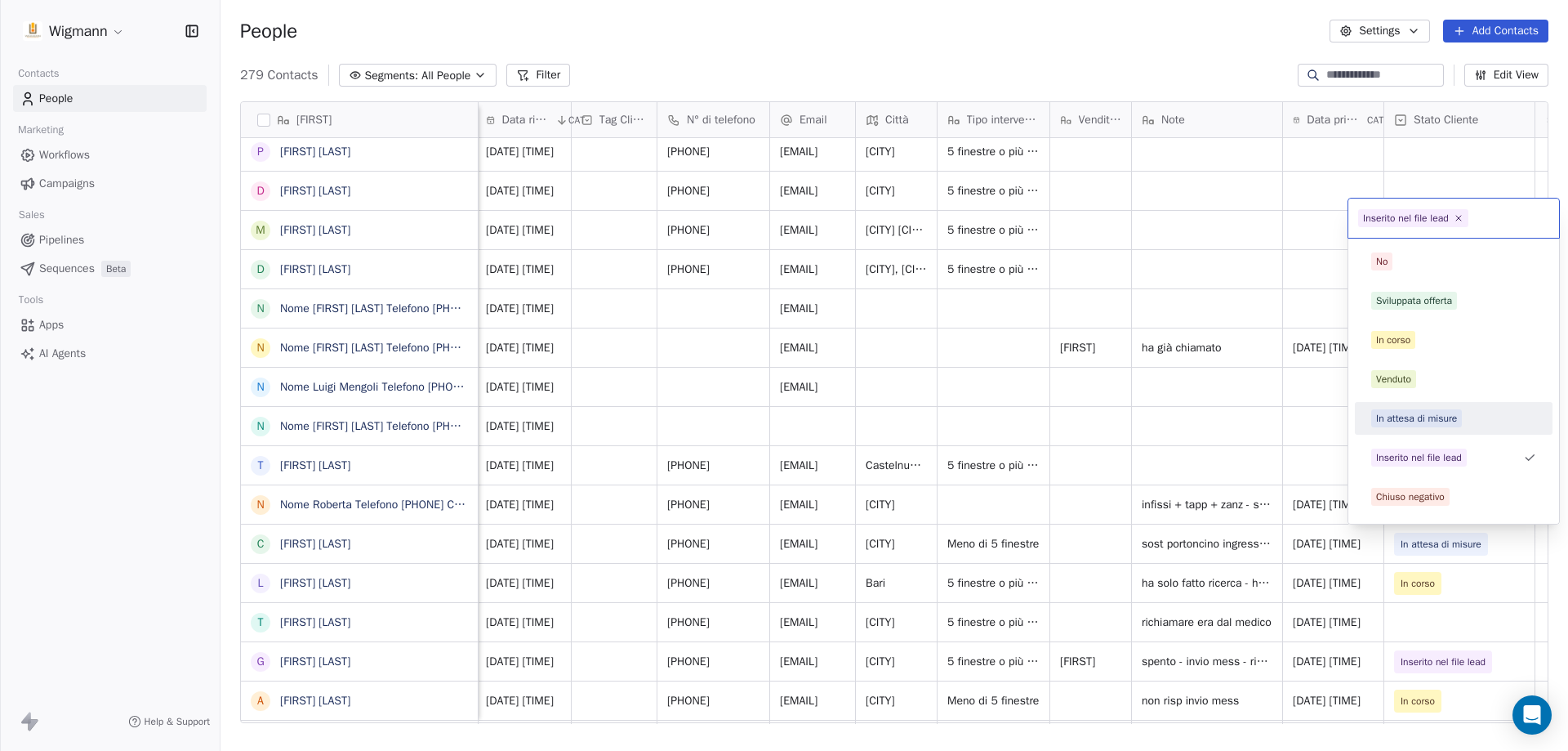 click on "In attesa di misure" at bounding box center (1416, 418) 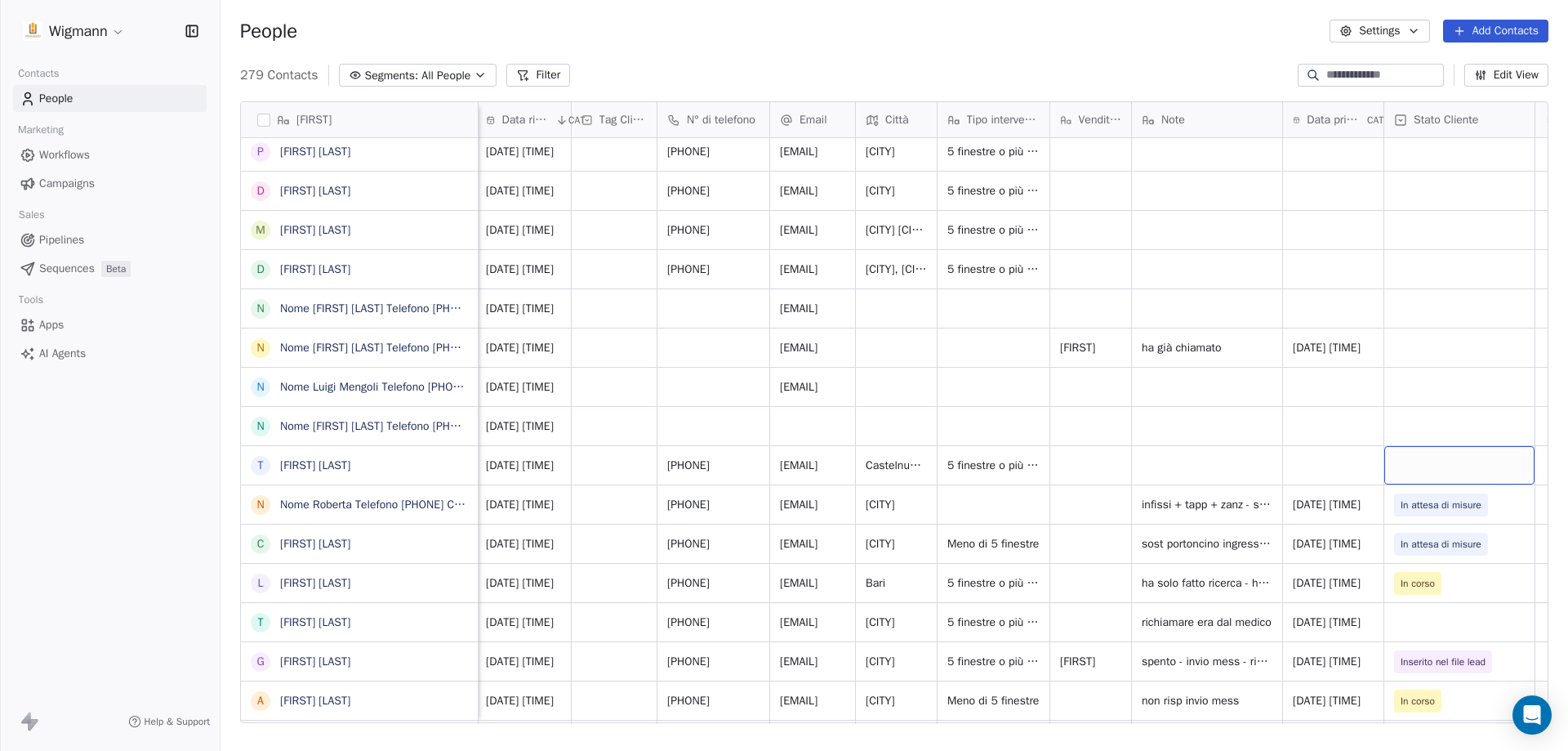 click at bounding box center [1459, 465] 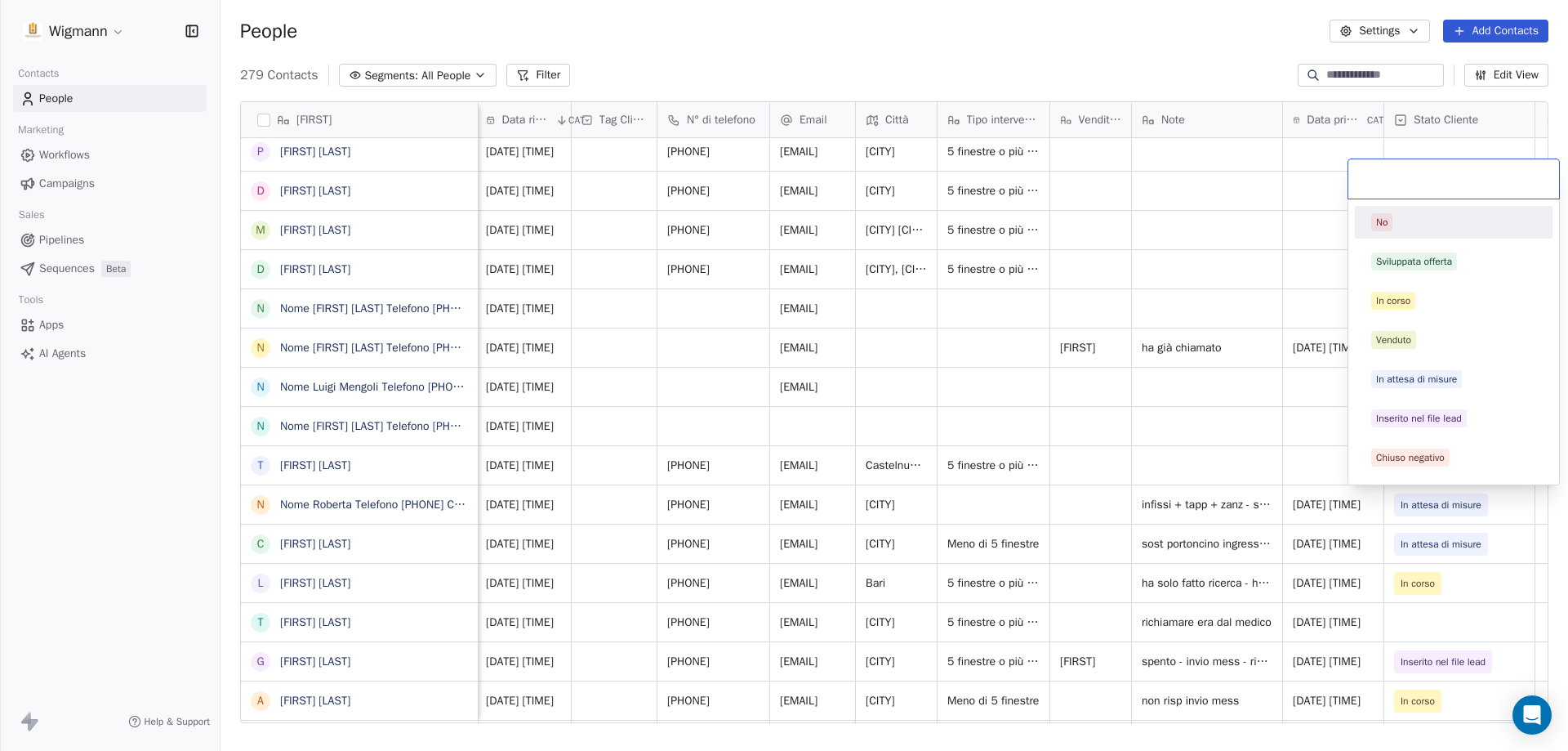click on "No" at bounding box center [1382, 222] 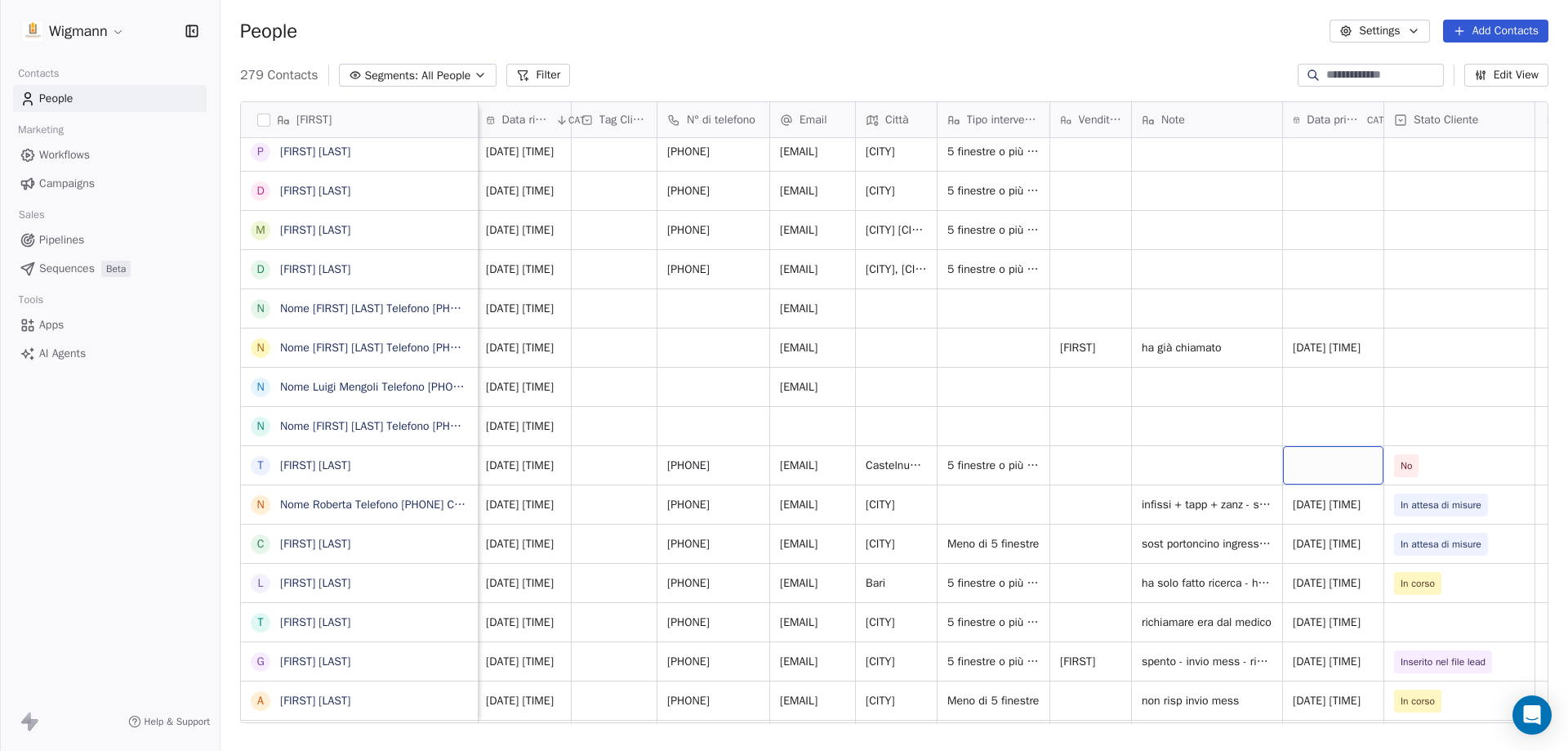 click at bounding box center [1333, 465] 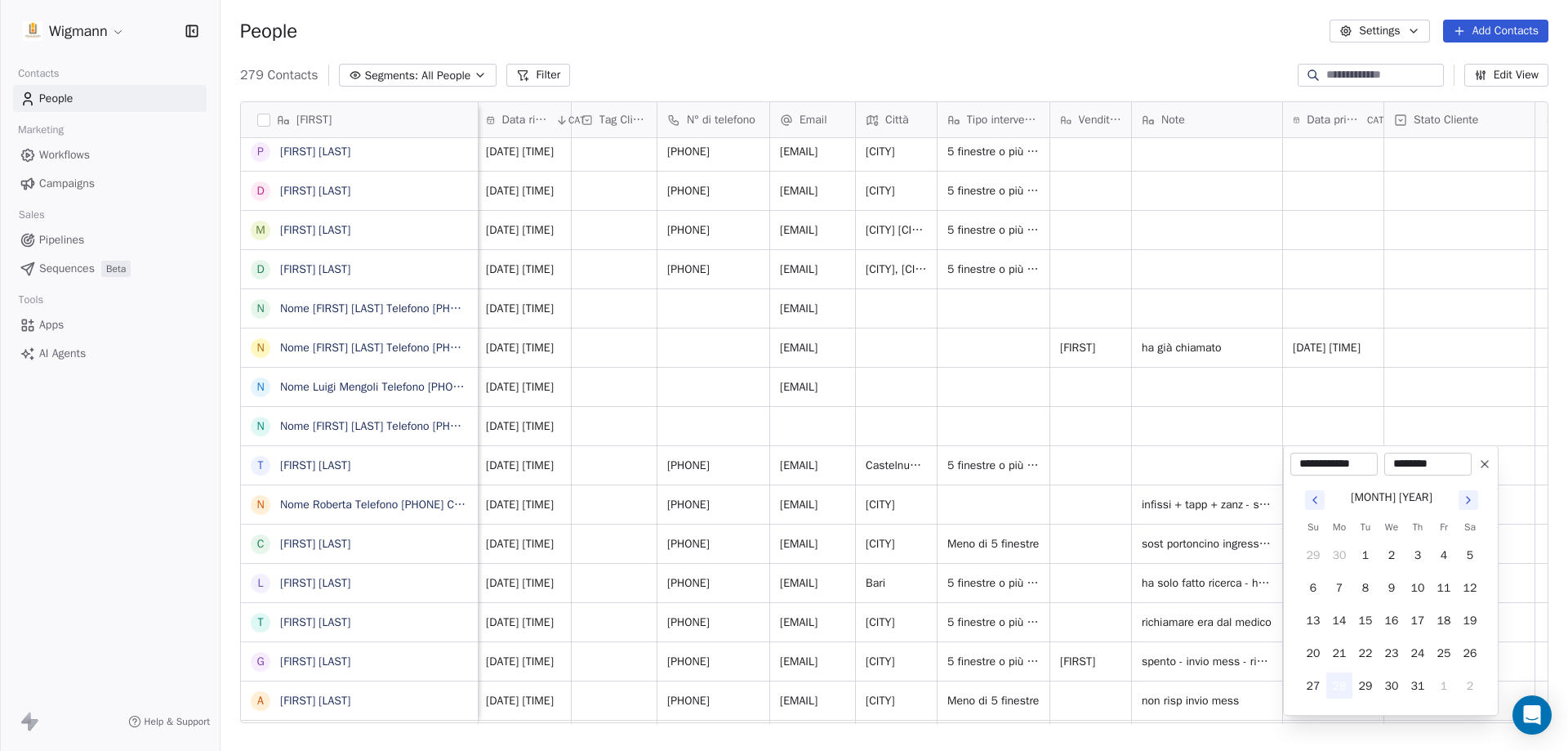 click on "28" at bounding box center (1339, 686) 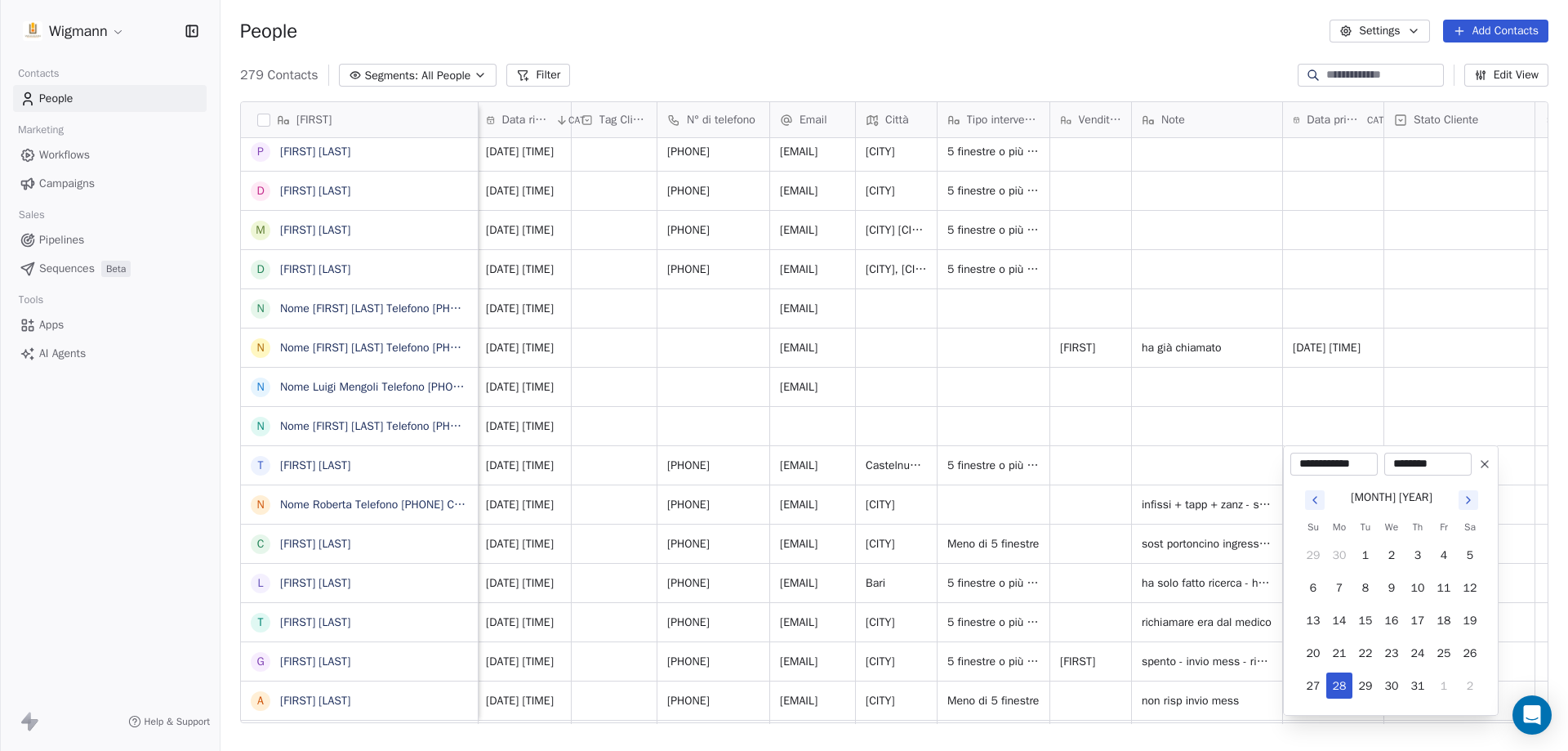 click on "Wigmann Contacts People Marketing Workflows Campaigns Sales Pipelines Sequences Beta Tools Apps AI Agents Help & Support People Settings Add Contacts 279 Contacts Segments: All People Filter Edit View Tag Add to Sequence Nome A [FIRST] [LAST] A [FIRST] [LAST] G [FIRST] [LAST] T [FIRST] [LAST] P [FIRST] [LAST] D [FIRST] [LAST] M [FIRST] [LAST] D [FIRST] [LAST] N Nome [FIRST] [LAST] Telefono [PHONE] Città [CITY] Email [EMAIL] Informazioni Nuova costruzione Trattamento dati personali Ho Letto e prendo consenso sul Trattamento dei miei dati N Nome [FIRST] [LAST] Telefono [PHONE] Città [CITY] Email [EMAIL] Trattamento dati personali Ho Letto e prendo consenso sul Trattamento dei miei dati personali. Inviato da N Nome [FIRST] [LAST] Telefono [PHONE] Città [CITY] Email [EMAIL] Trattamento dati personali Ho Letto e prendo consenso sul Trattamento dei miei dati personali. Inviato da Wigmann N [FIRST] [LAST] N [FIRST] [LAST] l" at bounding box center (784, 375) 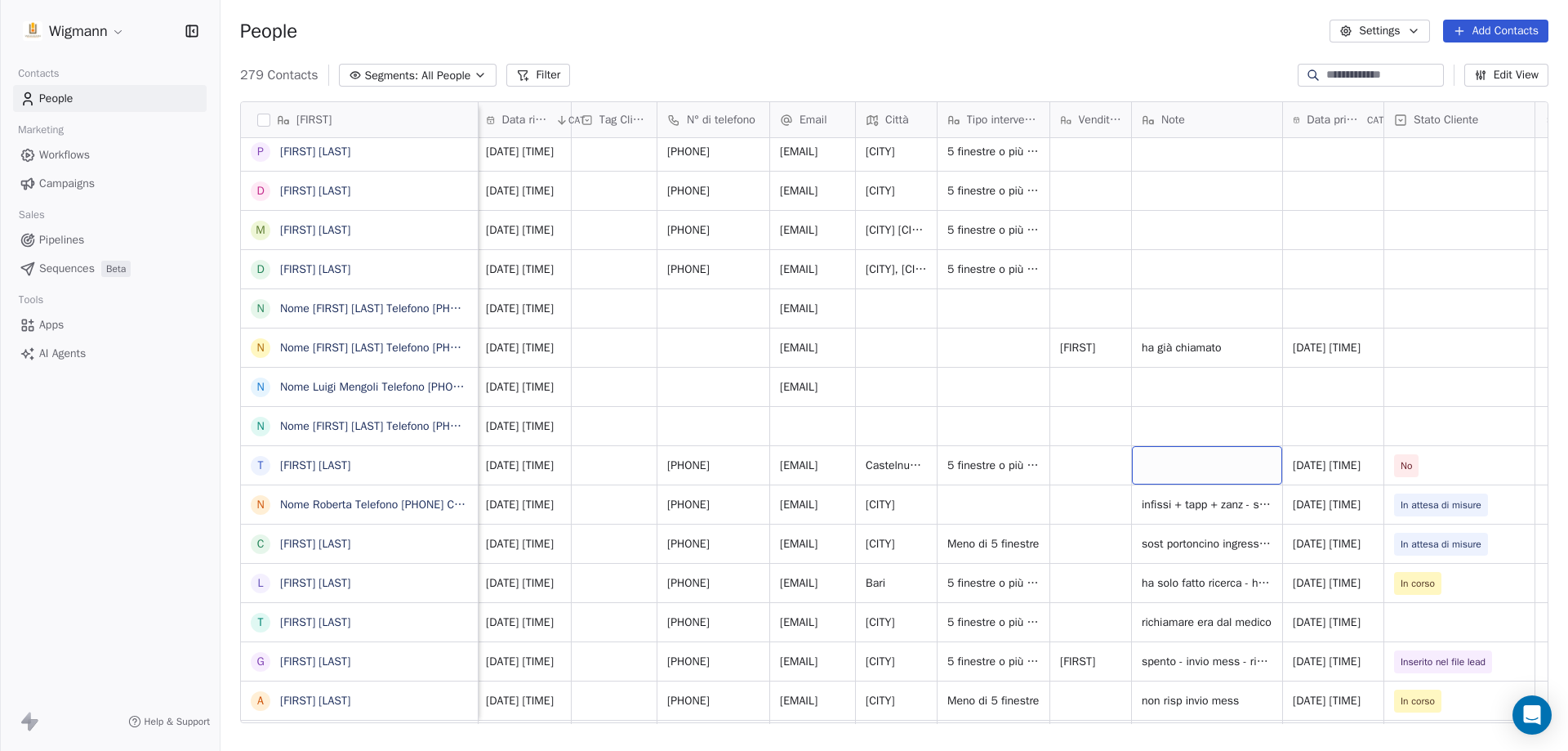 click at bounding box center [1207, 465] 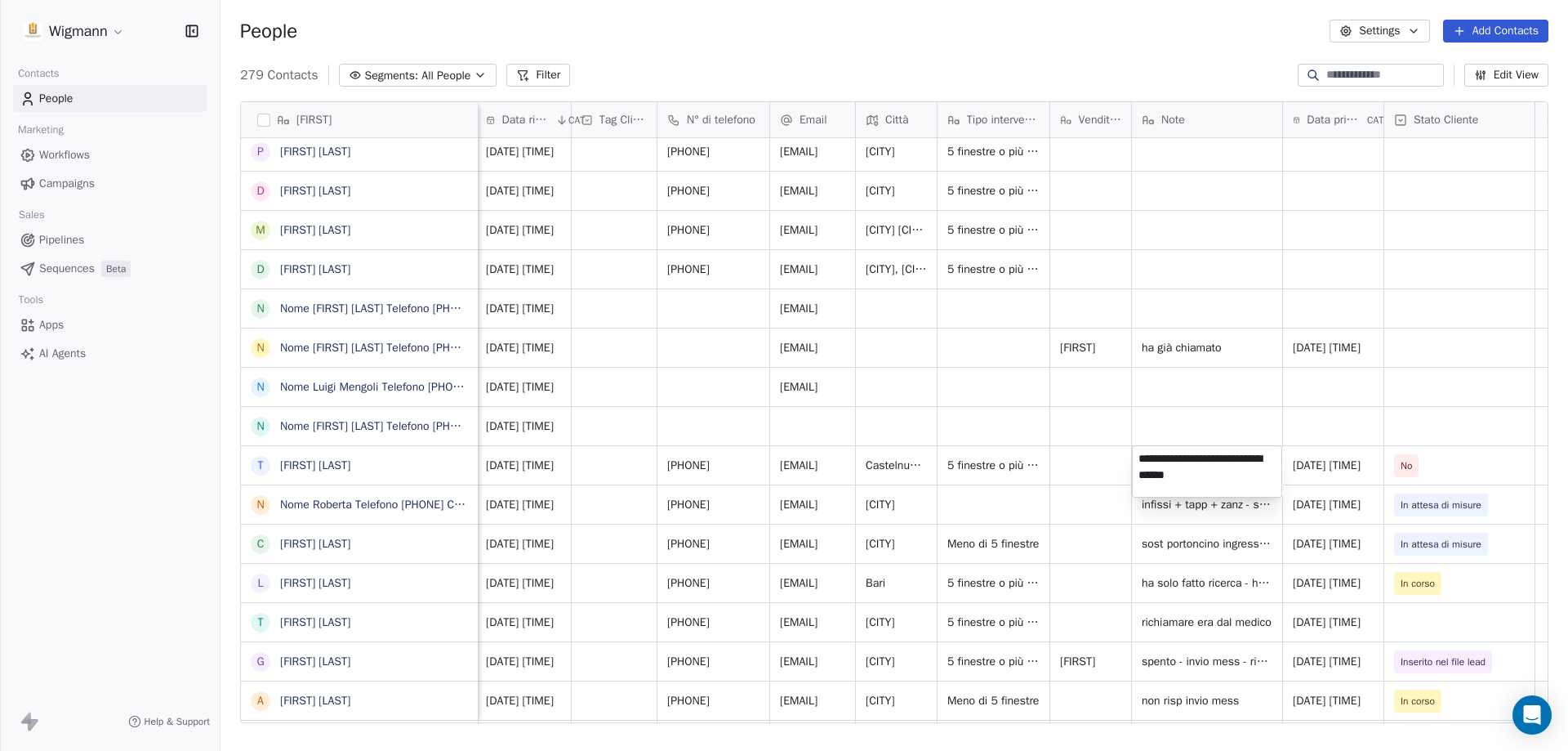 type on "**********" 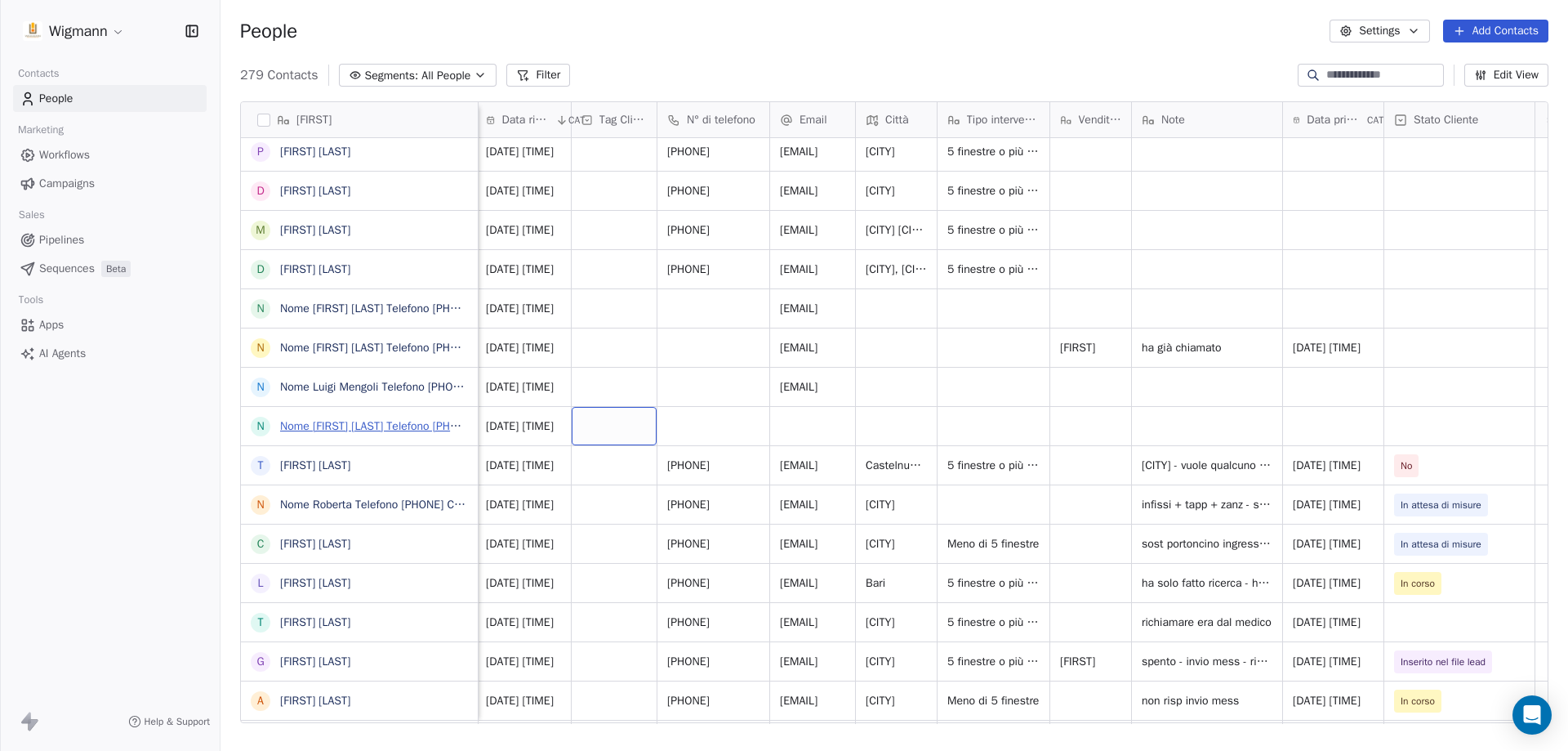 click on "Nome [FIRST] [LAST] Telefono [PHONE] Città Salve Informazioni Nuova costruzione Trattamento dati personali Ho Letto e prendo consenso sul Trattamento dei miei dati personali. Inviato da Wigmann" at bounding box center (776, 426) 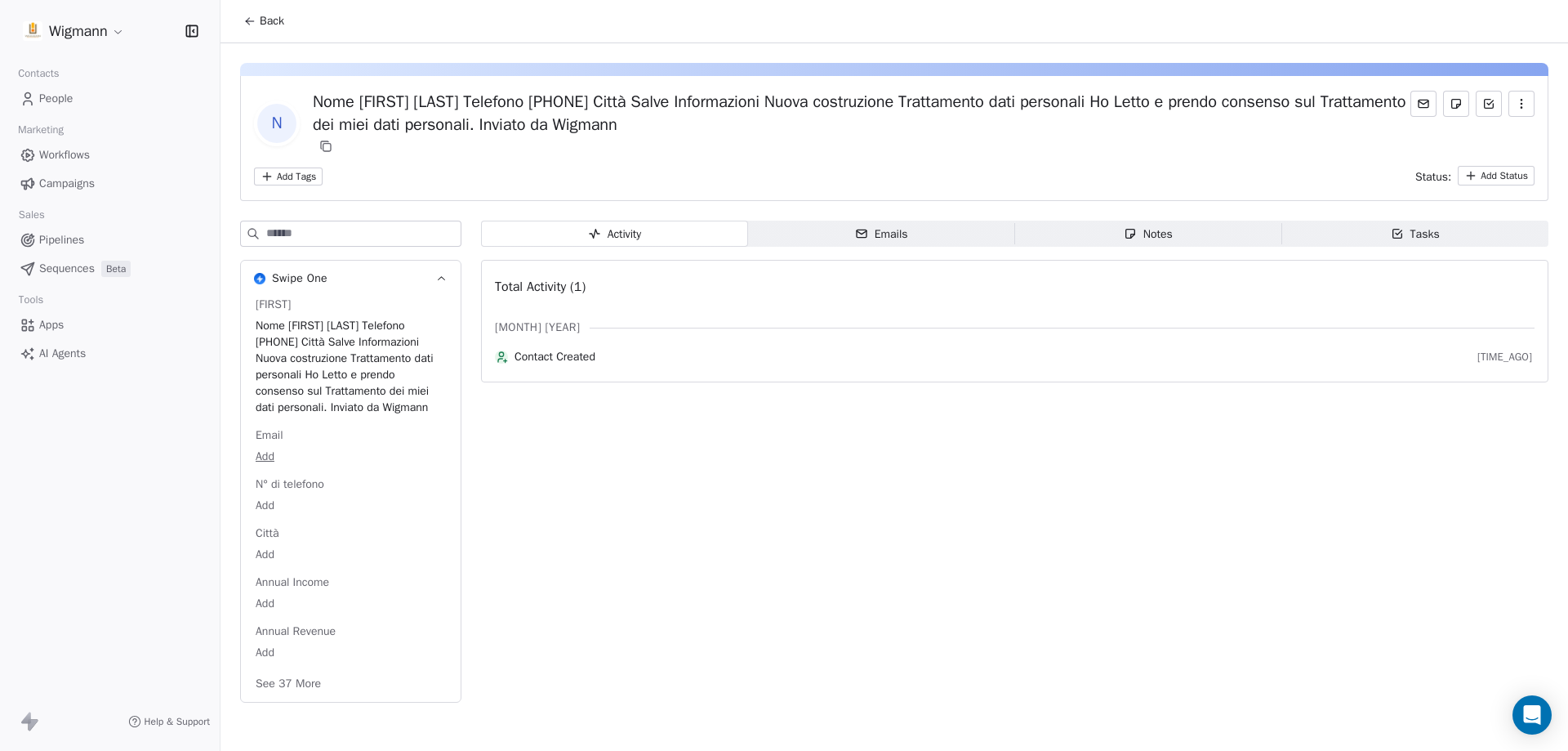 click on "Nome [FIRST] [LAST] Telefono [PHONE] Città Salve Informazioni Nuova costruzione Trattamento dati personali Ho Letto e prendo consenso sul Trattamento dei miei dati personali. Inviato da Wigmann" at bounding box center [350, 367] 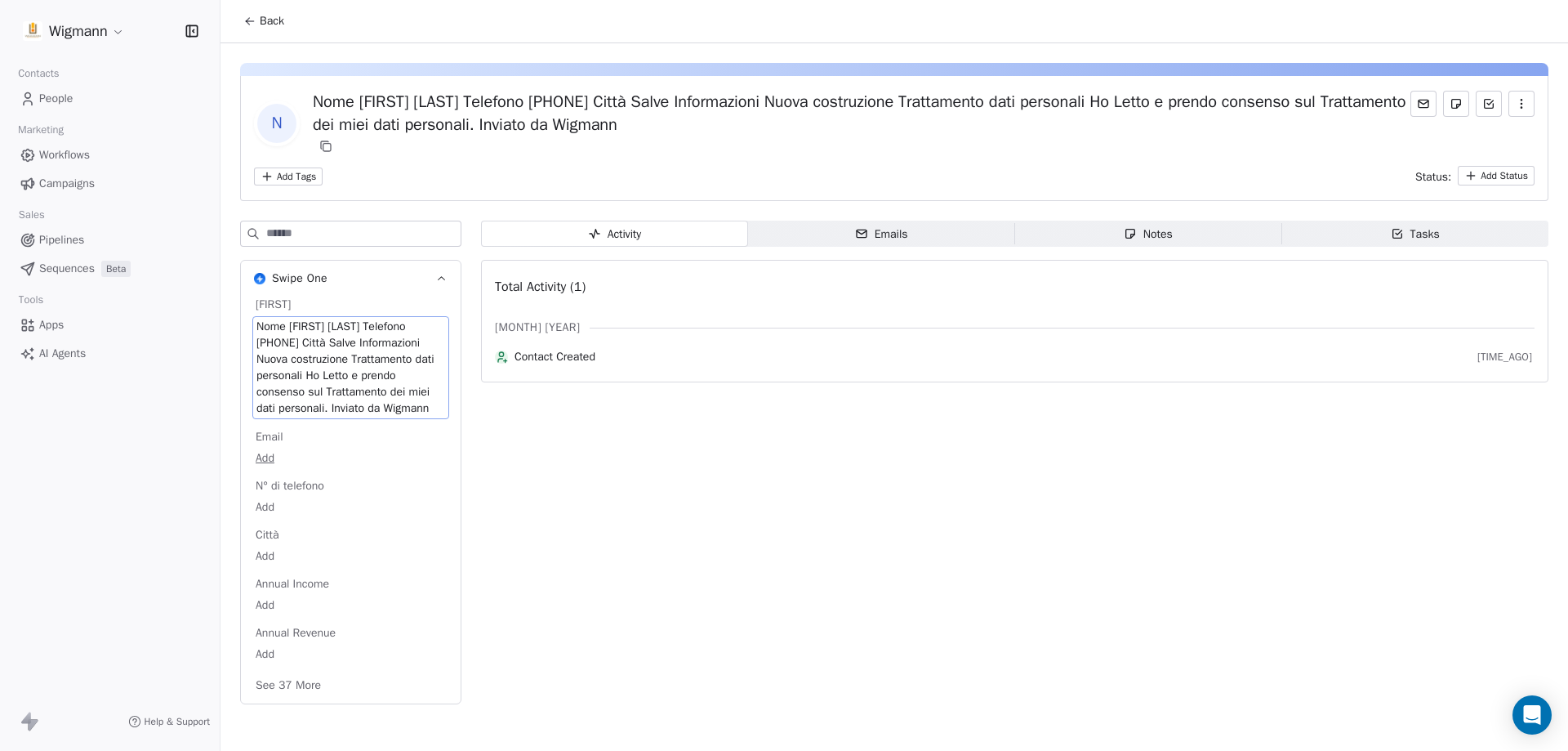 click on "Nome [FIRST] [LAST] Telefono [PHONE] Città Salve Informazioni Nuova costruzione Trattamento dati personali Ho Letto e prendo consenso sul Trattamento dei miei dati personali. Inviato da Wigmann" at bounding box center [350, 368] 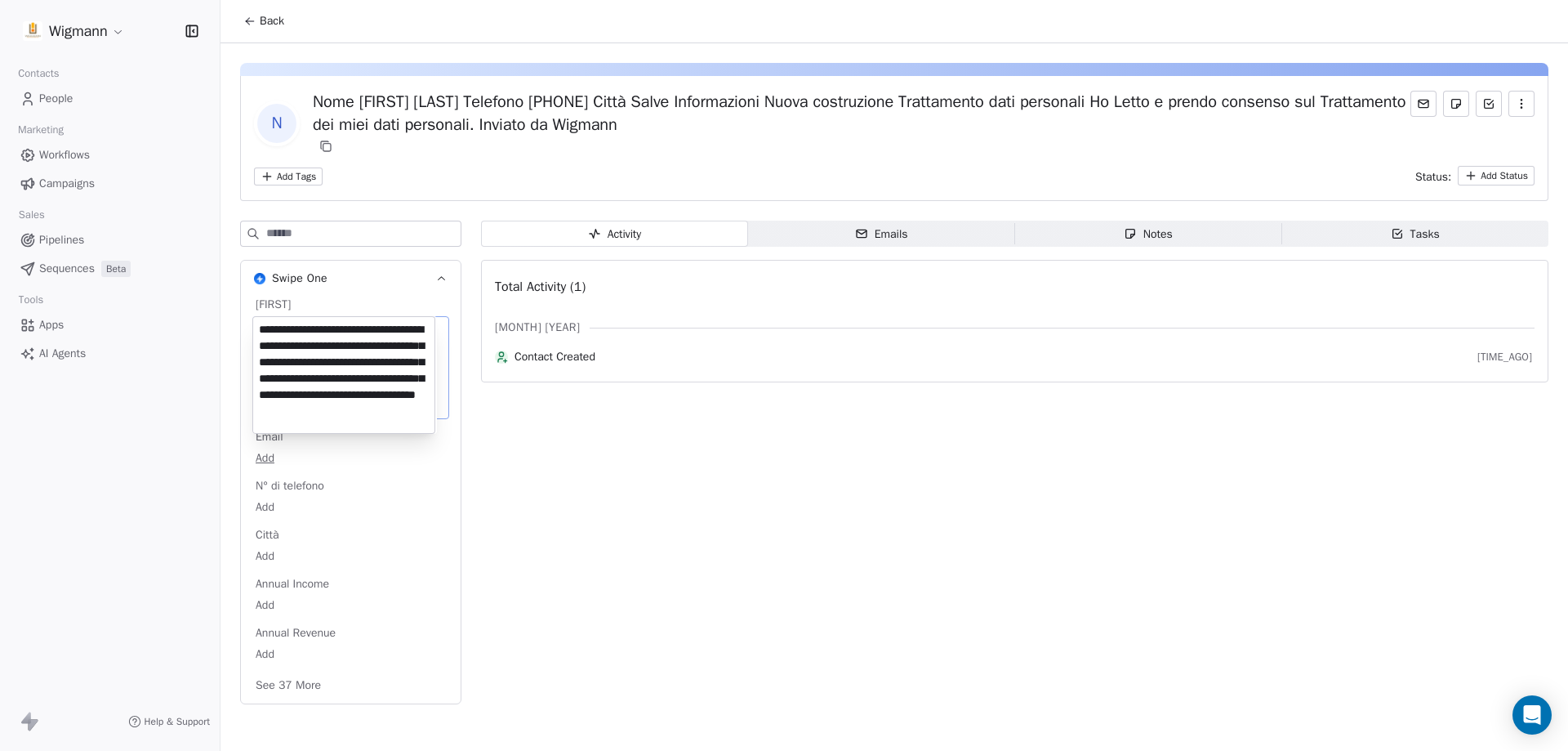 scroll, scrollTop: 23, scrollLeft: 0, axis: vertical 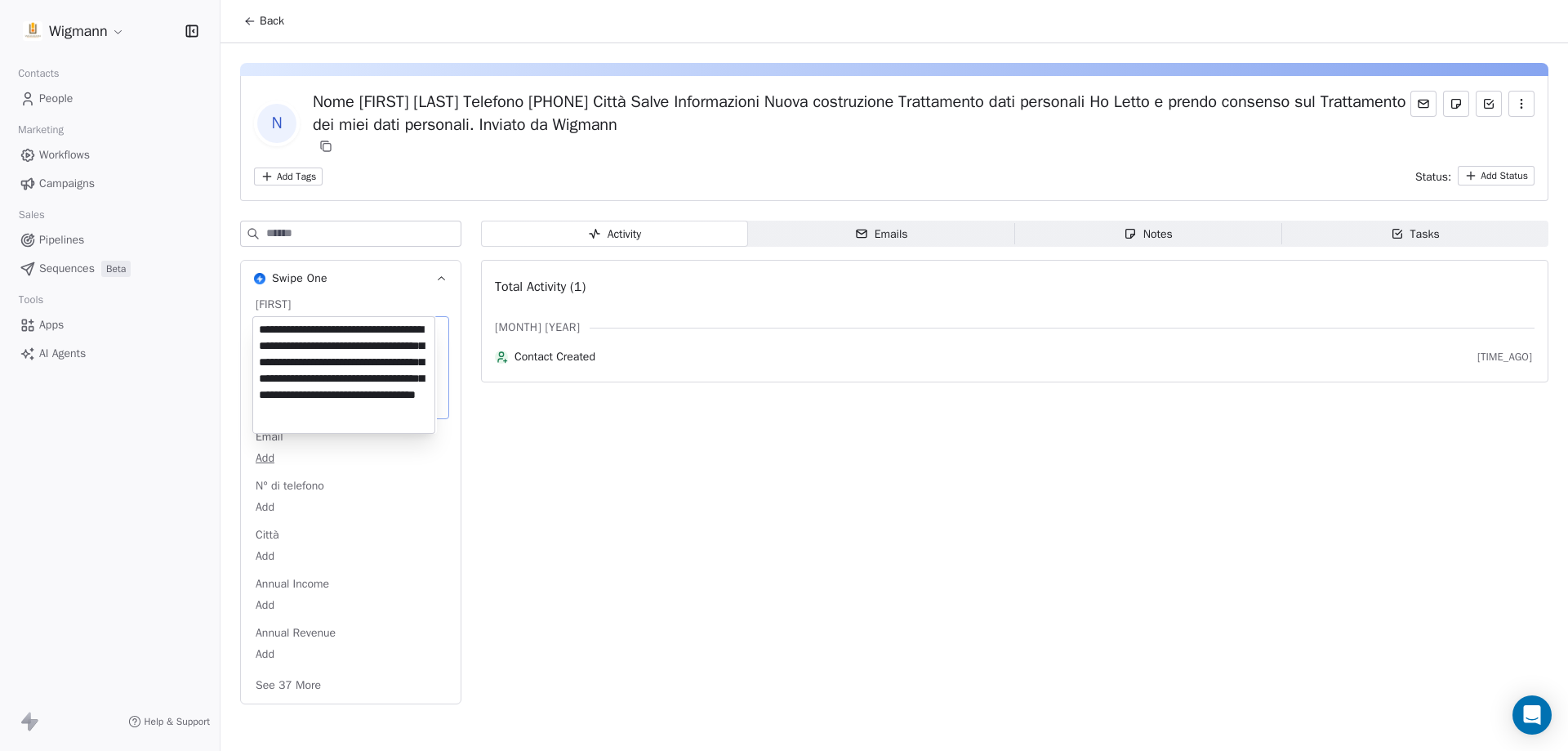click on "**********" at bounding box center (344, 375) 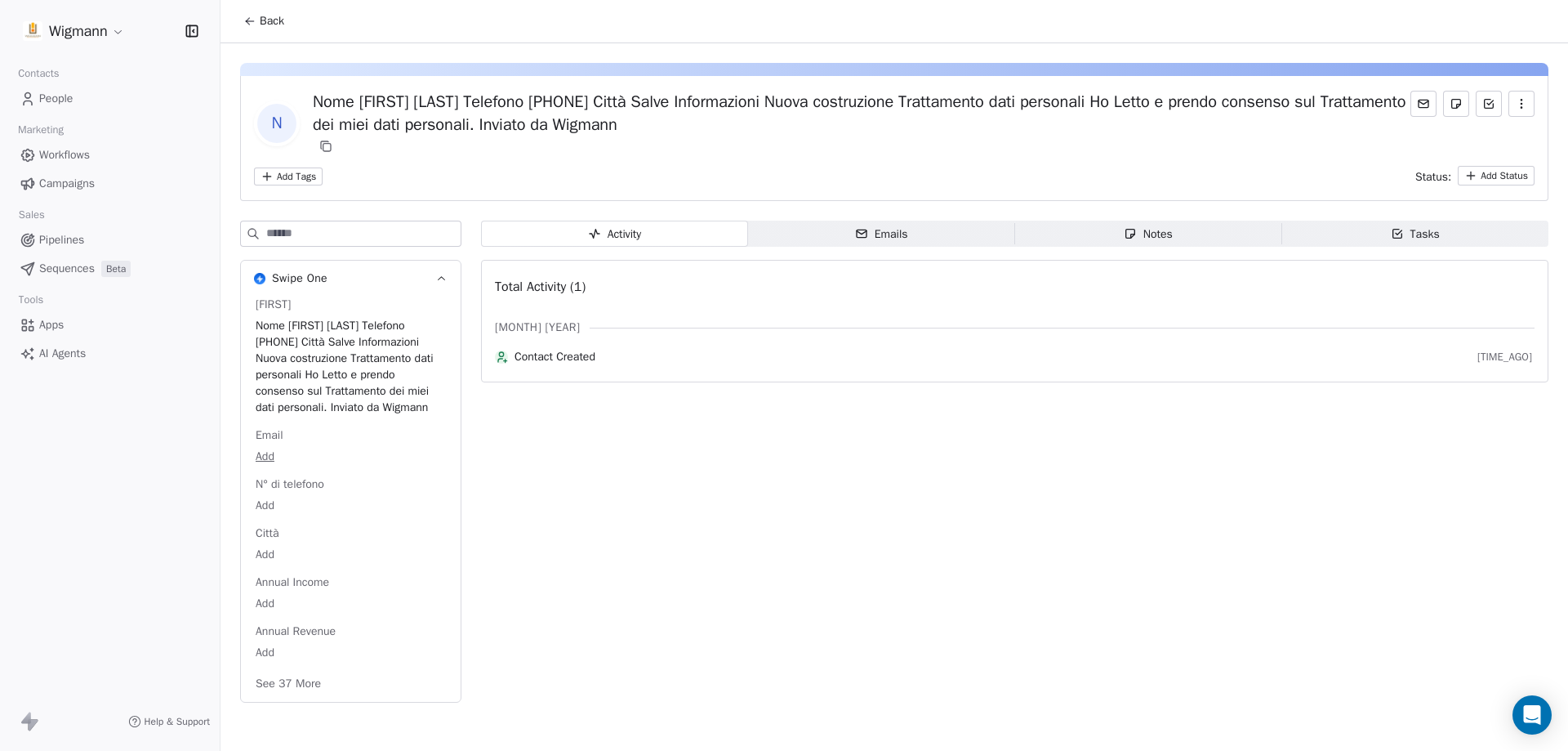 click 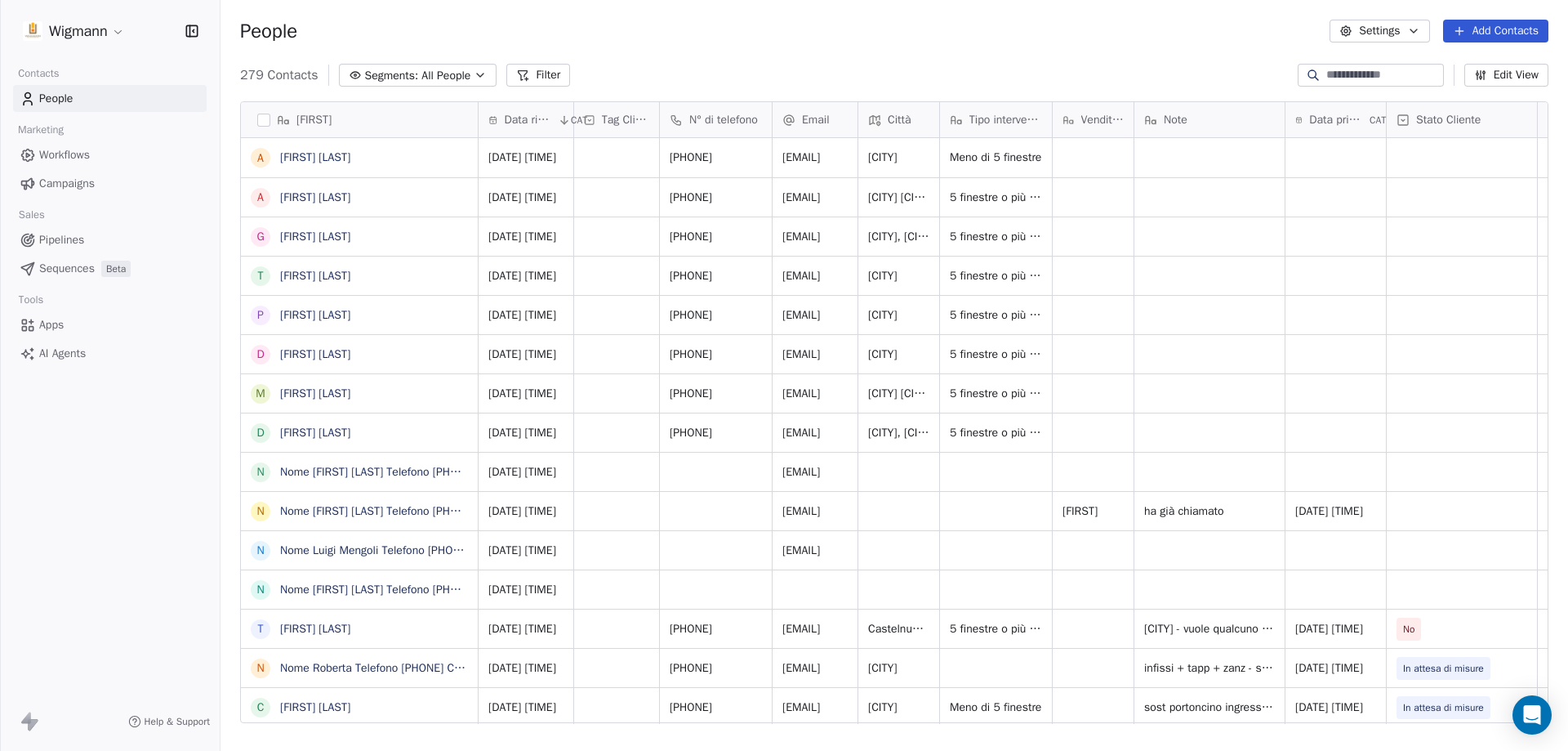 scroll, scrollTop: 163, scrollLeft: 0, axis: vertical 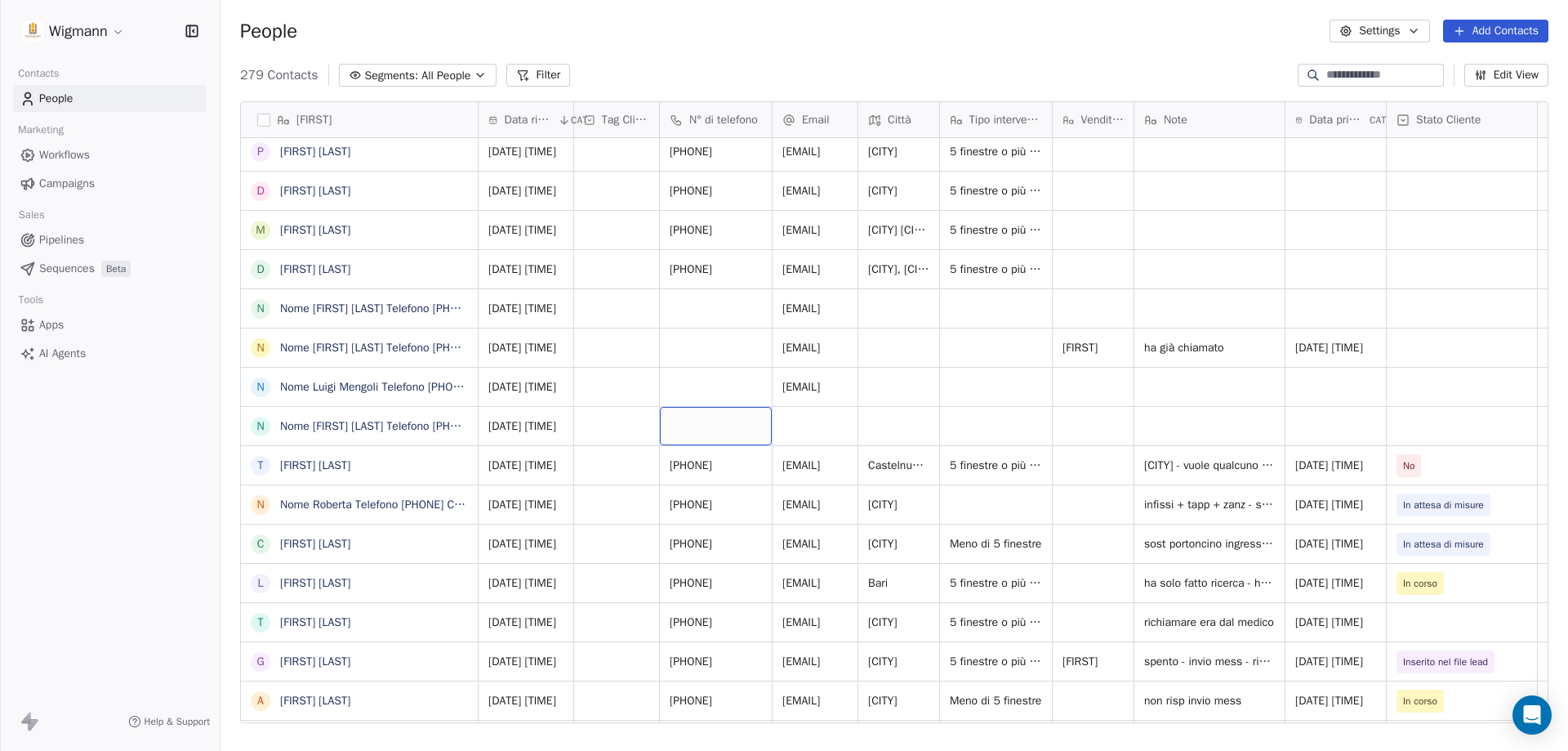 click at bounding box center (715, 426) 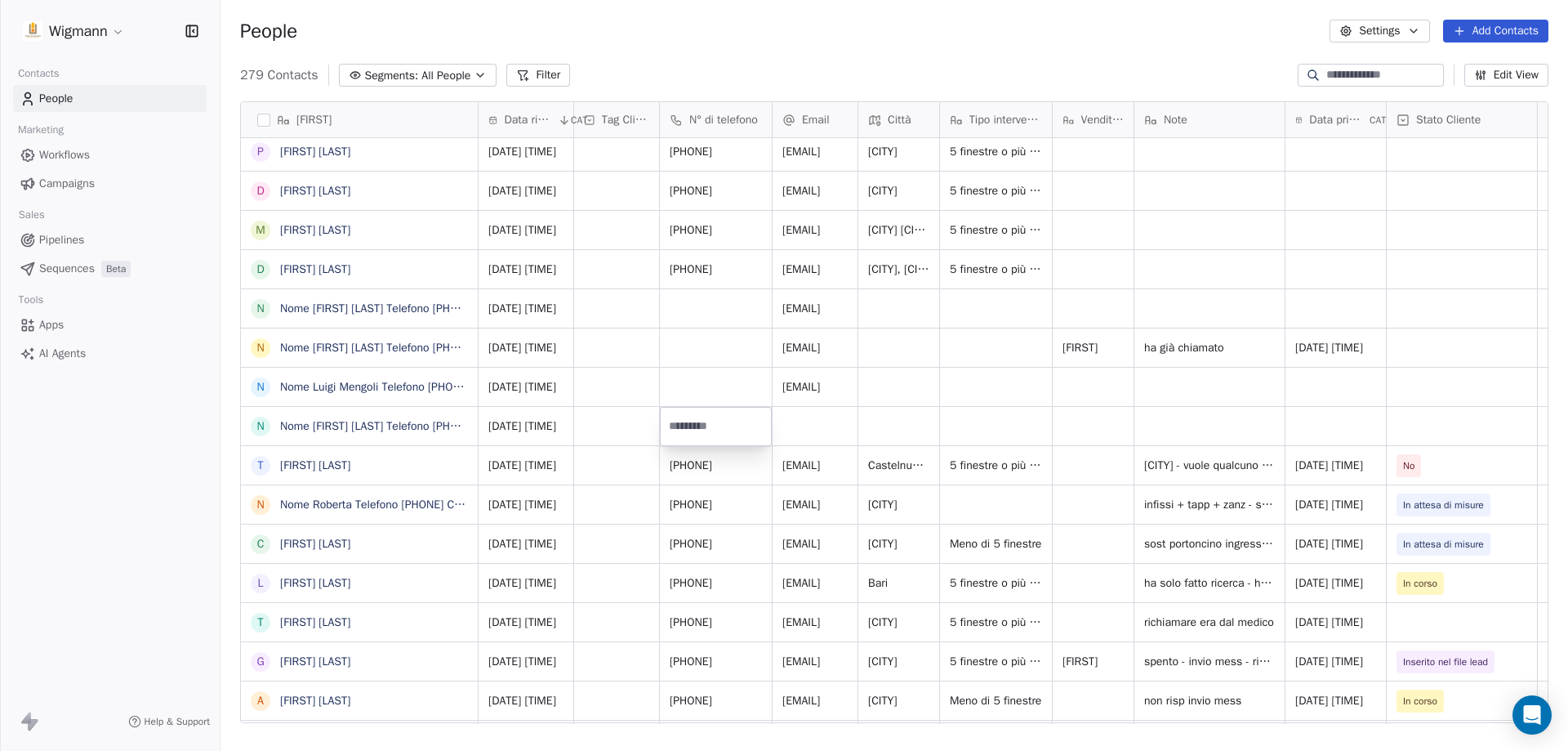 type on "**********" 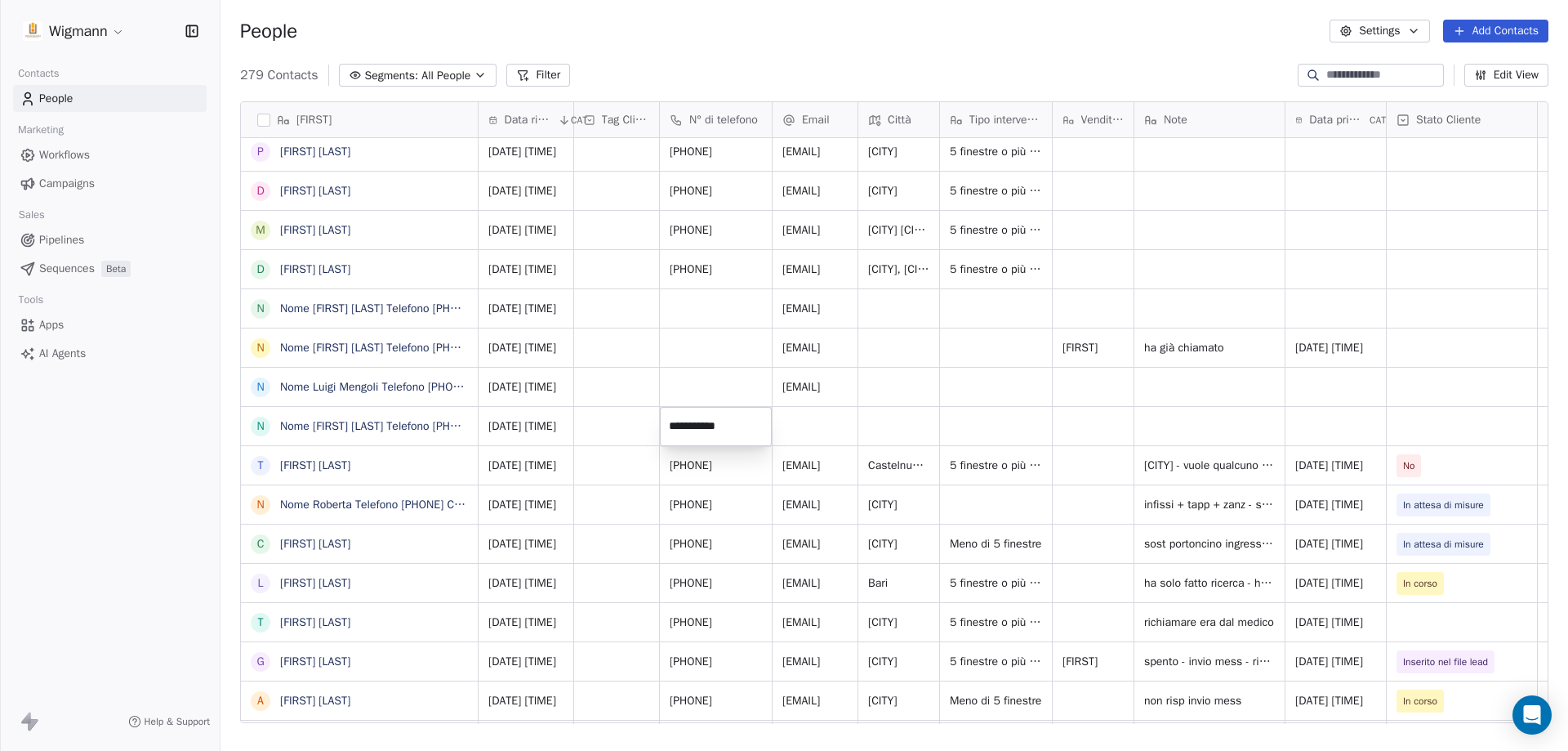 click on "Wigmann Contacts People Marketing Workflows Campaigns Sales Pipelines Sequences Beta Tools Apps AI Agents Help & Support People Settings Add Contacts 279 Contacts Segments: All People Filter Edit View Tag Add to Sequence Nome A [FIRST] [LAST] A [FIRST] [LAST] G [FIRST] [LAST] T [FIRST] [LAST] P [FIRST] [LAST] D [FIRST] [LAST] M [FIRST] [LAST] D [FIRST] [LAST] N Nome [FIRST] [LAST] Telefono [PHONE] Città [CITY] Email [EMAIL] Informazioni Nuova costruzione Trattamento dati personali Ho Letto e prendo consenso sul Trattamento dei miei dati N Nome [FIRST] [LAST] Telefono [PHONE] Città [CITY] Email [EMAIL] Trattamento dati personali Ho Letto e prendo consenso sul Trattamento dei miei dati personali. Inviato da N Nome [FIRST] [LAST] Telefono [PHONE] Città [CITY] Email [EMAIL] Trattamento dati personali Ho Letto e prendo consenso sul Trattamento dei miei dati personali. Inviato da Wigmann N [FIRST] [LAST] N [FIRST] [LAST] l" at bounding box center [784, 375] 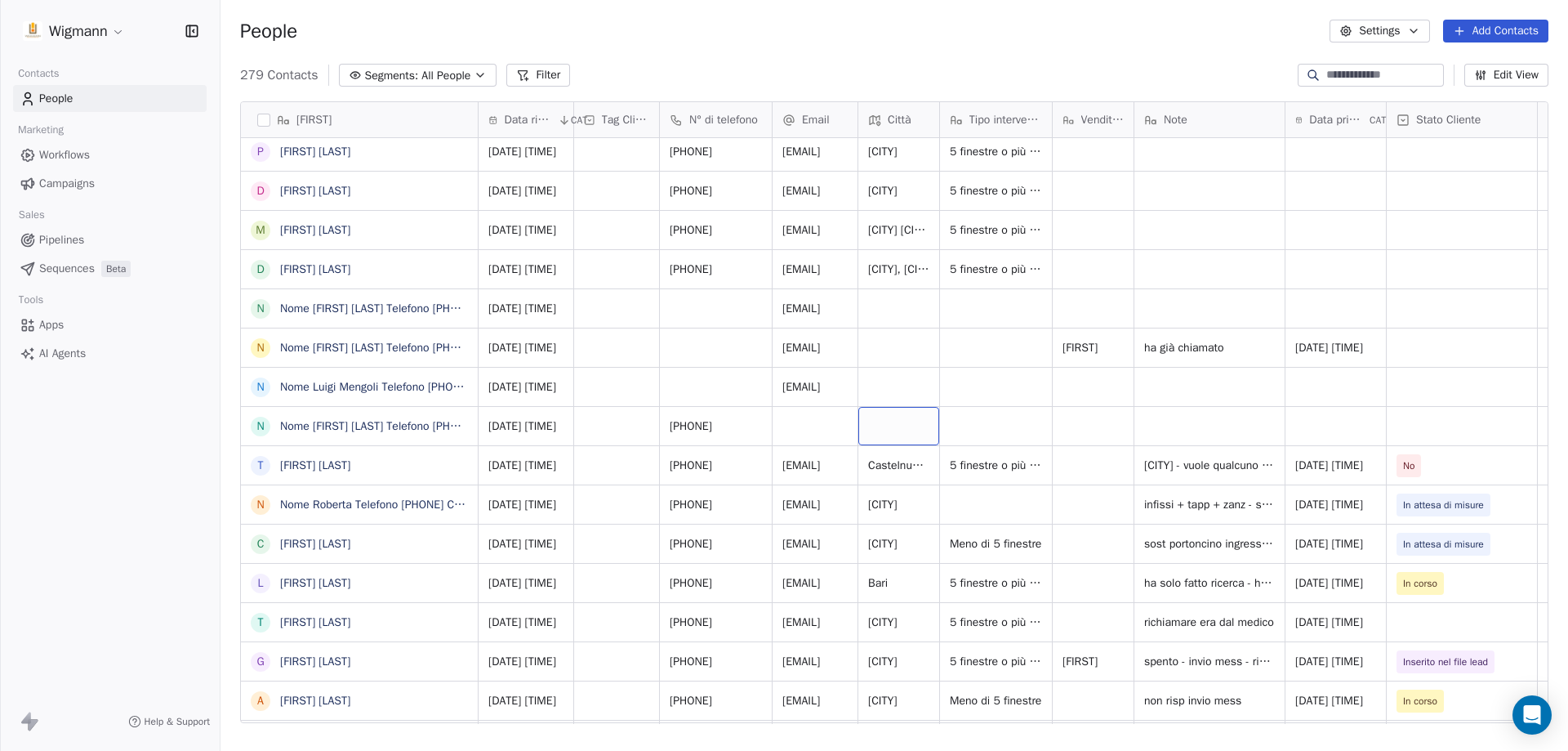 click at bounding box center (898, 426) 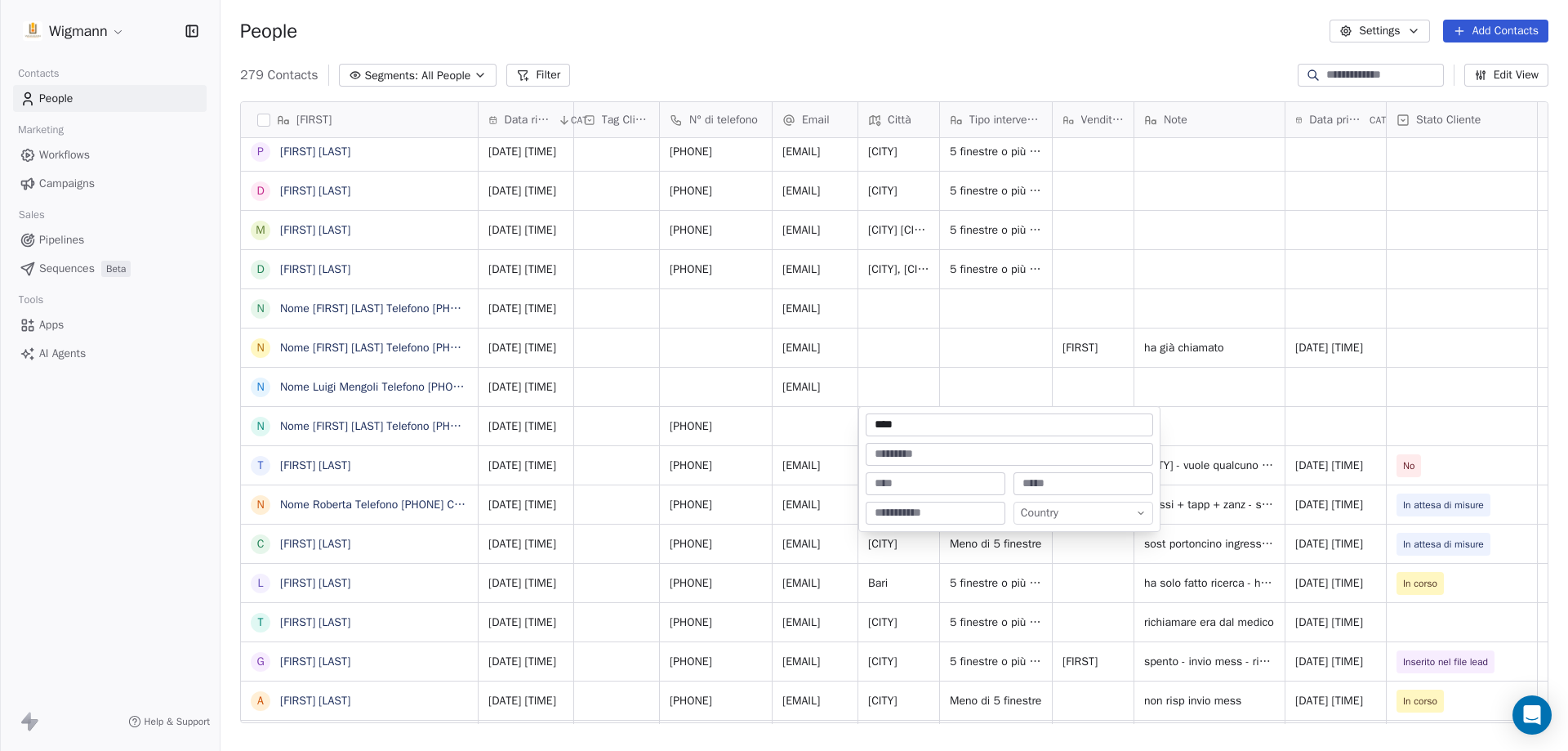 type on "*****" 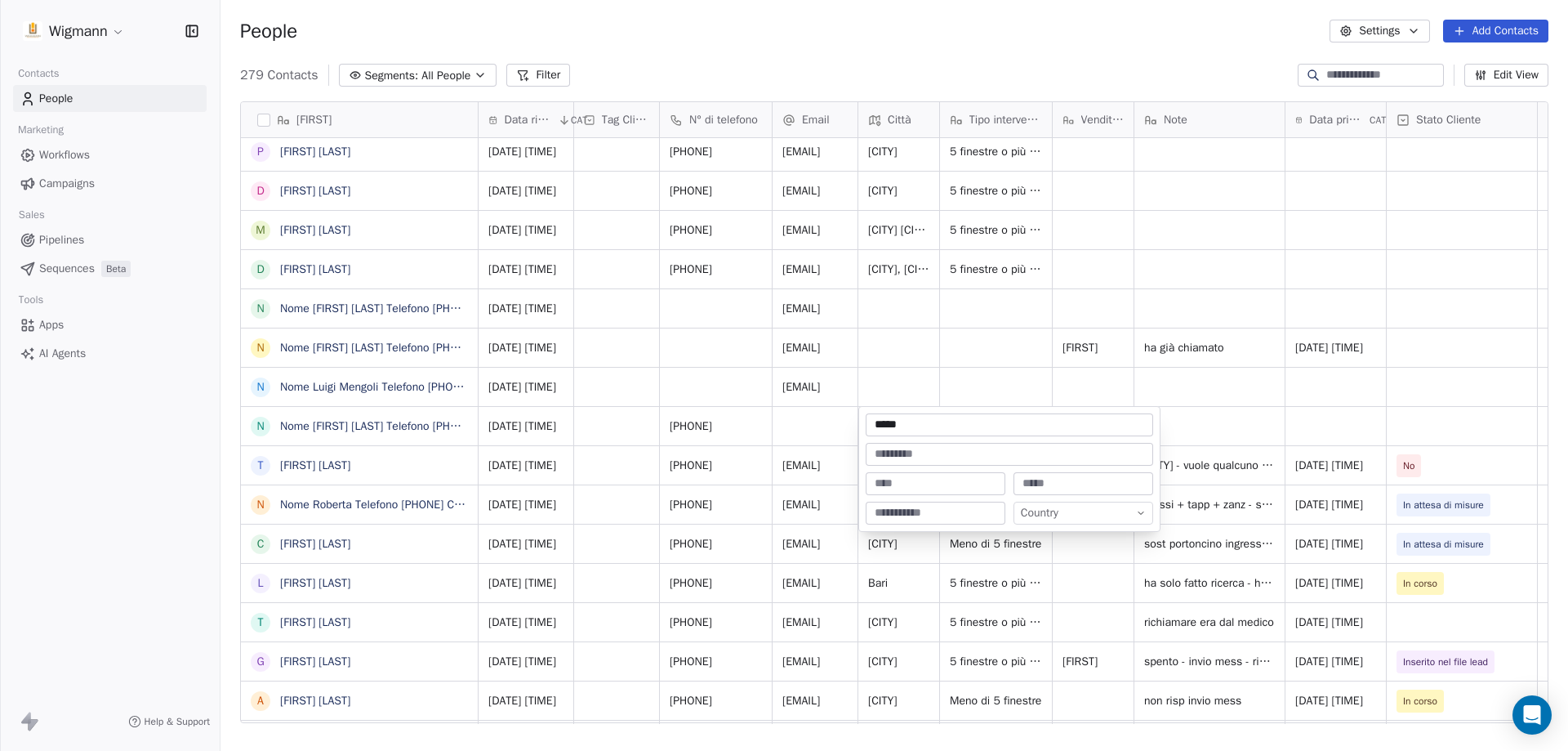 click on "Wigmann Contacts People Marketing Workflows Campaigns Sales Pipelines Sequences Beta Tools Apps AI Agents Help & Support People Settings Add Contacts 279 Contacts Segments: All People Filter Edit View Tag Add to Sequence Nome A [FIRST] [LAST] A [FIRST] [LAST] G [FIRST] [LAST] T [FIRST] [LAST] P [FIRST] [LAST] D [FIRST] [LAST] M [FIRST] [LAST] D [FIRST] [LAST] N Nome [FIRST] [LAST] Telefono [PHONE] Città [CITY] Email [EMAIL] Informazioni Nuova costruzione Trattamento dati personali Ho Letto e prendo consenso sul Trattamento dei miei dati N Nome [FIRST] [LAST] Telefono [PHONE] Città [CITY] Email [EMAIL] Trattamento dati personali Ho Letto e prendo consenso sul Trattamento dei miei dati personali. Inviato da N Nome [FIRST] [LAST] Telefono [PHONE] Città [CITY] Email [EMAIL] Trattamento dati personali Ho Letto e prendo consenso sul Trattamento dei miei dati personali. Inviato da Wigmann N [FIRST] [LAST] N [FIRST] [LAST] l" at bounding box center [784, 375] 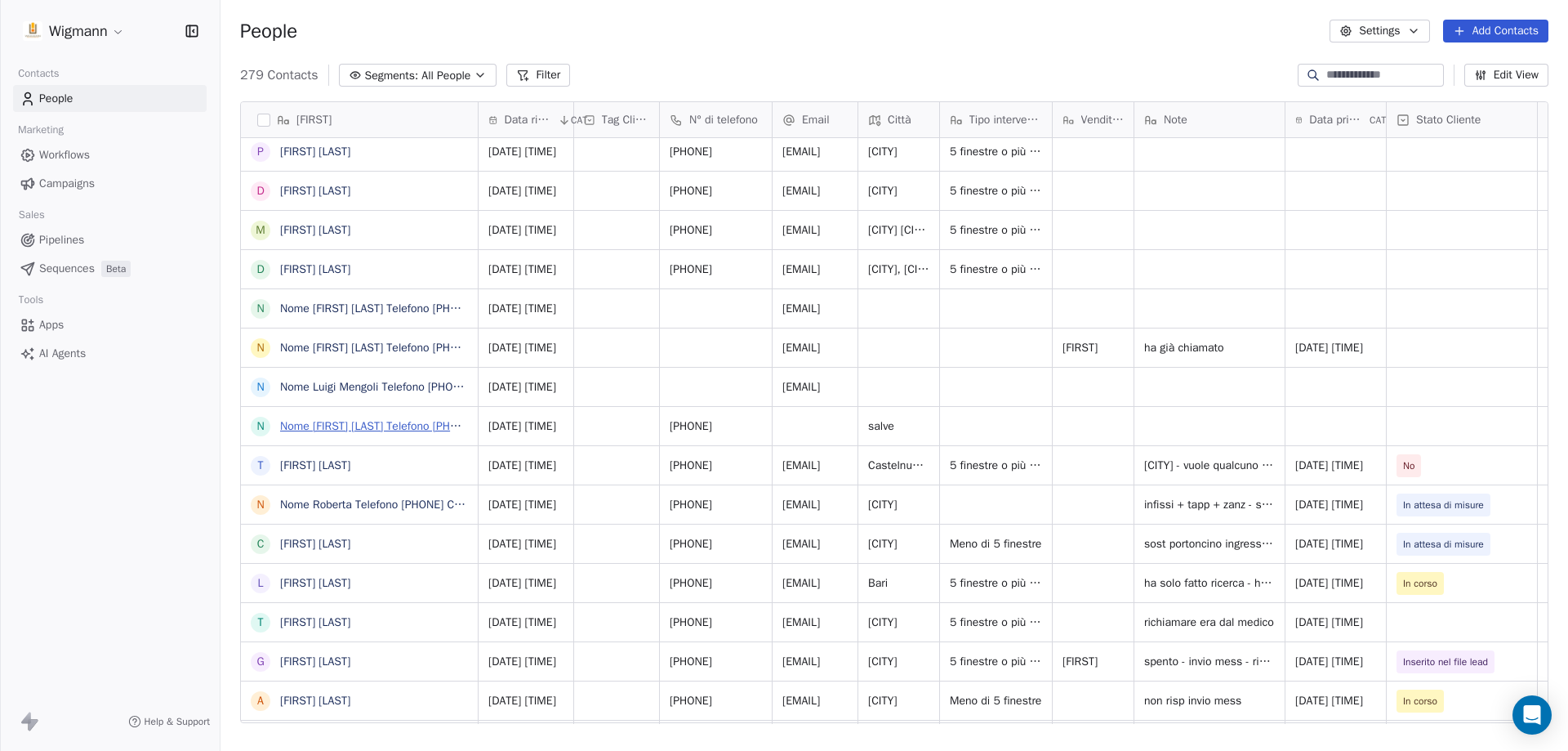 click on "Nome [FIRST] [LAST] Telefono [PHONE] Città Salve Informazioni Nuova costruzione Trattamento dati personali Ho Letto e prendo consenso sul Trattamento dei miei dati personali. Inviato da Wigmann" at bounding box center [776, 426] 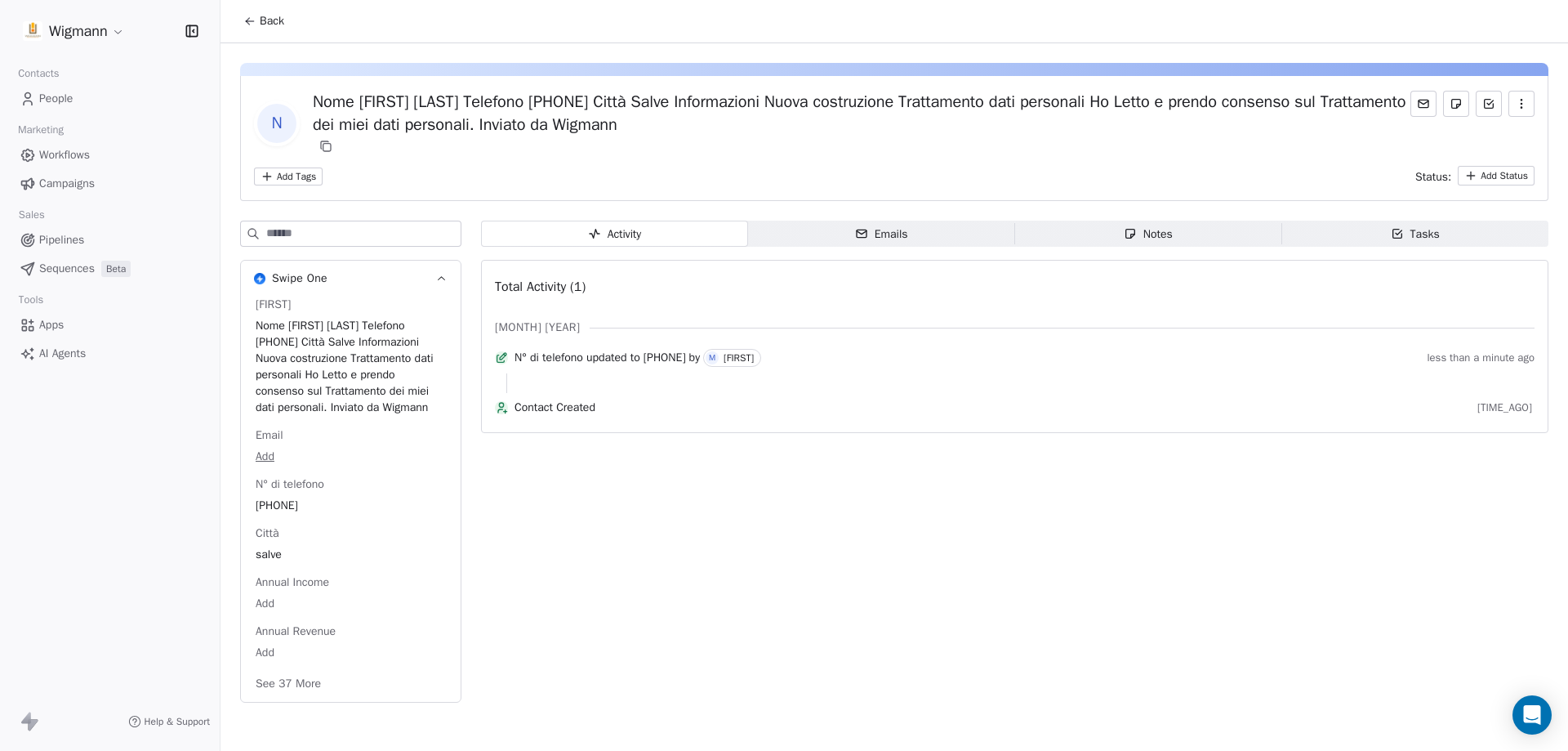 click 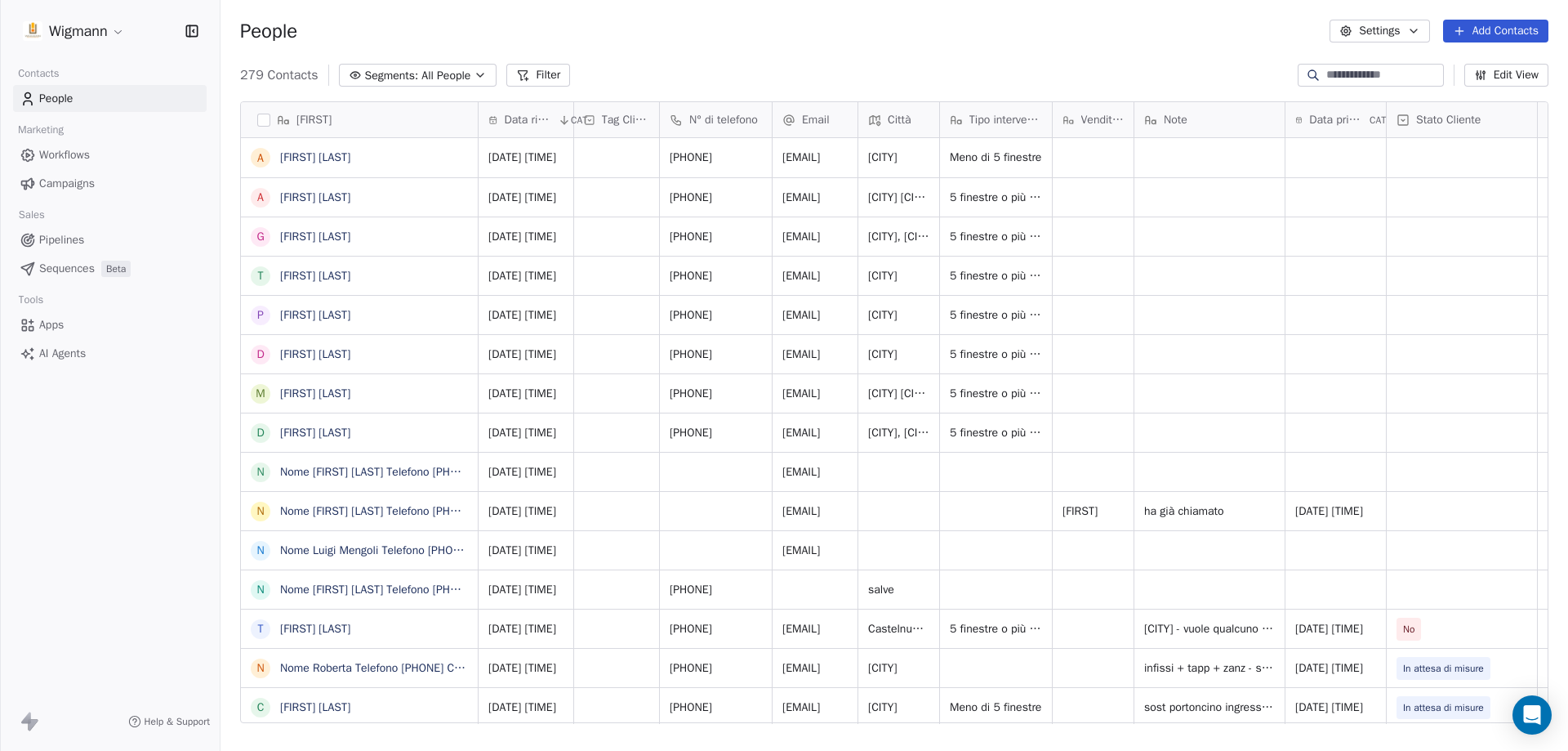 scroll, scrollTop: 163, scrollLeft: 0, axis: vertical 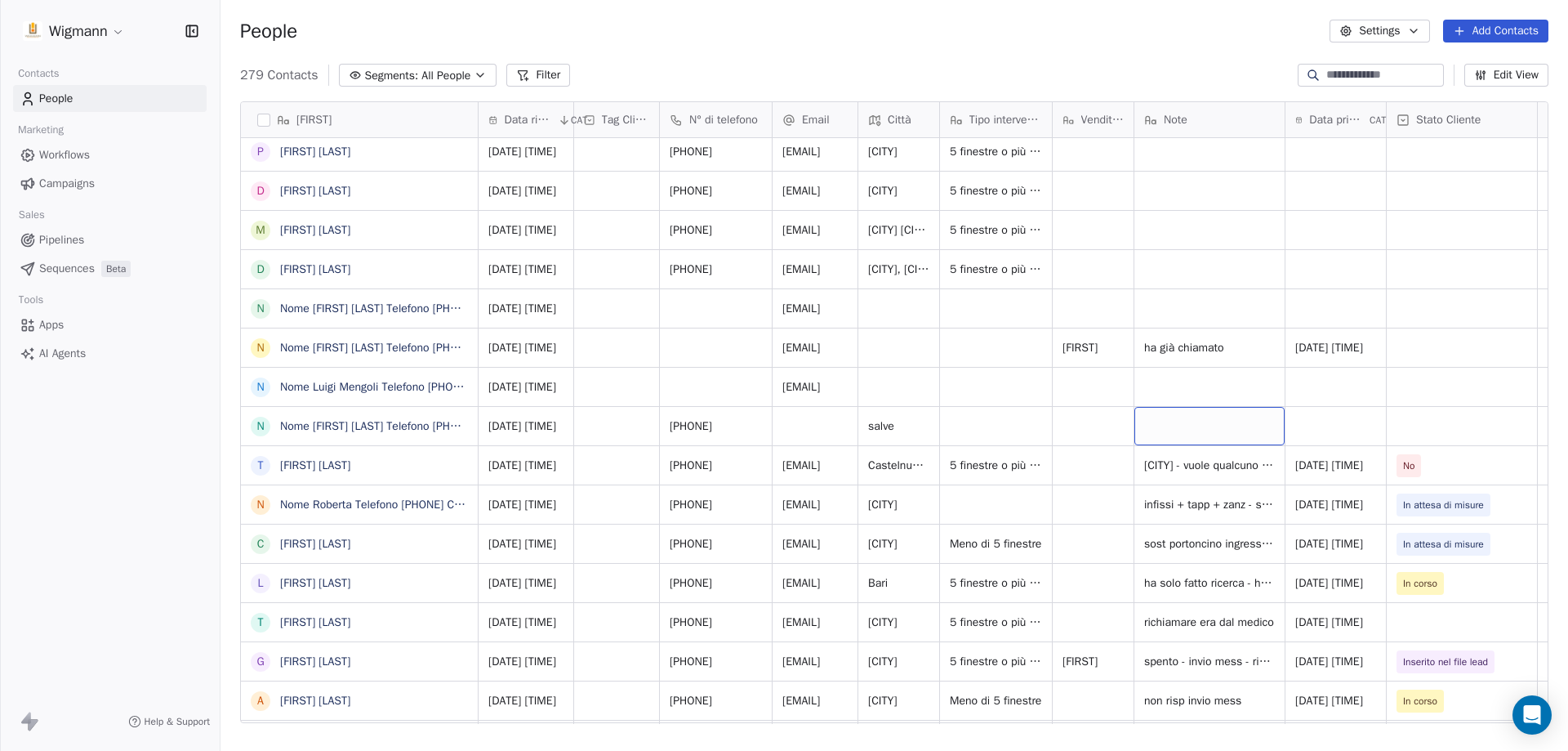 click at bounding box center [1209, 426] 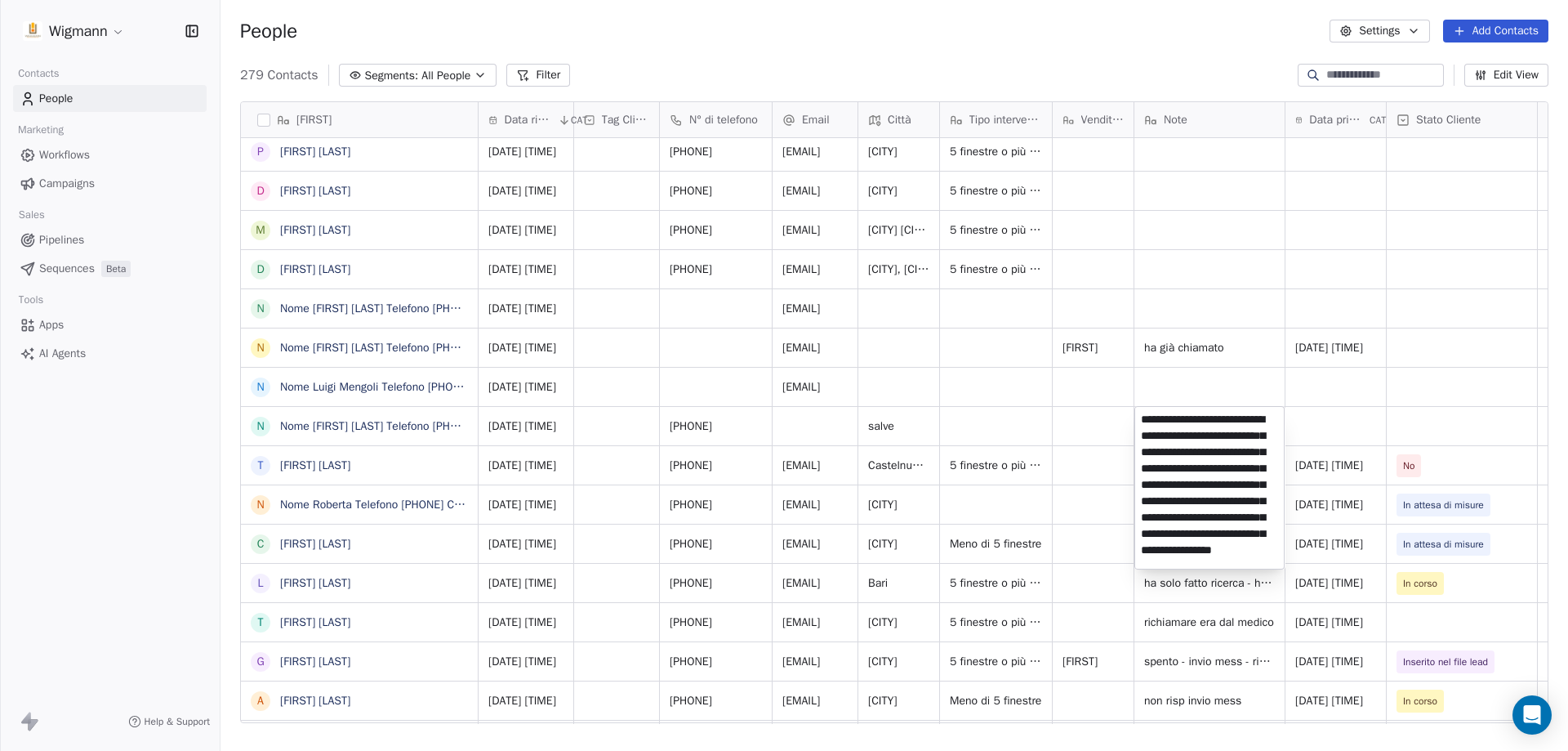 scroll, scrollTop: 38, scrollLeft: 0, axis: vertical 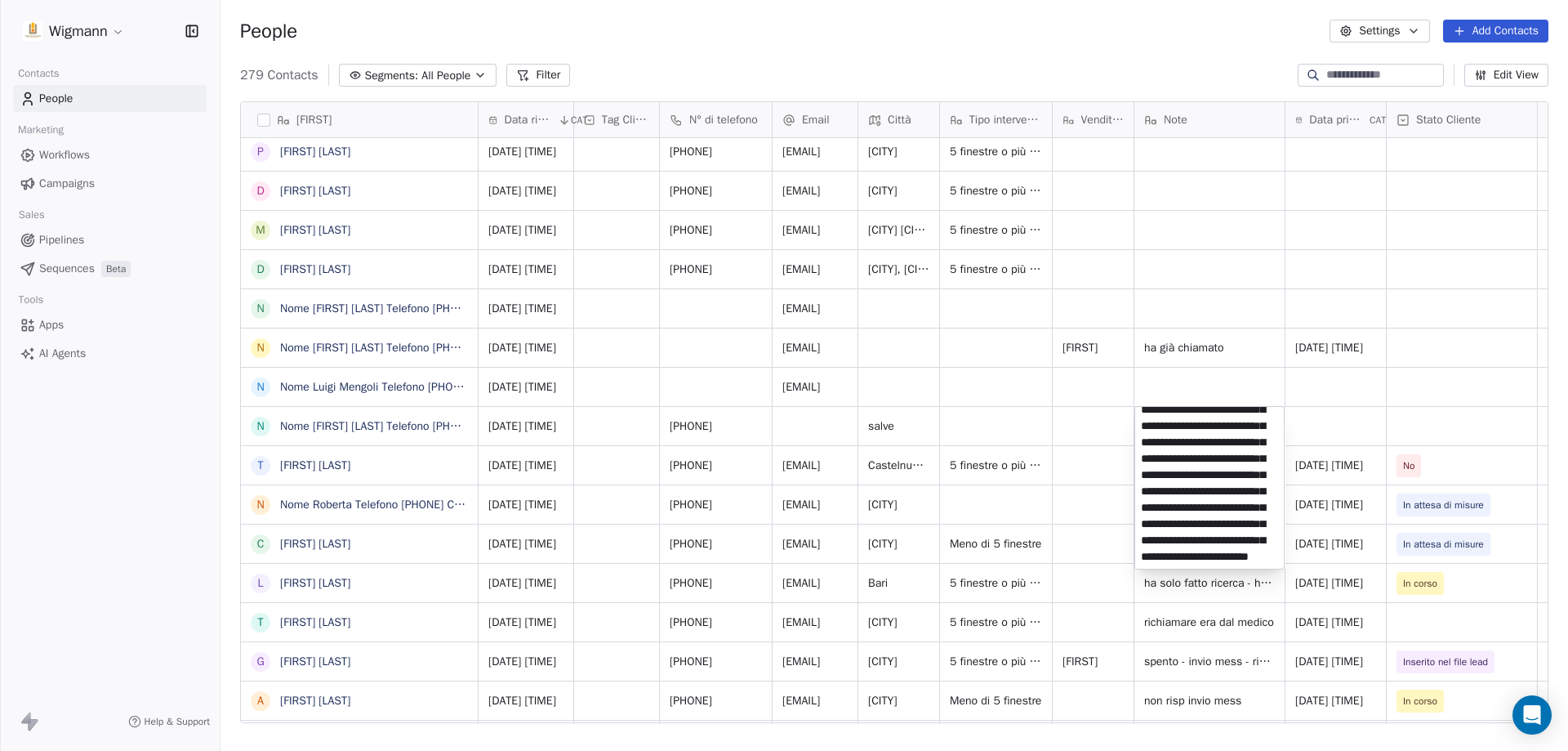 type on "**********" 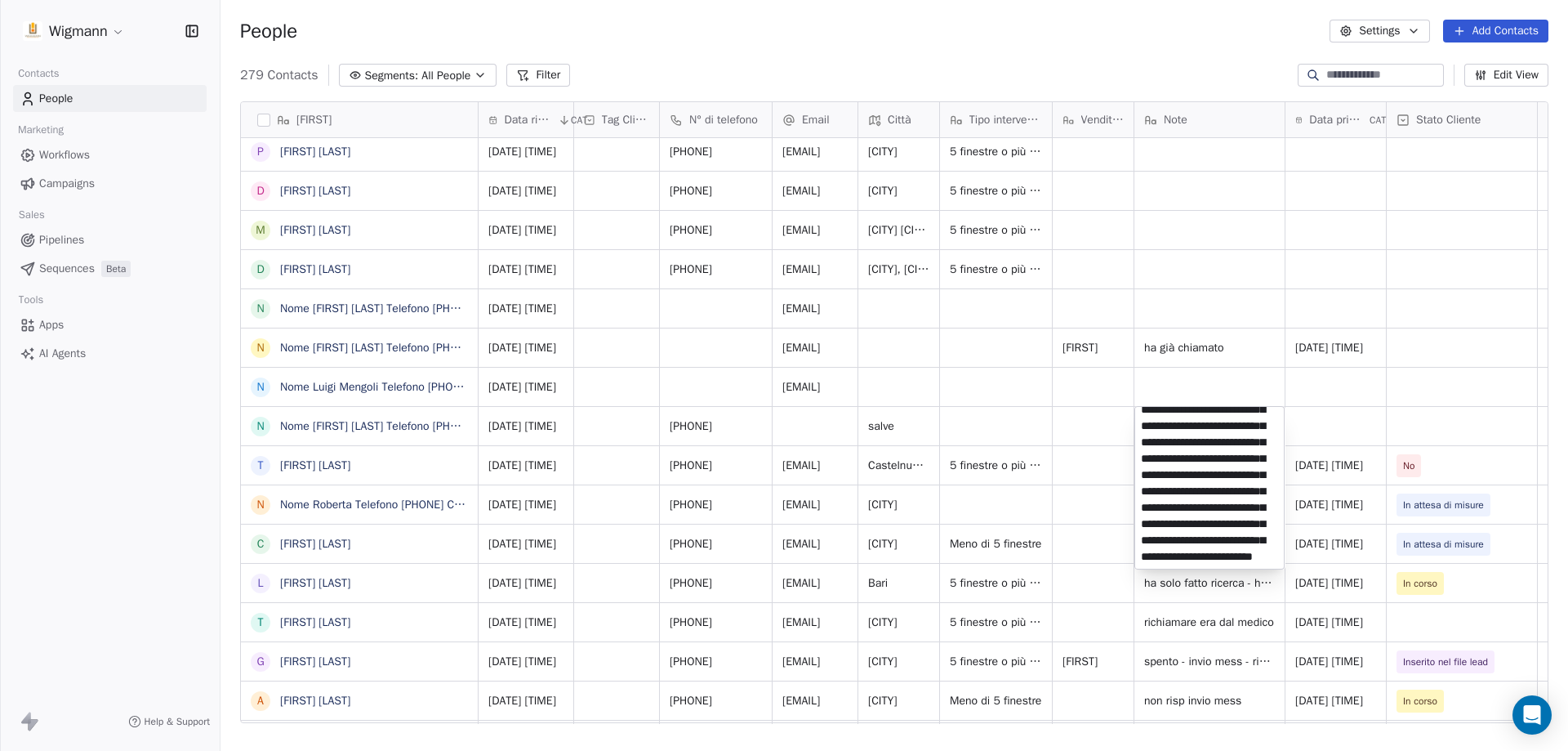 click on "Wigmann Contacts People Marketing Workflows Campaigns Sales Pipelines Sequences Beta Tools Apps AI Agents Help & Support People Settings Add Contacts 279 Contacts Segments: All People Filter Edit View Tag Add to Sequence Nome A [FIRST] [LAST] A [FIRST] [LAST] G [FIRST] [LAST] T [FIRST] [LAST] P [FIRST] [LAST] D [FIRST] [LAST] M [FIRST] [LAST] D [FIRST] [LAST] N Nome [FIRST] [LAST] Telefono [PHONE] Città [CITY] Email [EMAIL] Informazioni Nuova costruzione Trattamento dati personali Ho Letto e prendo consenso sul Trattamento dei miei dati N Nome [FIRST] [LAST] Telefono [PHONE] Città [CITY] Email [EMAIL] Trattamento dati personali Ho Letto e prendo consenso sul Trattamento dei miei dati personali. Inviato da N Nome [FIRST] [LAST] Telefono [PHONE] Città [CITY] Email [EMAIL] Trattamento dati personali Ho Letto e prendo consenso sul Trattamento dei miei dati personali. Inviato da Wigmann N [FIRST] [LAST] N [FIRST] [LAST] l" at bounding box center [784, 375] 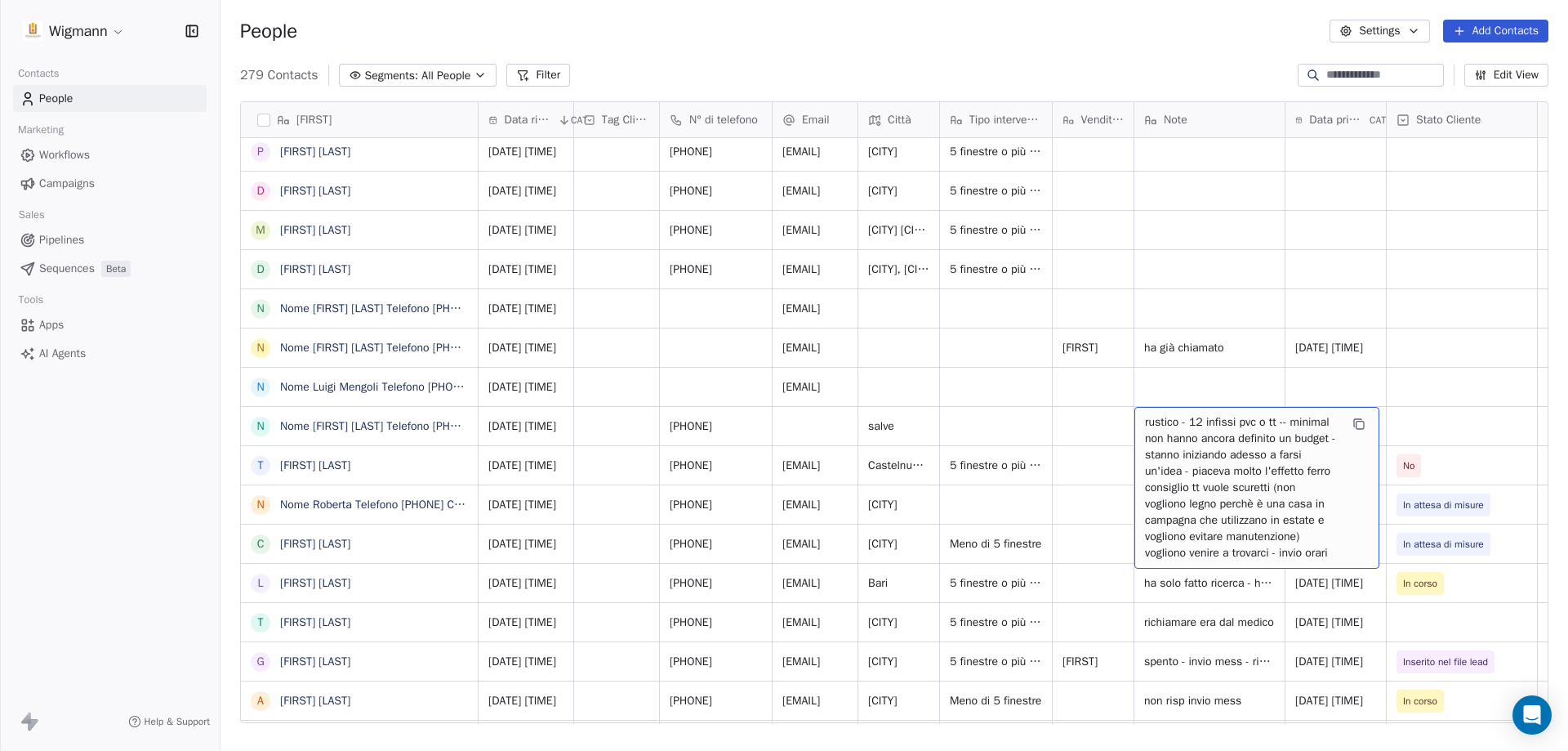 click on "rustico - 12 infissi pvc o tt -- minimal non hanno ancora definito un budget - stanno iniziando adesso a farsi un'idea - piaceva molto l'effetto ferro consiglio tt vuole scuretti (non vogliono legno perchè è una casa in campagna che utilizzano in estate e vogliono evitare manutenzione) vogliono venire a trovarci - invio orari" at bounding box center (1242, 488) 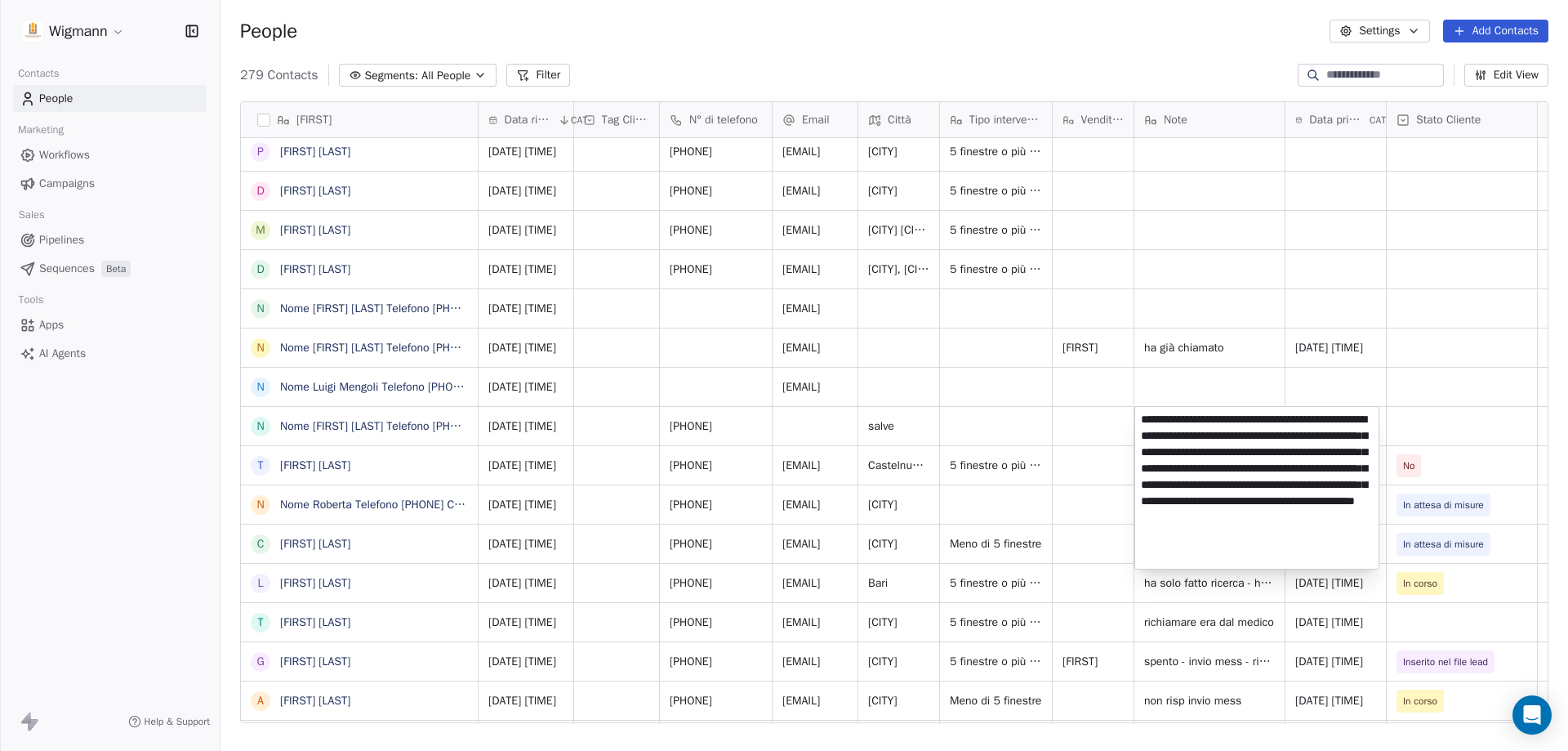 click on "Wigmann Contacts People Marketing Workflows Campaigns Sales Pipelines Sequences Beta Tools Apps AI Agents Help & Support People Settings Add Contacts 279 Contacts Segments: All People Filter Edit View Tag Add to Sequence Nome A [FIRST] [LAST] A [FIRST] [LAST] G [FIRST] [LAST] T [FIRST] [LAST] P [FIRST] [LAST] D [FIRST] [LAST] M [FIRST] [LAST] D [FIRST] [LAST] N Nome [FIRST] [LAST] Telefono [PHONE] Città [CITY] Email [EMAIL] Informazioni Nuova costruzione Trattamento dati personali Ho Letto e prendo consenso sul Trattamento dei miei dati N Nome [FIRST] [LAST] Telefono [PHONE] Città [CITY] Email [EMAIL] Trattamento dati personali Ho Letto e prendo consenso sul Trattamento dei miei dati personali. Inviato da N Nome [FIRST] [LAST] Telefono [PHONE] Città [CITY] Email [EMAIL] Trattamento dati personali Ho Letto e prendo consenso sul Trattamento dei miei dati personali. Inviato da Wigmann N [FIRST] [LAST] N [FIRST] [LAST] l" at bounding box center (784, 375) 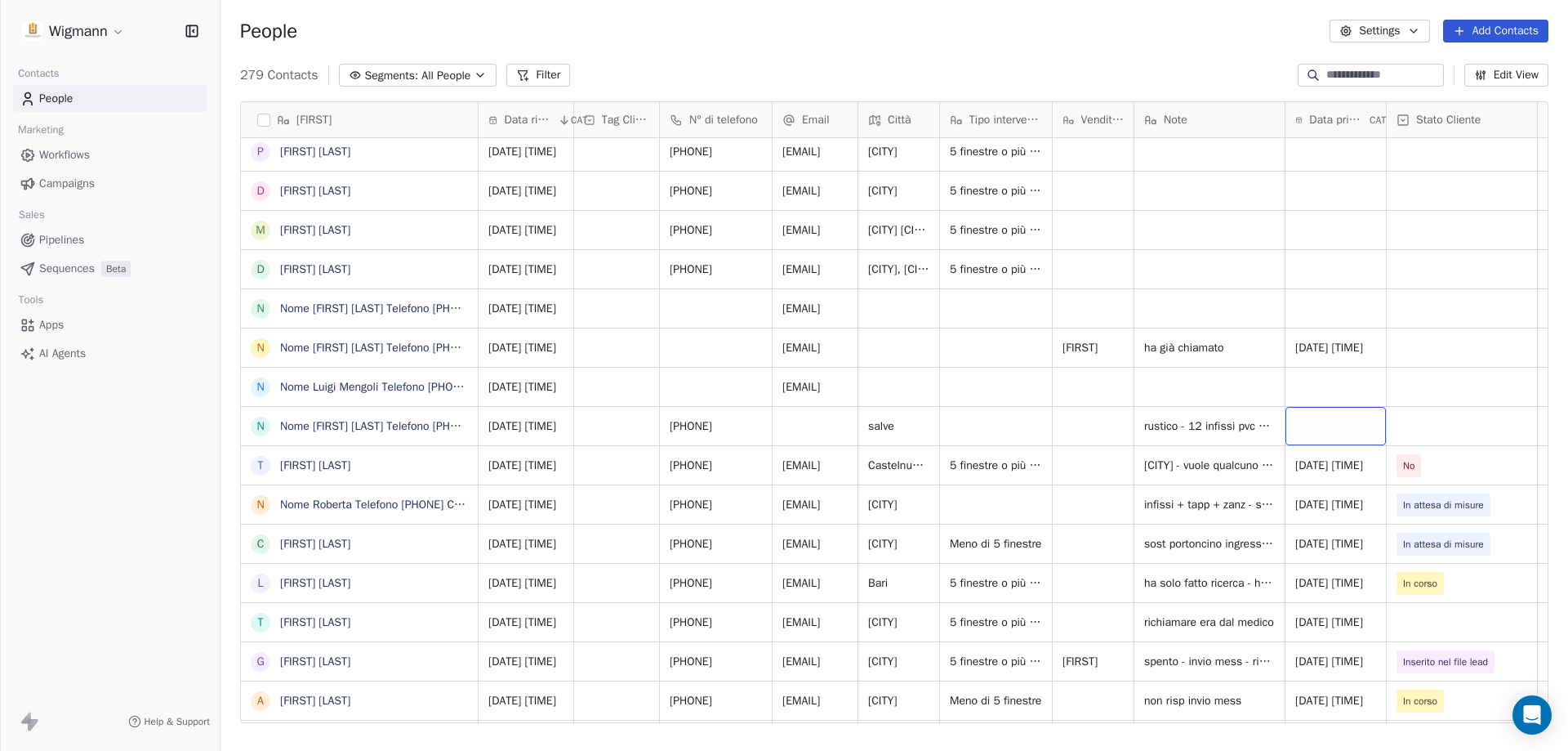 click at bounding box center (1335, 426) 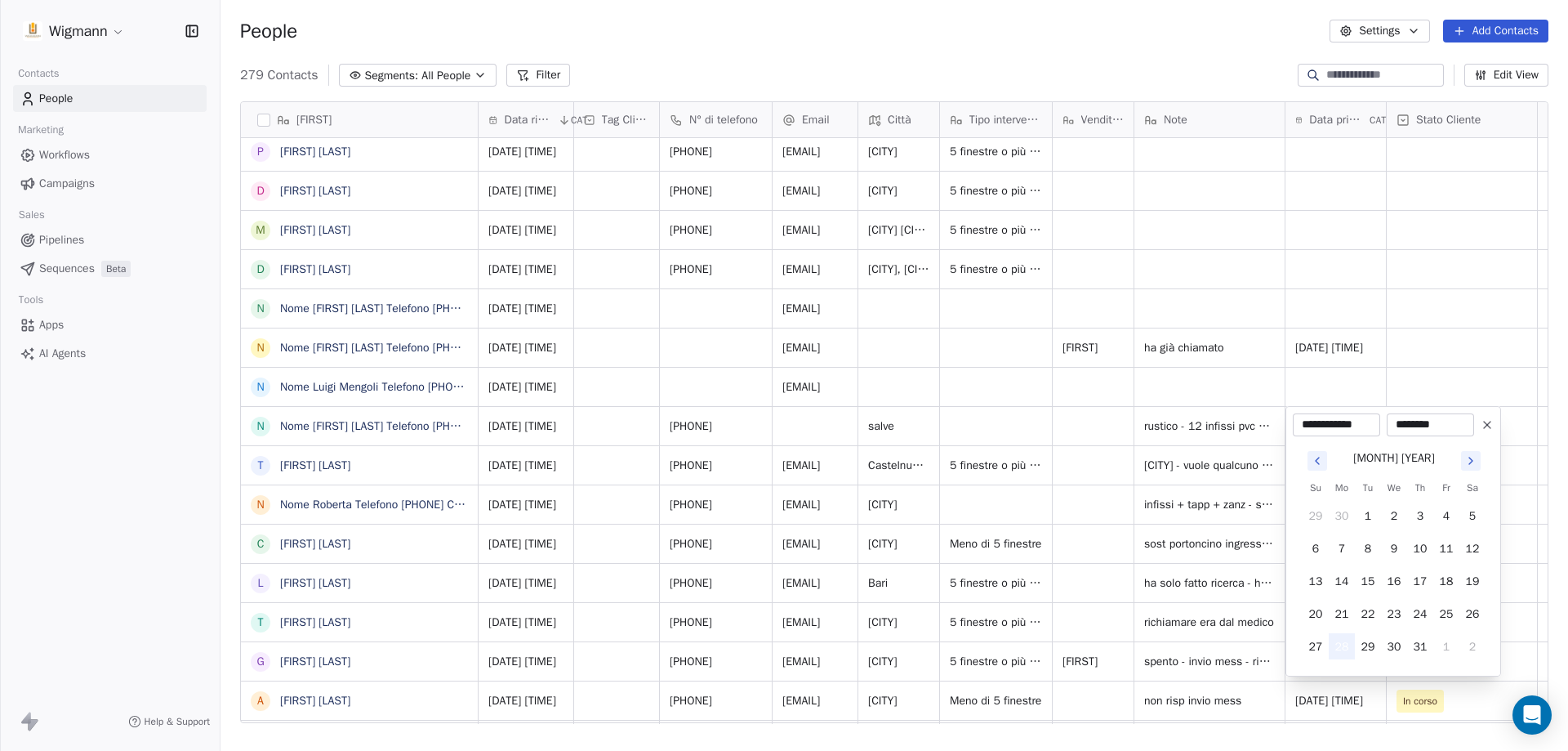 click on "28" at bounding box center [1342, 646] 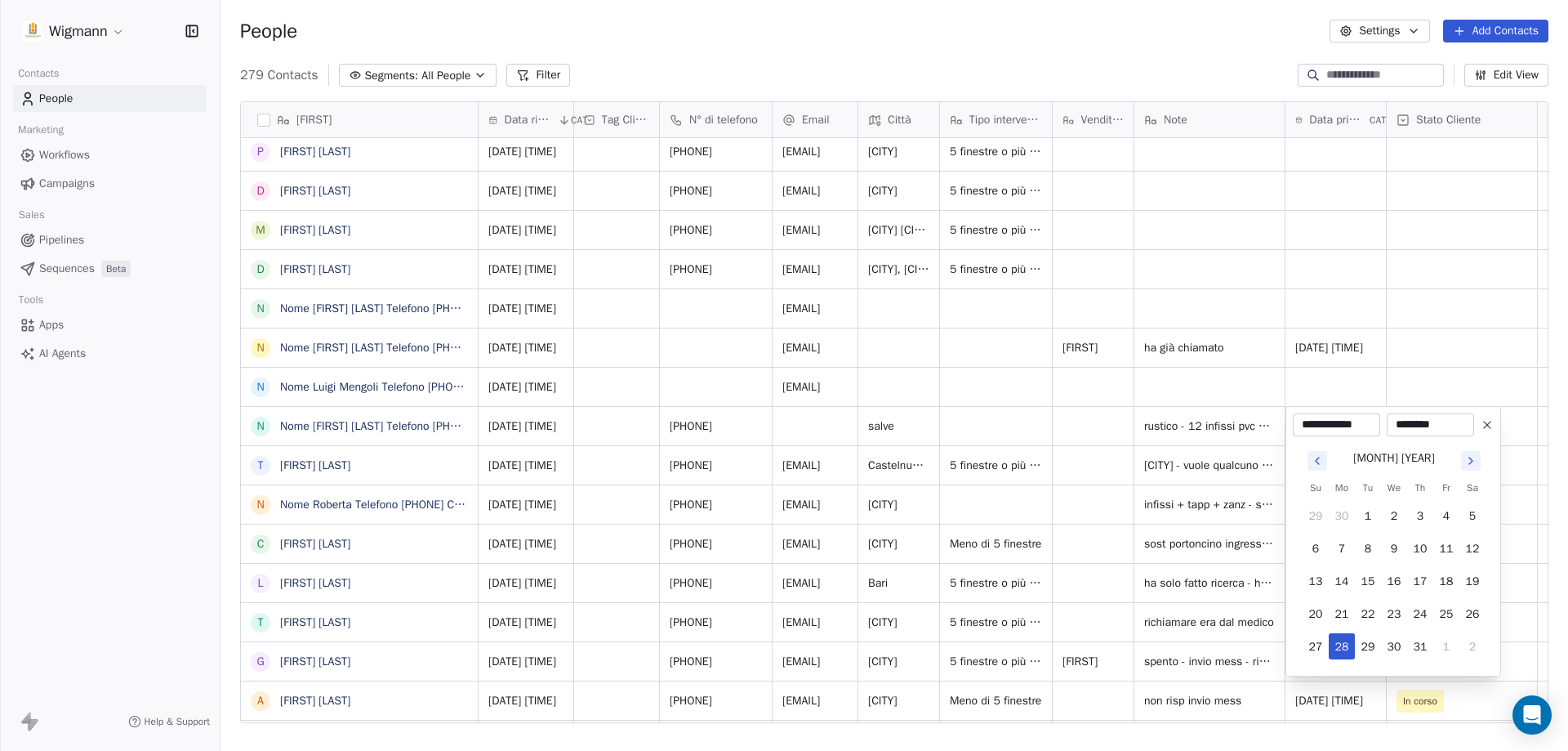 click on "Wigmann Contacts People Marketing Workflows Campaigns Sales Pipelines Sequences Beta Tools Apps AI Agents Help & Support People Settings Add Contacts 279 Contacts Segments: All People Filter Edit View Tag Add to Sequence Nome A [FIRST] [LAST] A [FIRST] [LAST] G [FIRST] [LAST] T [FIRST] [LAST] P [FIRST] [LAST] D [FIRST] [LAST] M [FIRST] [LAST] D [FIRST] [LAST] N Nome [FIRST] [LAST] Telefono [PHONE] Città [CITY] Email [EMAIL] Informazioni Nuova costruzione Trattamento dati personali Ho Letto e prendo consenso sul Trattamento dei miei dati N Nome [FIRST] [LAST] Telefono [PHONE] Città [CITY] Email [EMAIL] Trattamento dati personali Ho Letto e prendo consenso sul Trattamento dei miei dati personali. Inviato da N Nome [FIRST] [LAST] Telefono [PHONE] Città [CITY] Email [EMAIL] Trattamento dati personali Ho Letto e prendo consenso sul Trattamento dei miei dati personali. Inviato da Wigmann N [FIRST] [LAST] N [FIRST] [LAST] l" at bounding box center (784, 375) 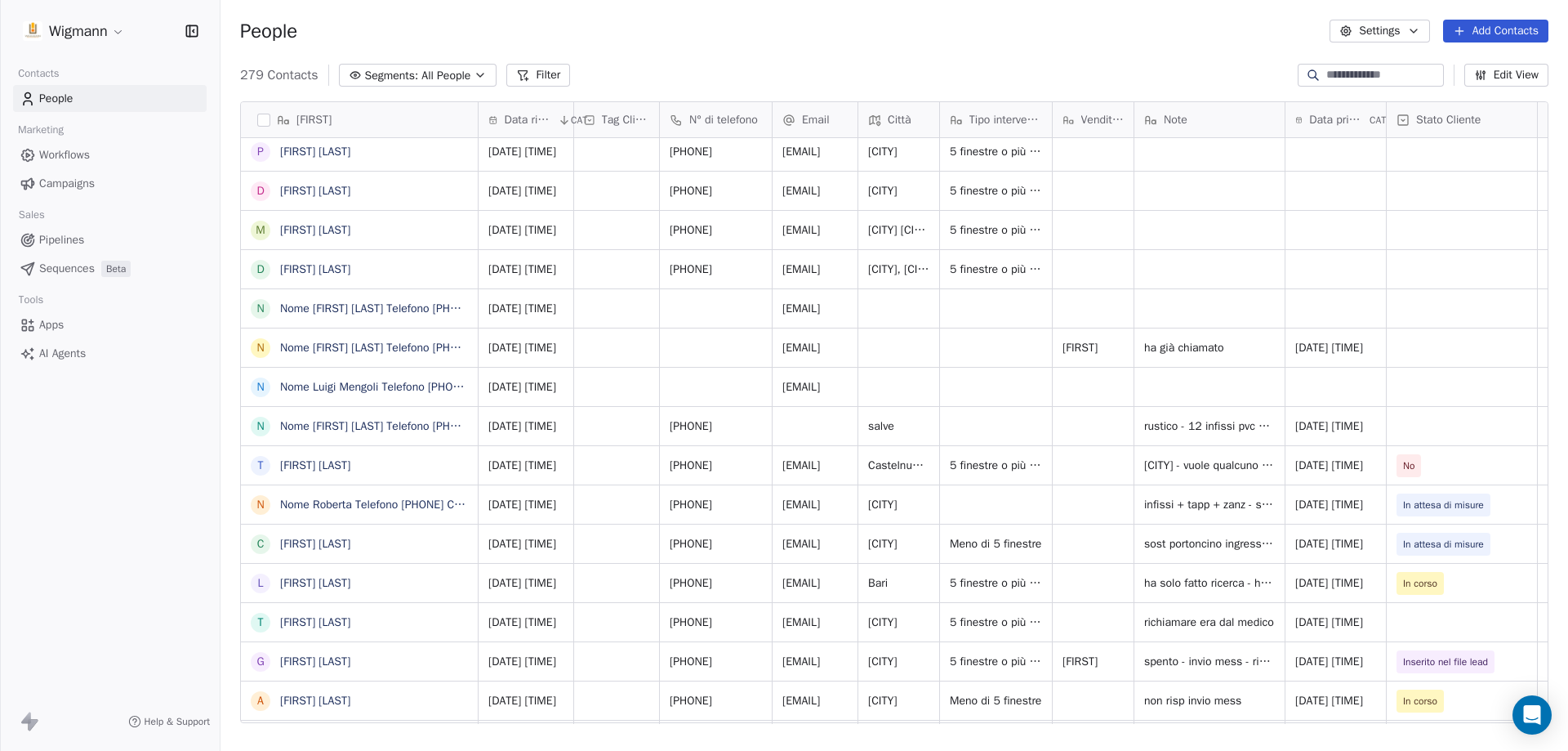 scroll, scrollTop: 0, scrollLeft: 2, axis: horizontal 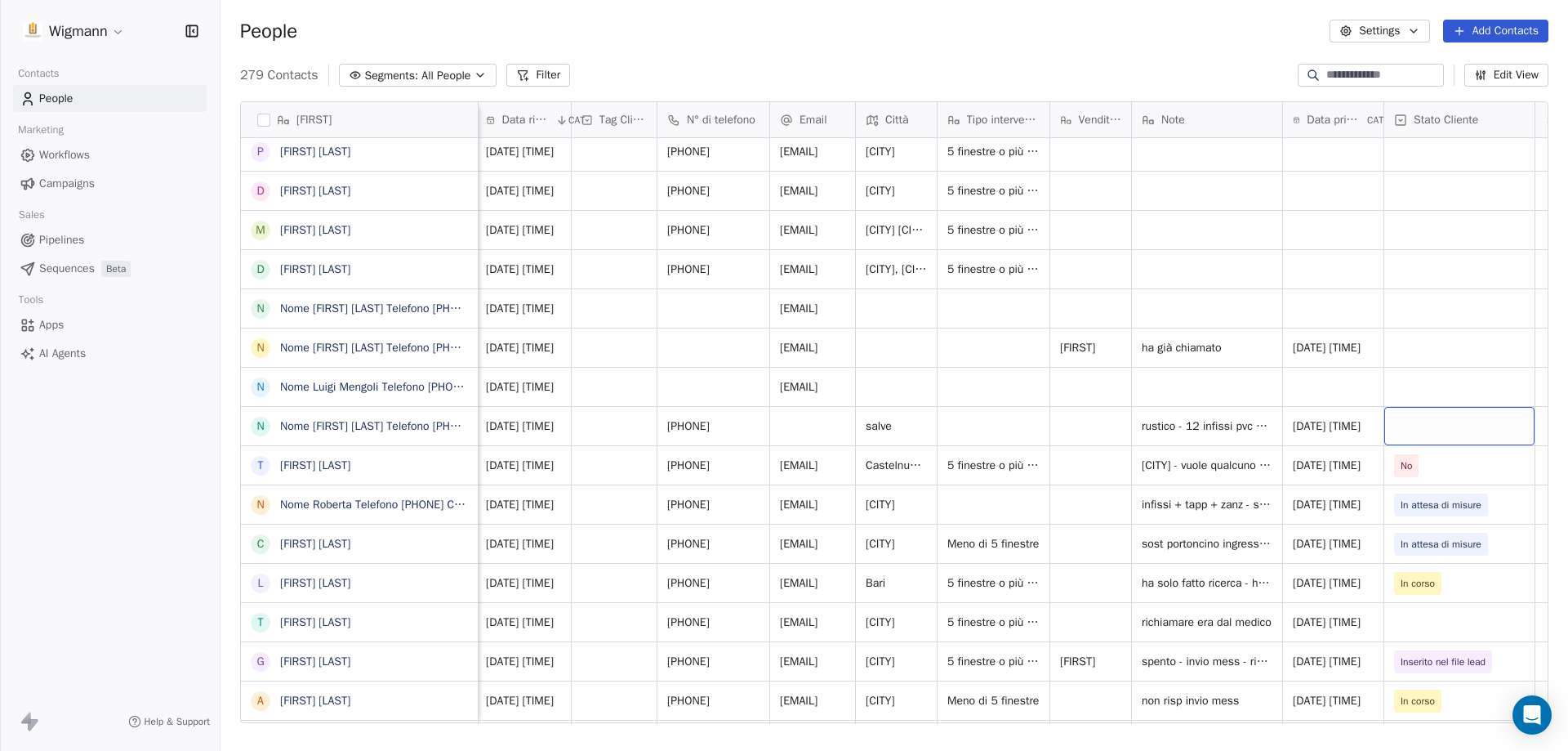 click at bounding box center [1459, 426] 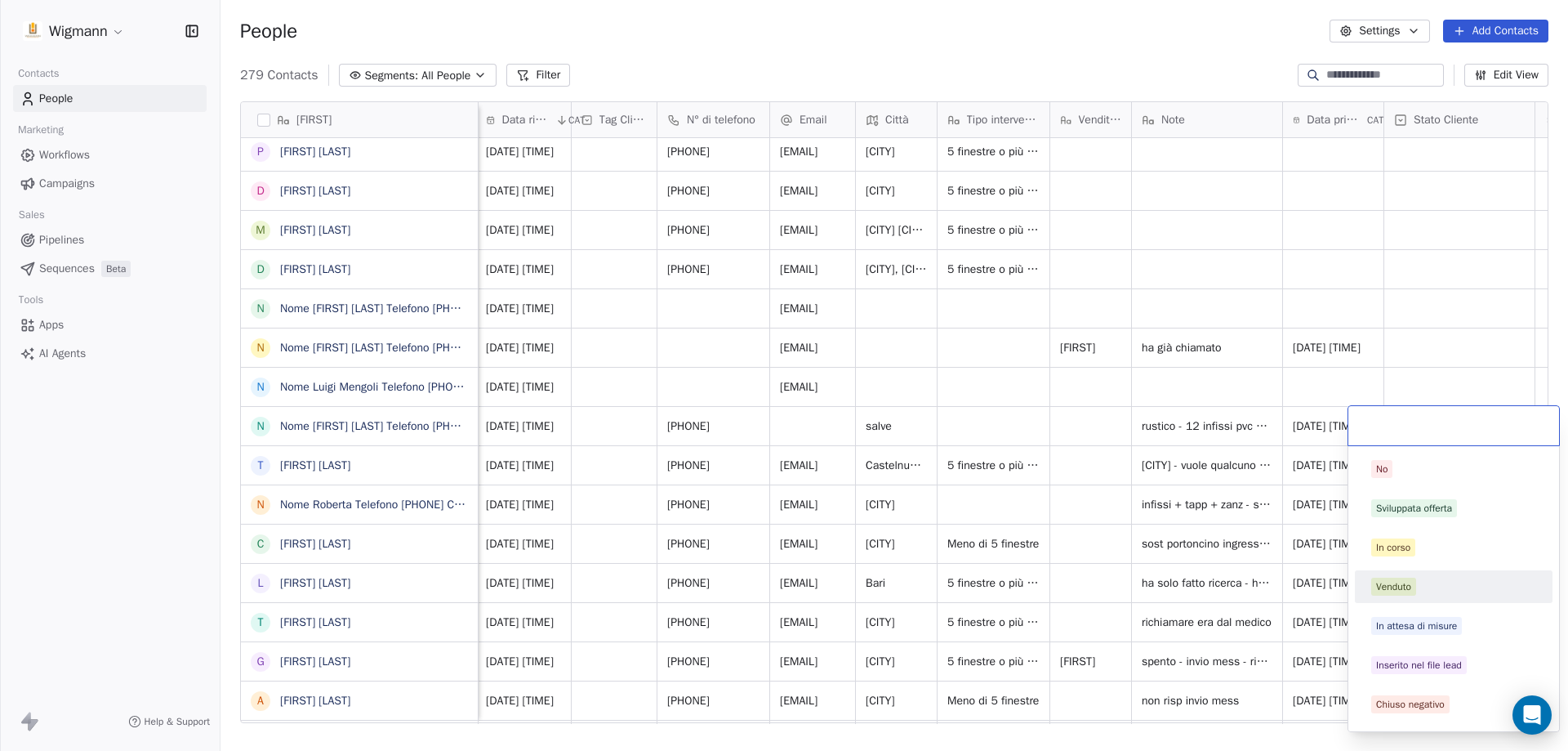 drag, startPoint x: 1410, startPoint y: 592, endPoint x: 1410, endPoint y: 601, distance: 9 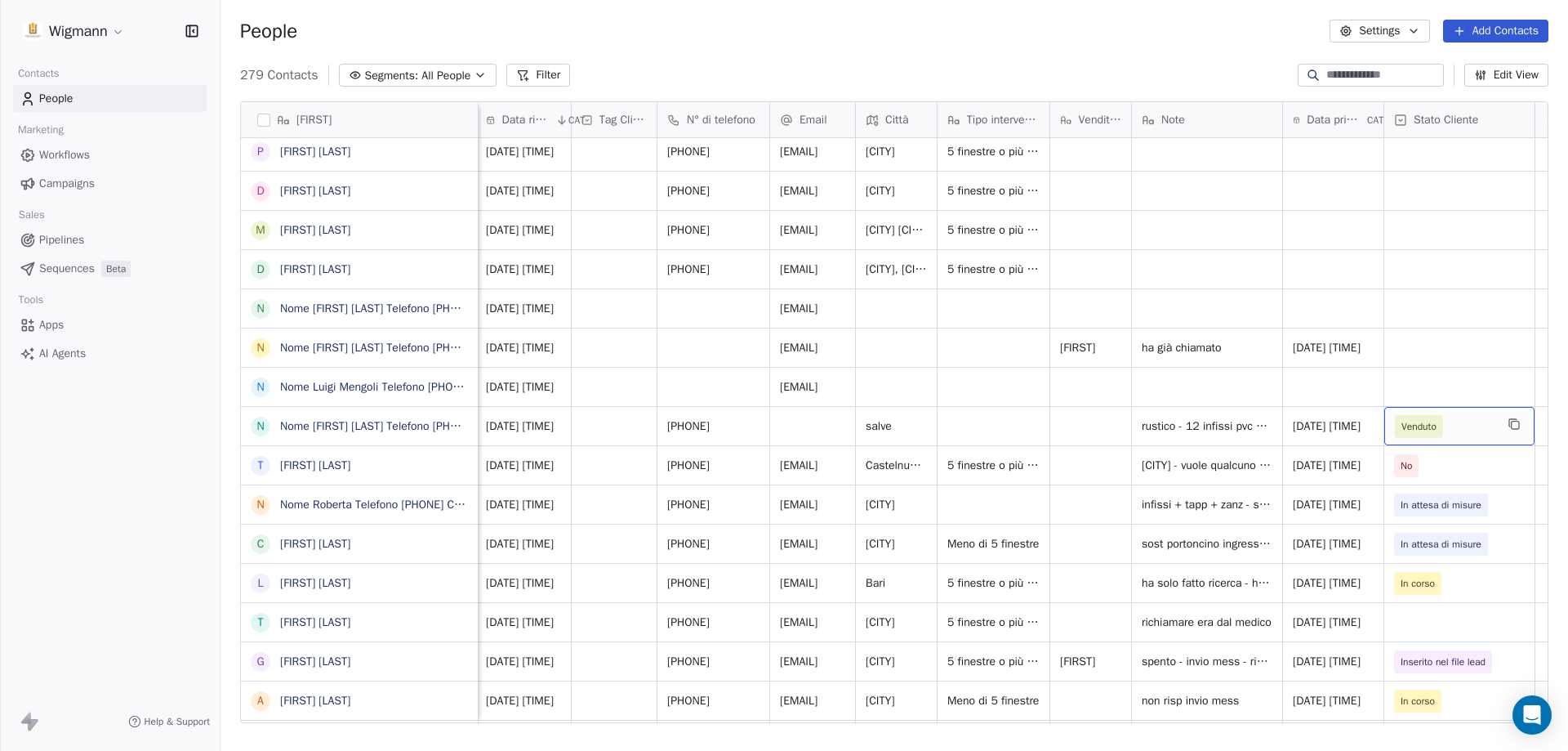click on "Venduto" at bounding box center (1445, 427) 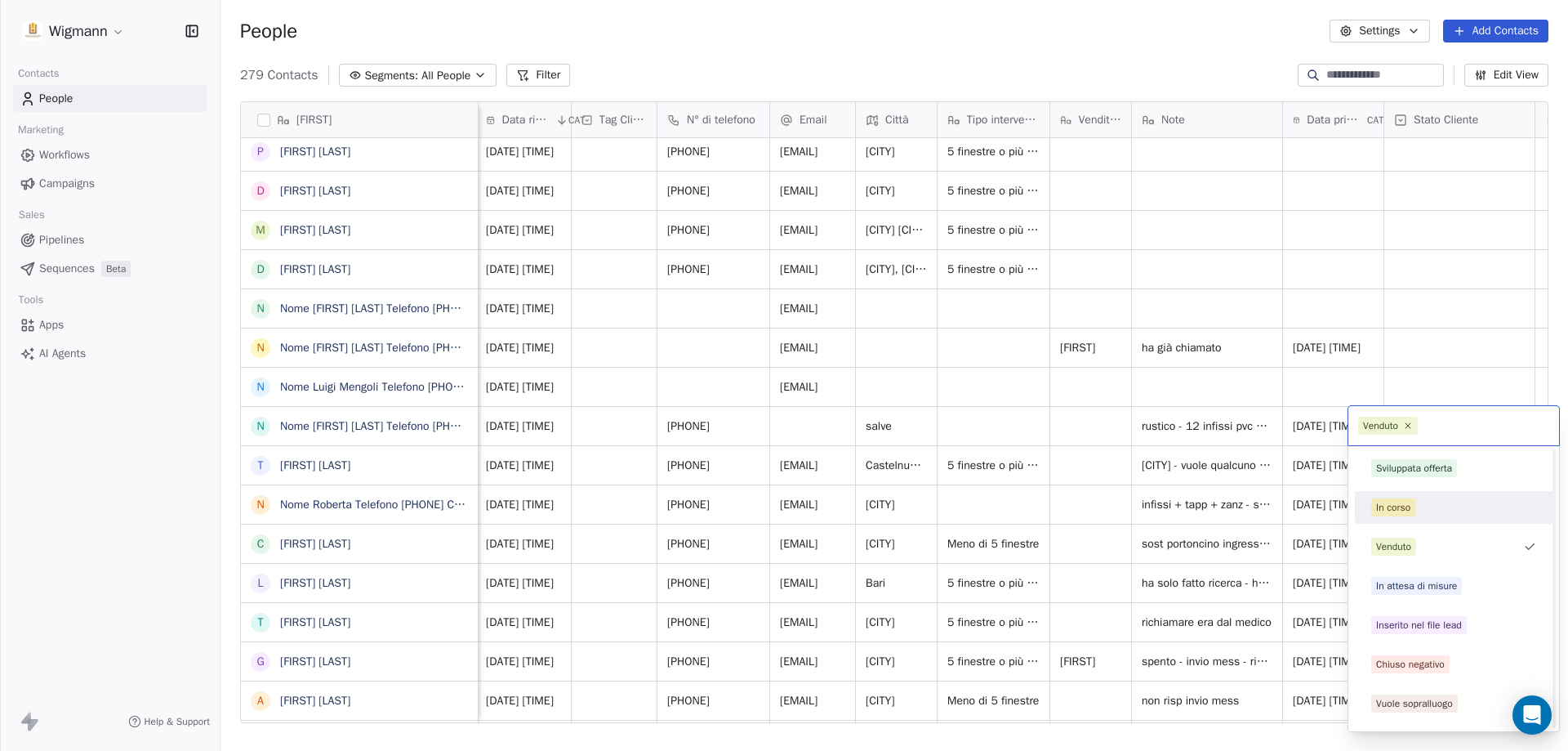 scroll, scrollTop: 74, scrollLeft: 0, axis: vertical 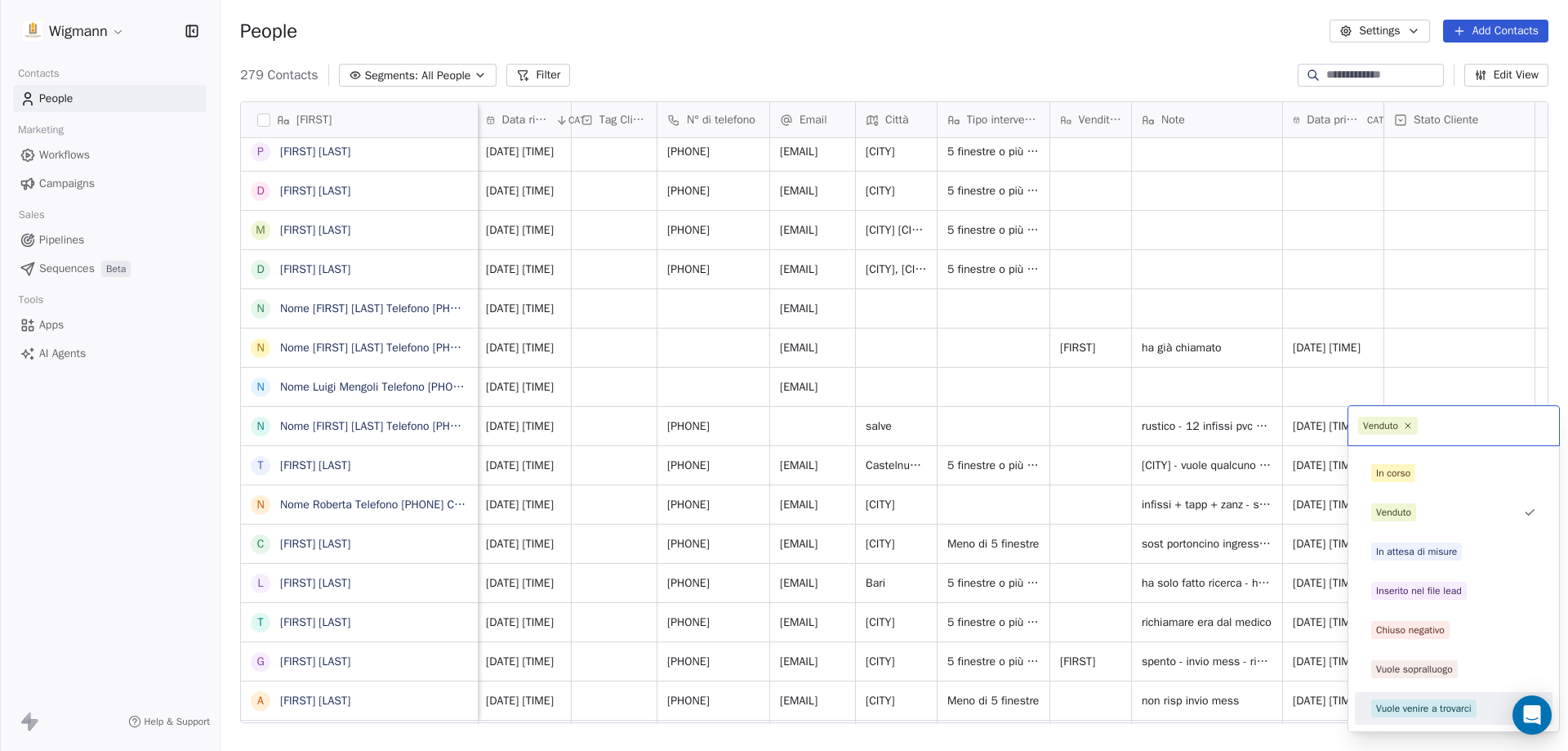 click on "Vuole venire a trovarci" at bounding box center [1423, 709] 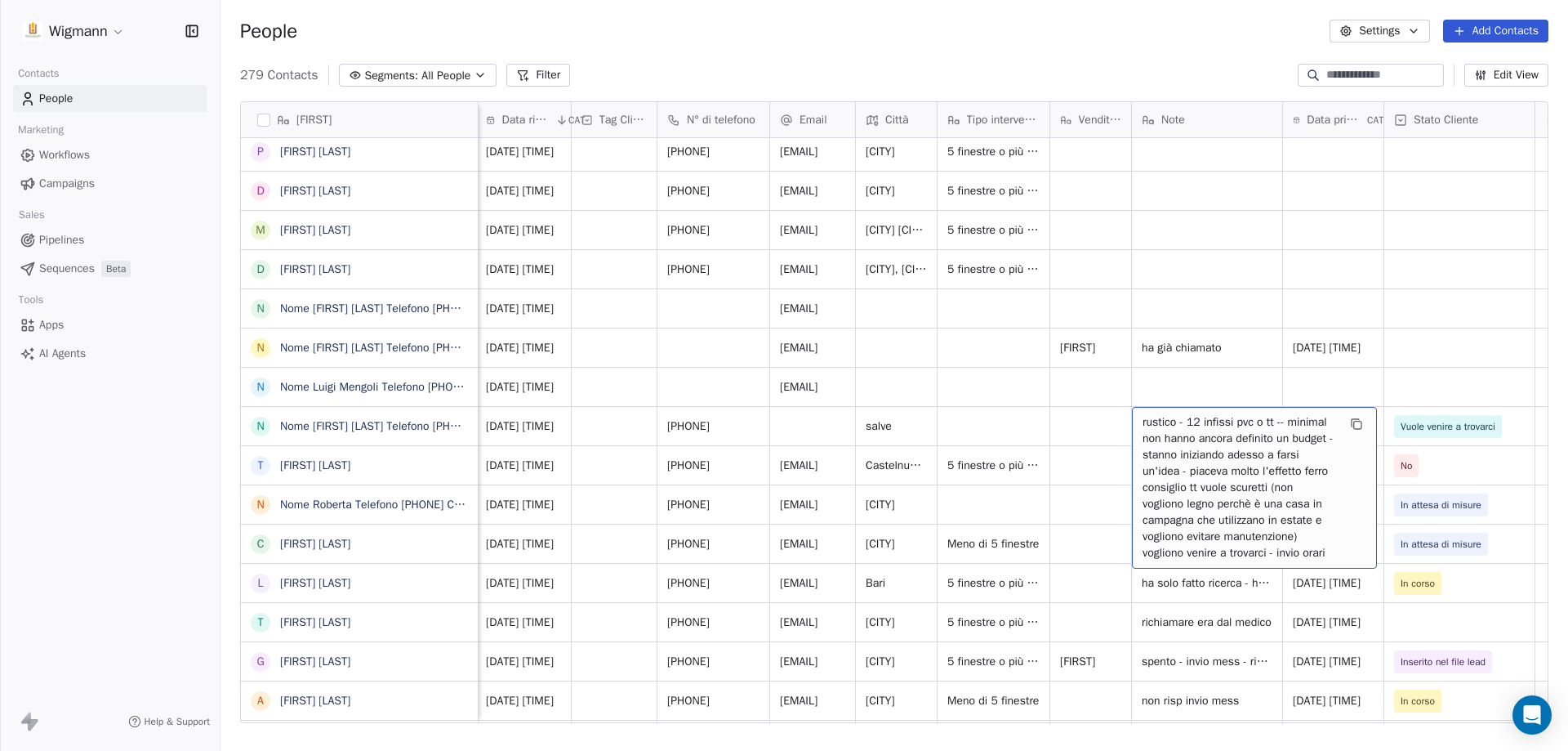 click on "rustico - 12 infissi pvc o tt -- minimal non hanno ancora definito un budget - stanno iniziando adesso a farsi un'idea - piaceva molto l'effetto ferro consiglio tt vuole scuretti (non vogliono legno perchè è una casa in campagna che utilizzano in estate e vogliono evitare manutenzione) vogliono venire a trovarci - invio orari" at bounding box center (1254, 488) 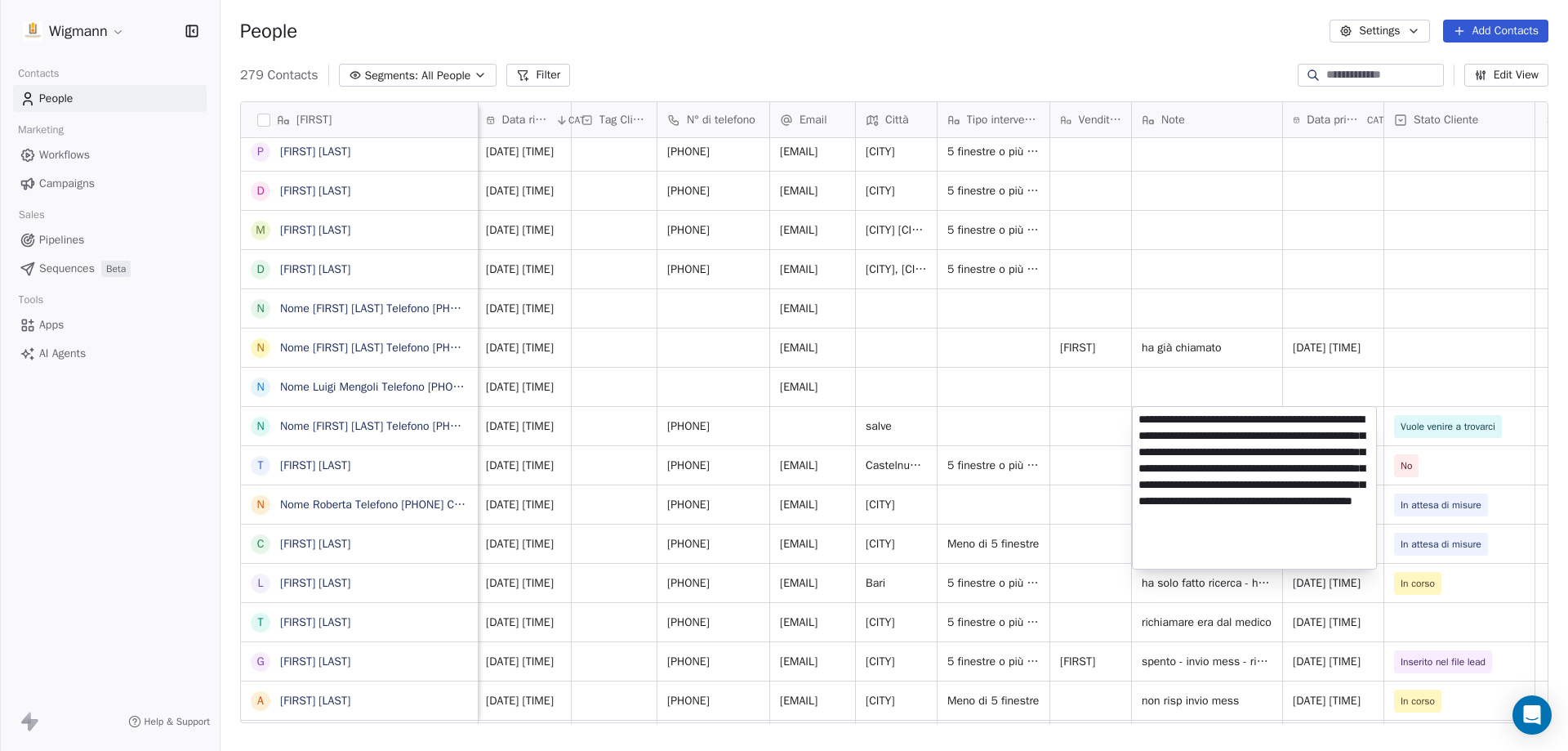 click on "**********" at bounding box center [1254, 488] 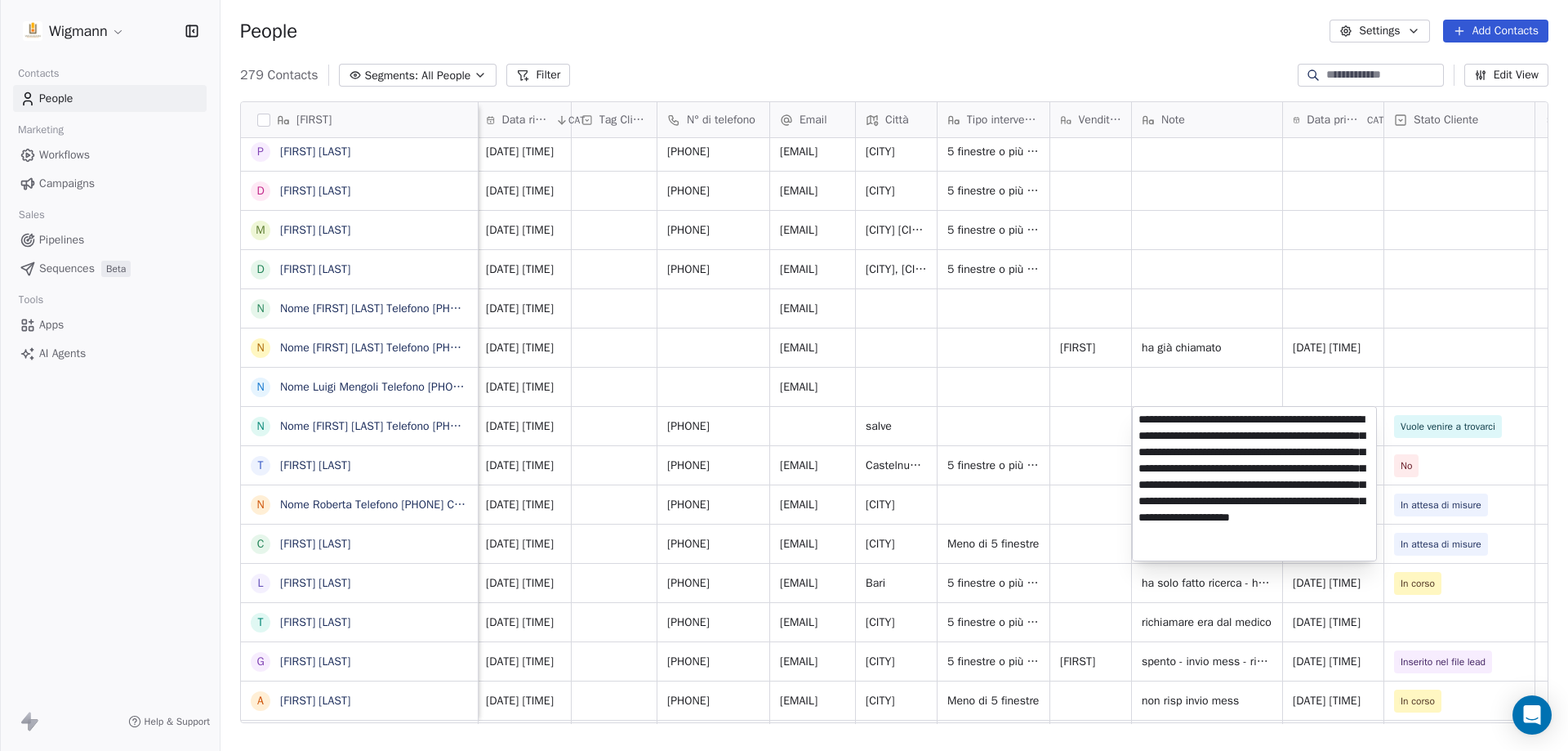 type on "**********" 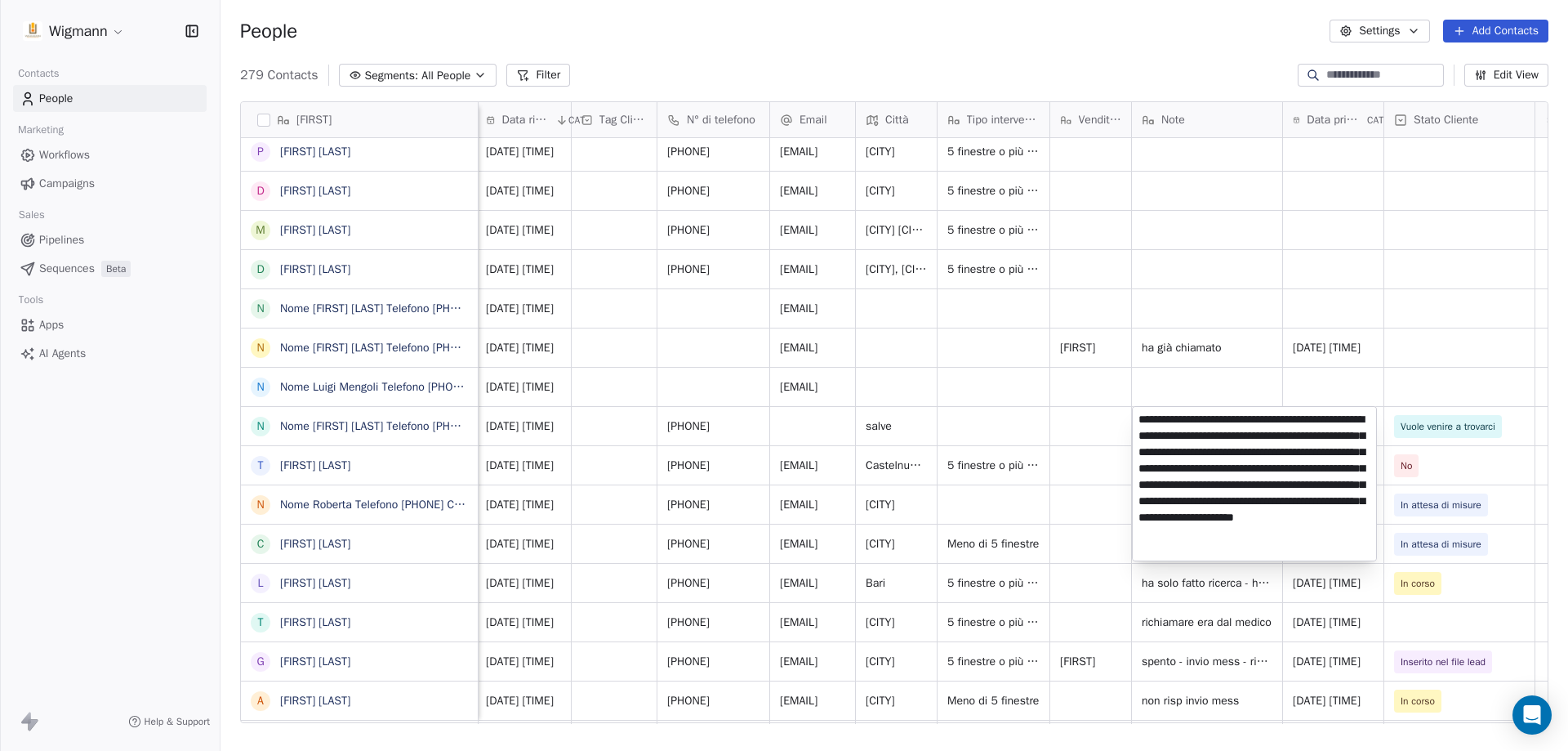 click on "Wigmann Contacts People Marketing Workflows Campaigns Sales Pipelines Sequences Beta Tools Apps AI Agents Help & Support People Settings Add Contacts 279 Contacts Segments: All People Filter Edit View Tag Add to Sequence Nome A [FIRST] [LAST] A [FIRST] [LAST] G [FIRST] [LAST] T [FIRST] [LAST] P [FIRST] [LAST] D [FIRST] [LAST] M [FIRST] [LAST] D [FIRST] [LAST] N Nome [FIRST] [LAST] Telefono [PHONE] Città [CITY] Email [EMAIL] Informazioni Nuova costruzione Trattamento dati personali Ho Letto e prendo consenso sul Trattamento dei miei dati N Nome [FIRST] [LAST] Telefono [PHONE] Città [CITY] Email [EMAIL] Trattamento dati personali Ho Letto e prendo consenso sul Trattamento dei miei dati personali. Inviato da N Nome [FIRST] [LAST] Telefono [PHONE] Città [CITY] Email [EMAIL] Trattamento dati personali Ho Letto e prendo consenso sul Trattamento dei miei dati personali. Inviato da Wigmann N [FIRST] [LAST] N [FIRST] [LAST] l" at bounding box center [784, 375] 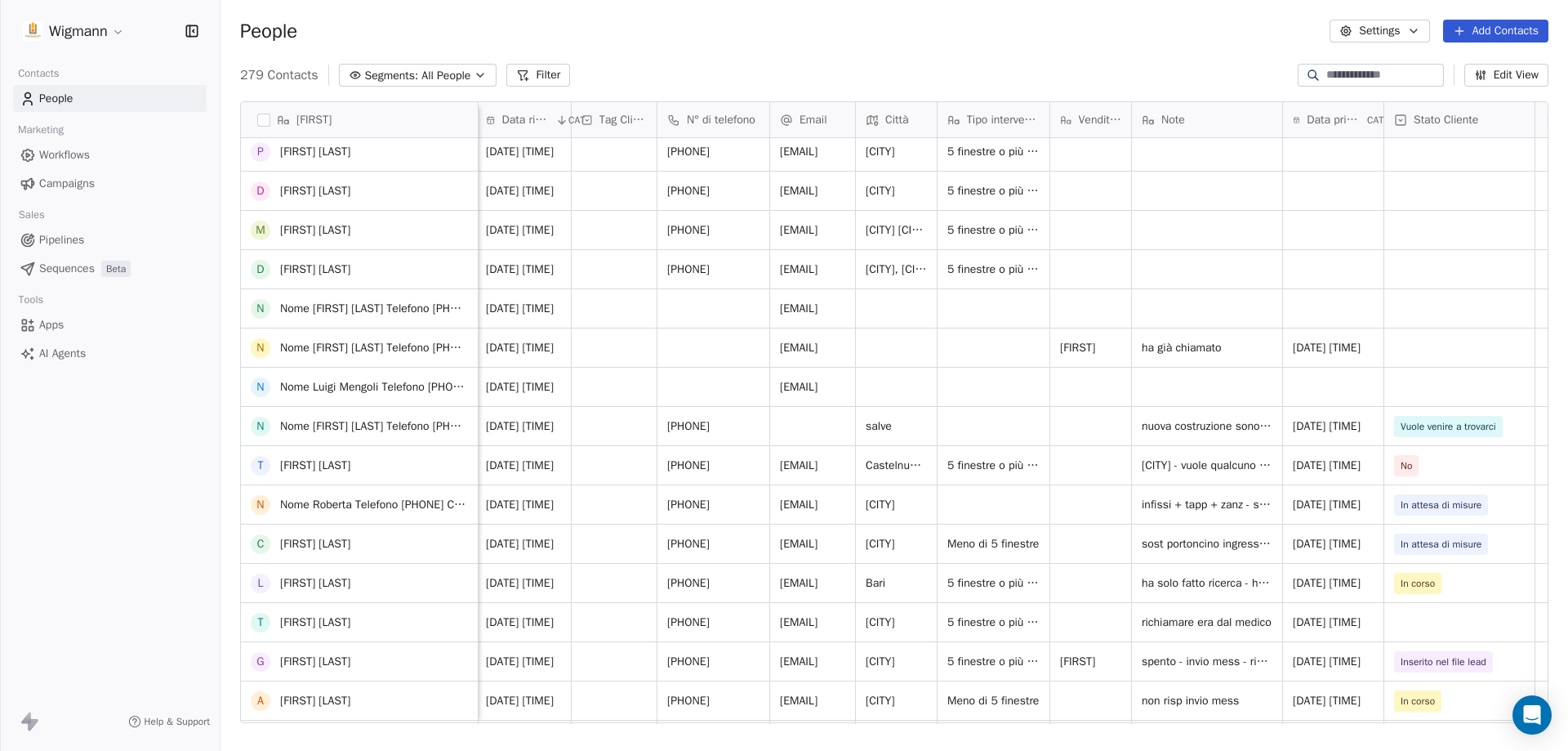 scroll, scrollTop: 0, scrollLeft: 0, axis: both 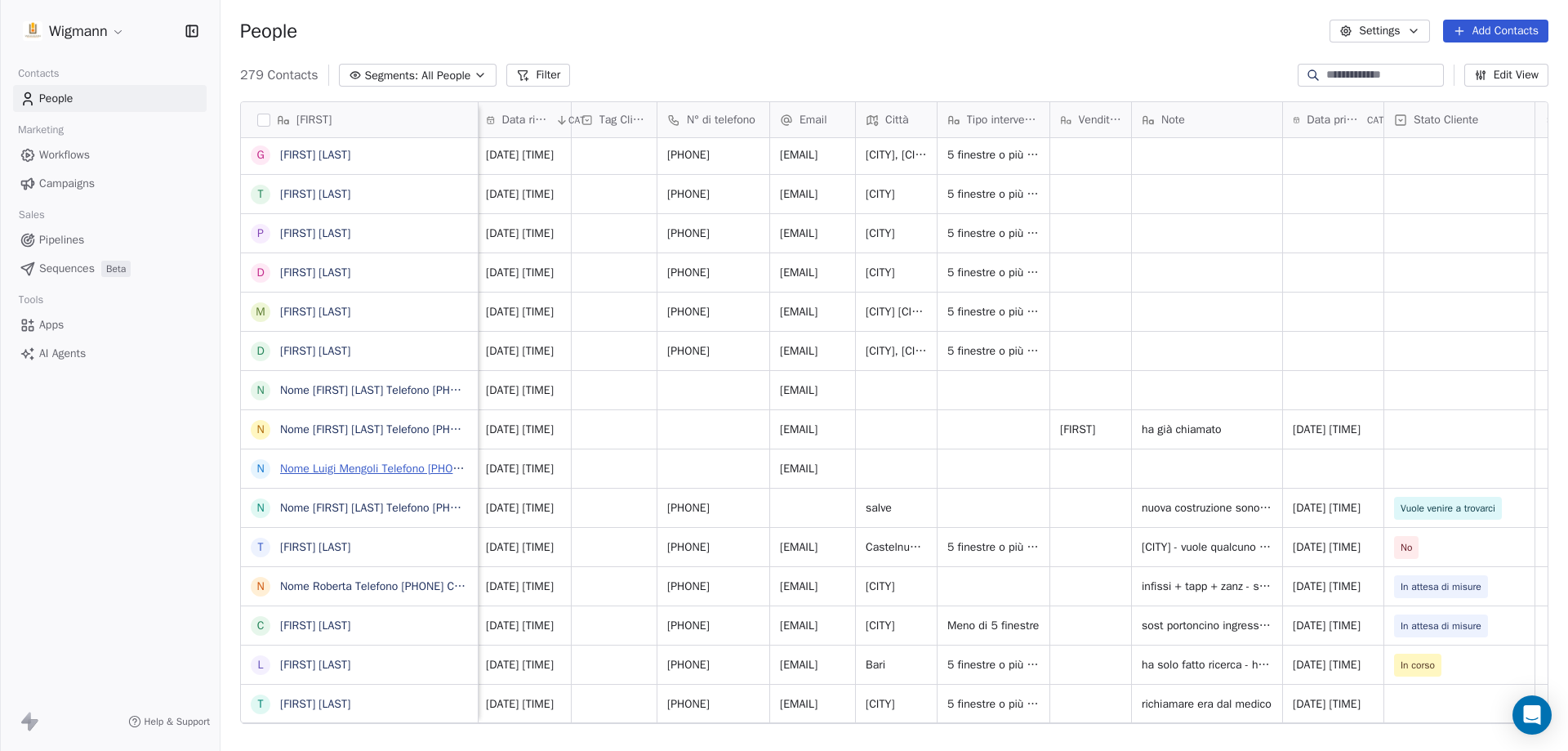 click on "Nome Luigi Mengoli Telefono [PHONE] Città [CITY] Email [EMAIL] Trattamento dati personali Ho Letto e prendo consenso sul Trattamento dei miei dati personali. Inviato da Wigmann" at bounding box center (731, 468) 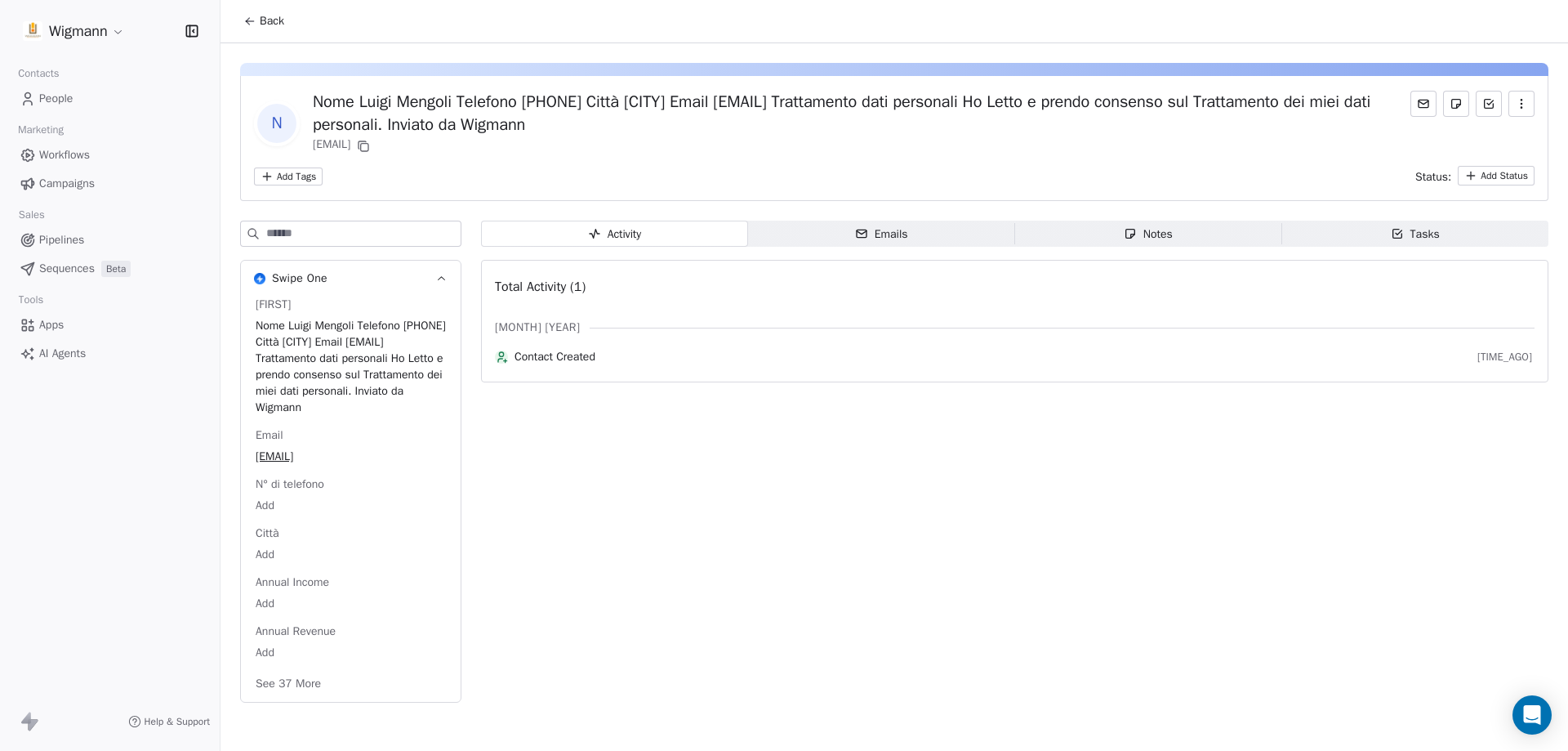 click on "Nome Luigi Mengoli Telefono [PHONE] Città [CITY] Email [EMAIL] Trattamento dati personali Ho Letto e prendo consenso sul Trattamento dei miei dati personali. Inviato da Wigmann" at bounding box center (350, 367) 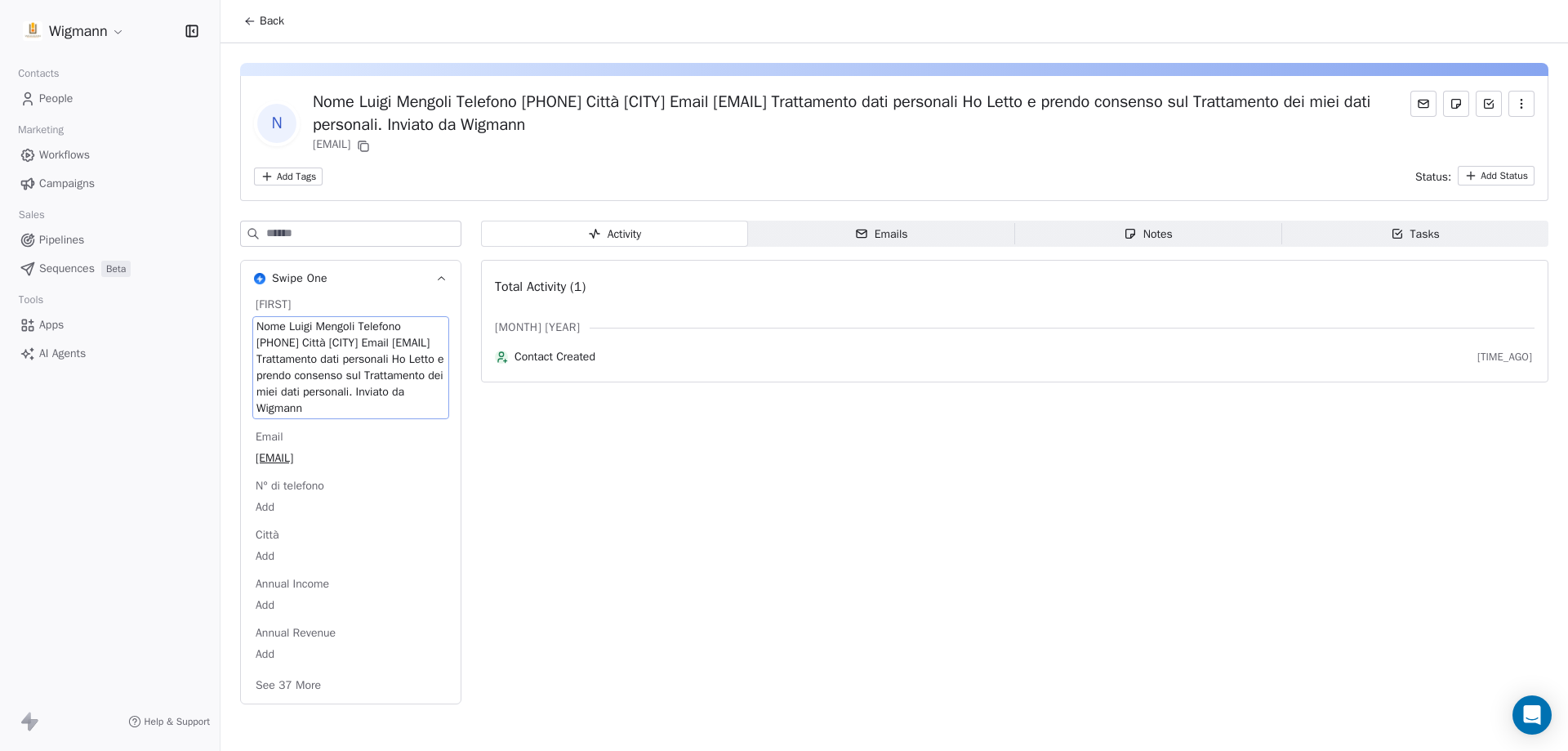 click on "Nome Luigi Mengoli Telefono [PHONE] Città [CITY] Email [EMAIL] Trattamento dati personali Ho Letto e prendo consenso sul Trattamento dei miei dati personali. Inviato da Wigmann" at bounding box center (350, 368) 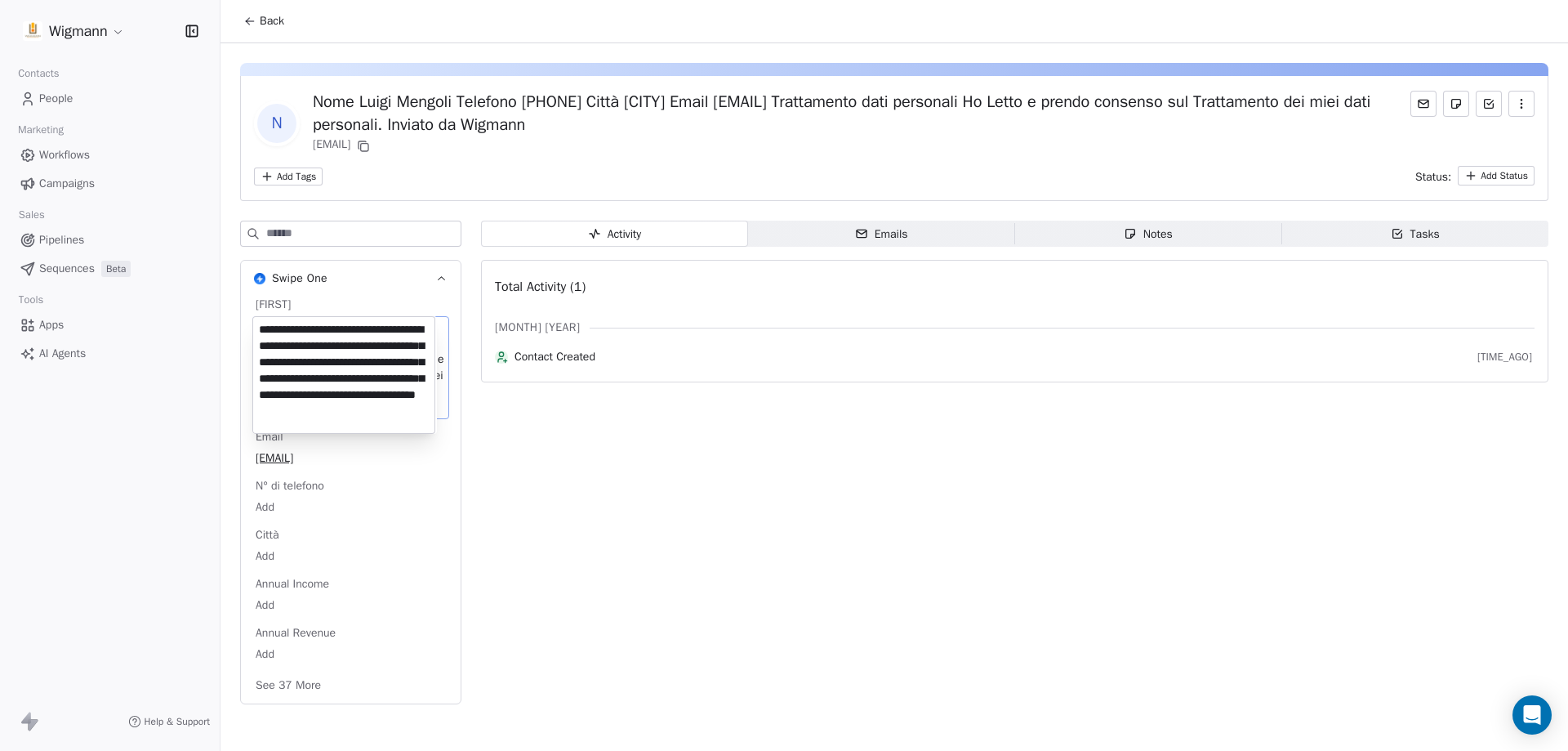 scroll, scrollTop: 23, scrollLeft: 0, axis: vertical 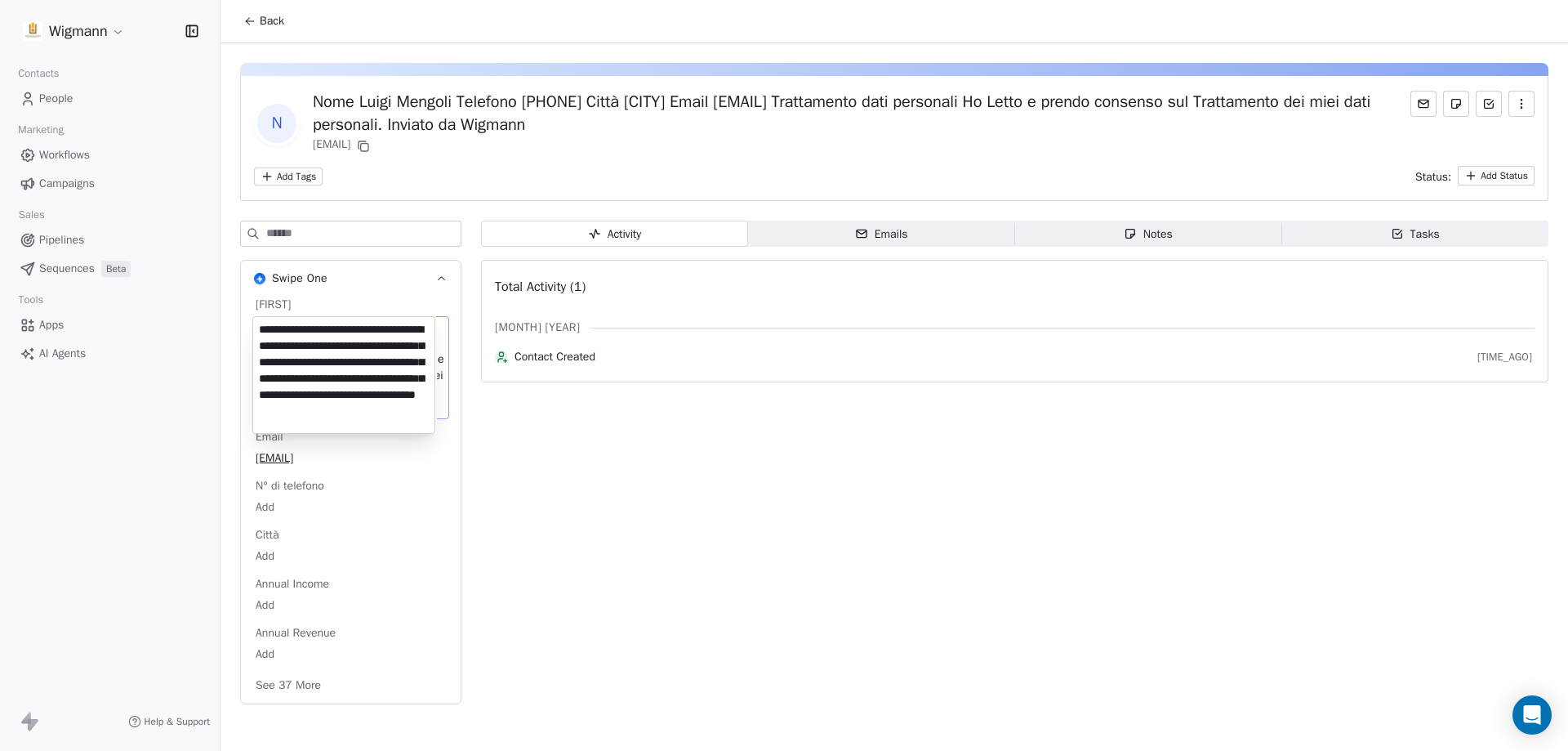 drag, startPoint x: 321, startPoint y: 324, endPoint x: 252, endPoint y: 342, distance: 71.3092 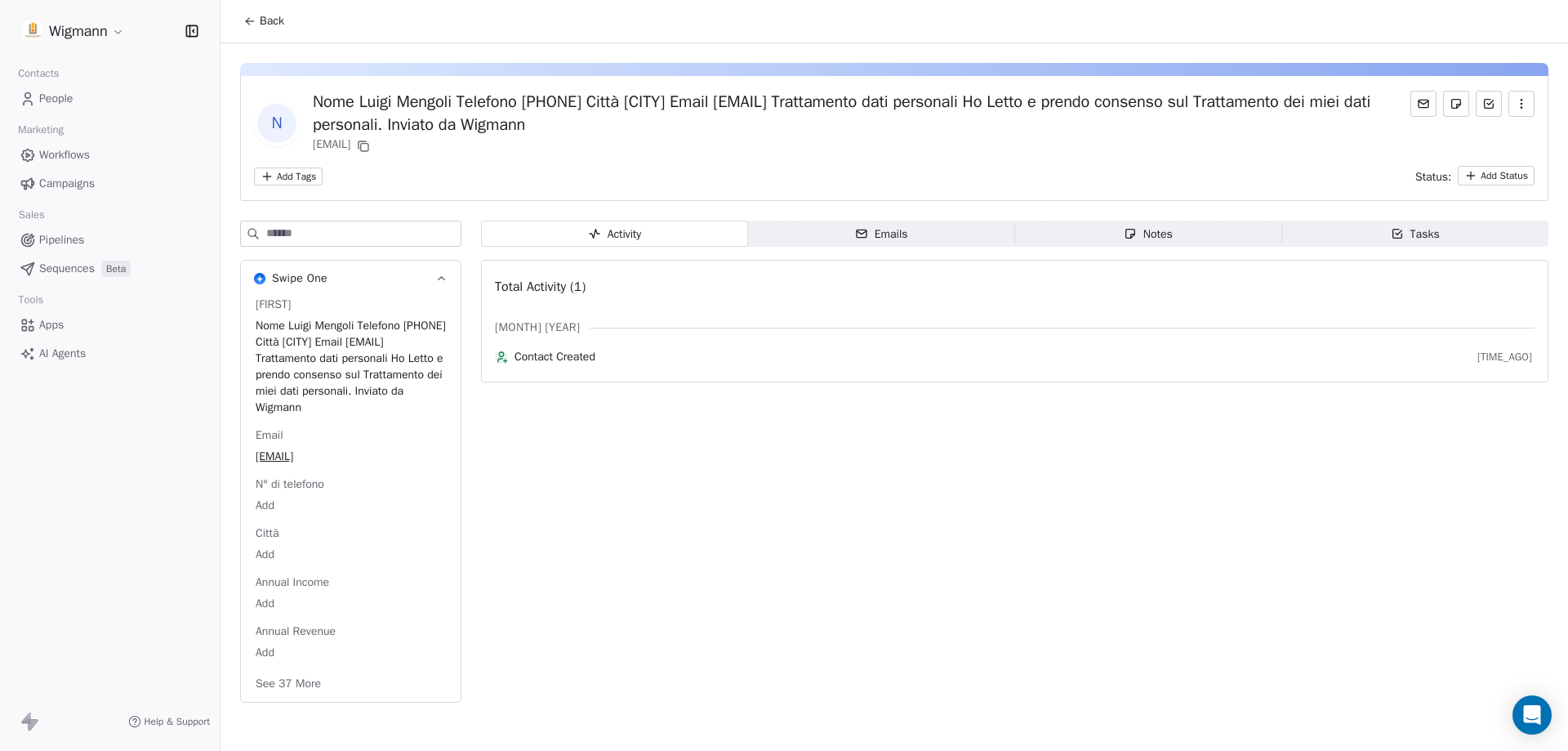 click on "Back" at bounding box center [264, 21] 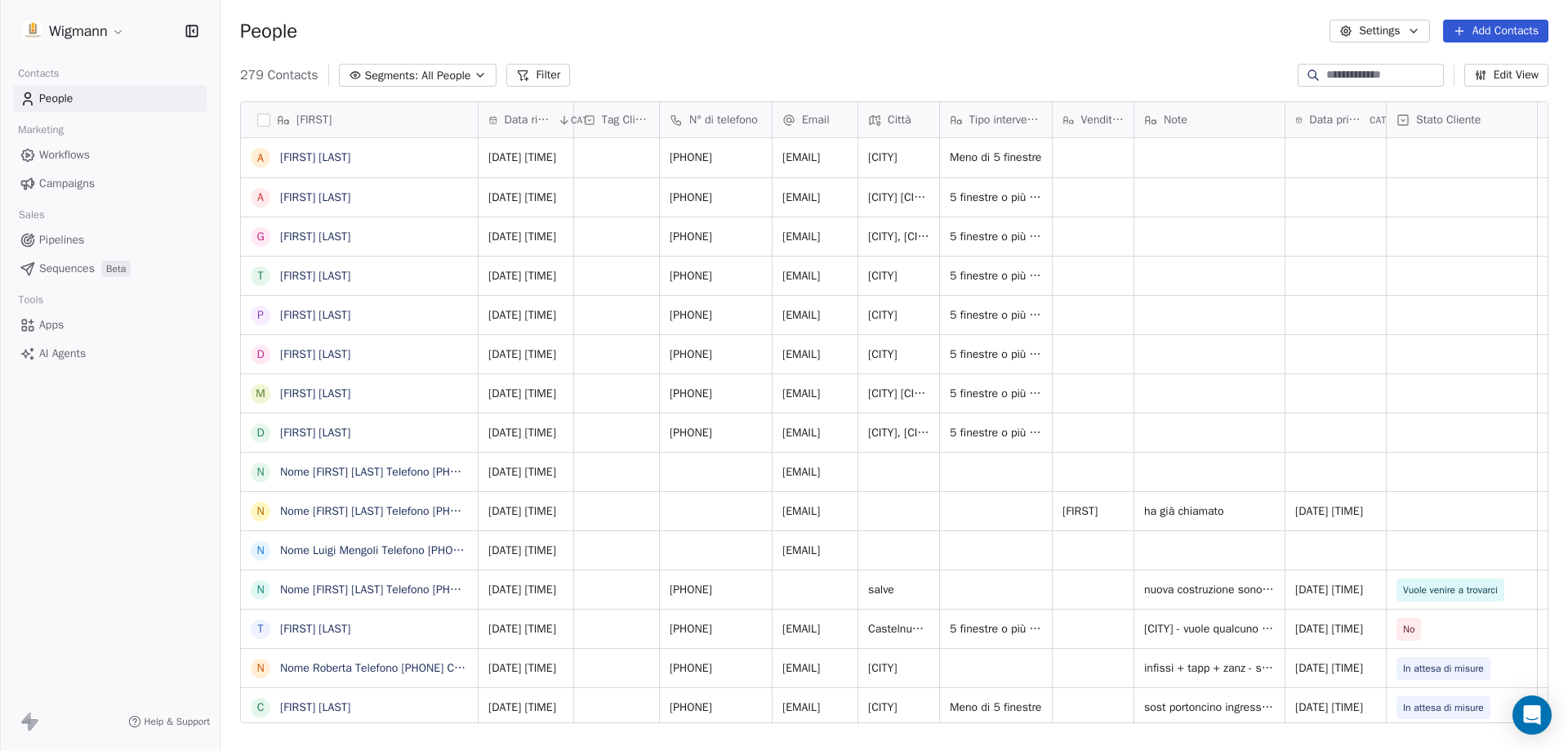 scroll, scrollTop: 82, scrollLeft: 0, axis: vertical 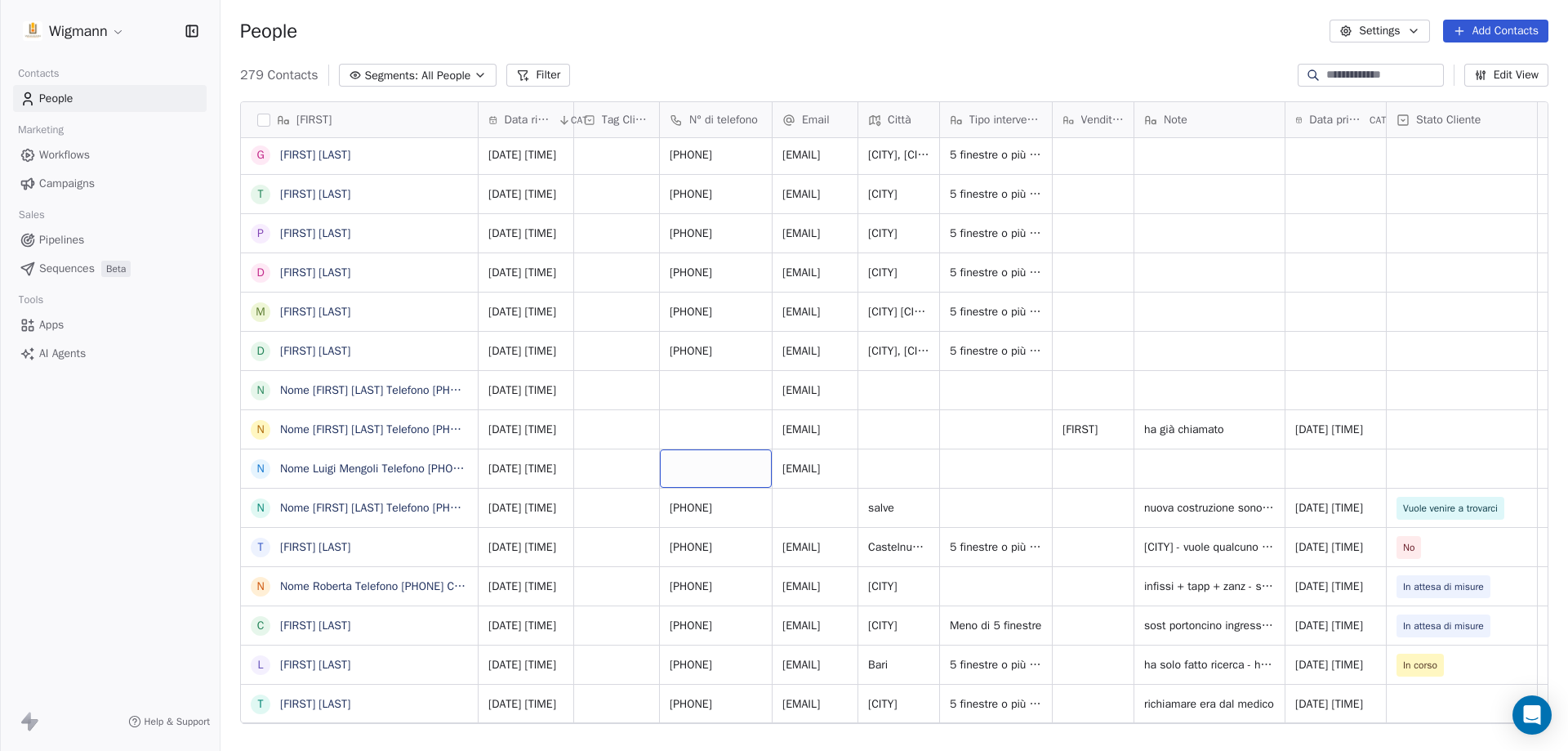 click at bounding box center [715, 468] 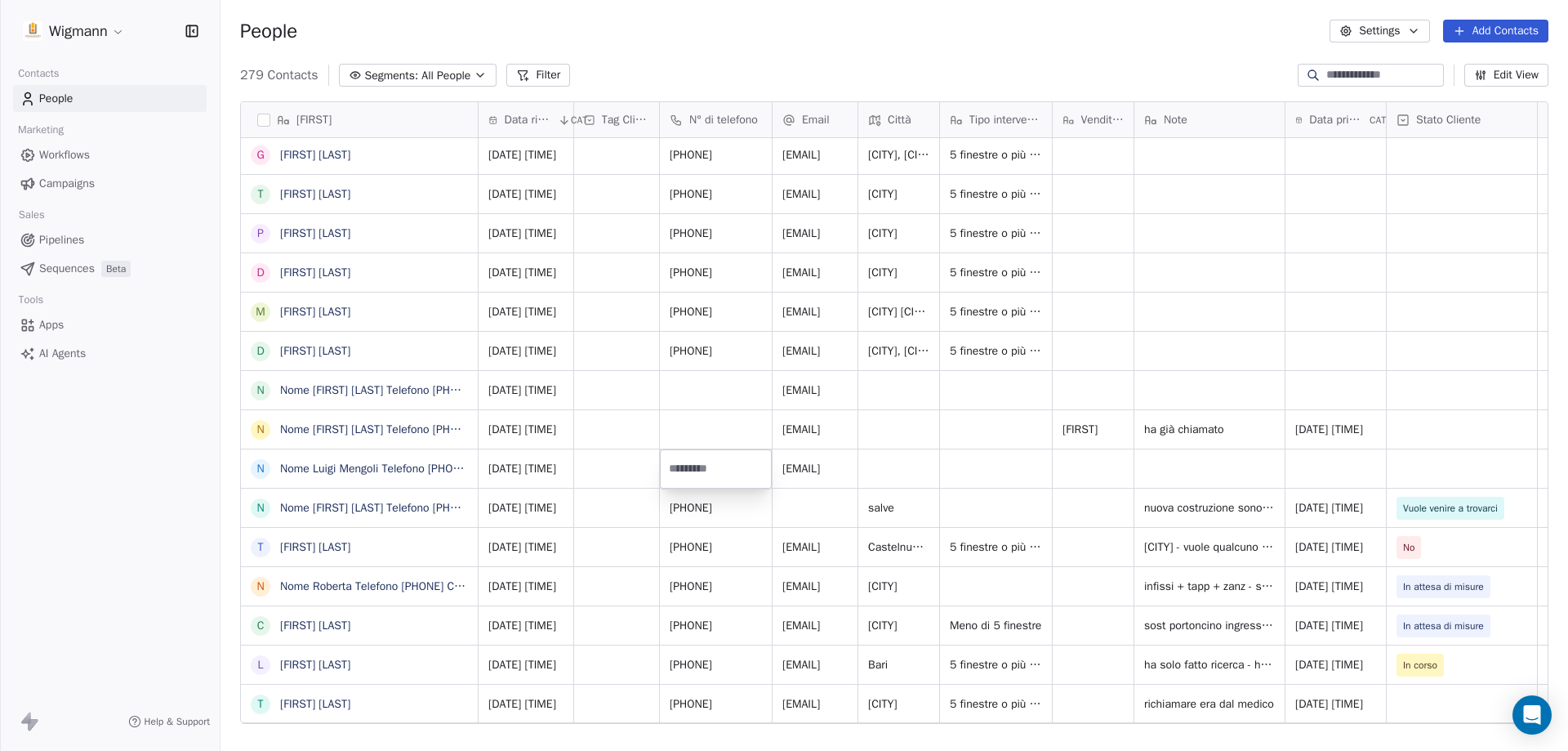 type on "**********" 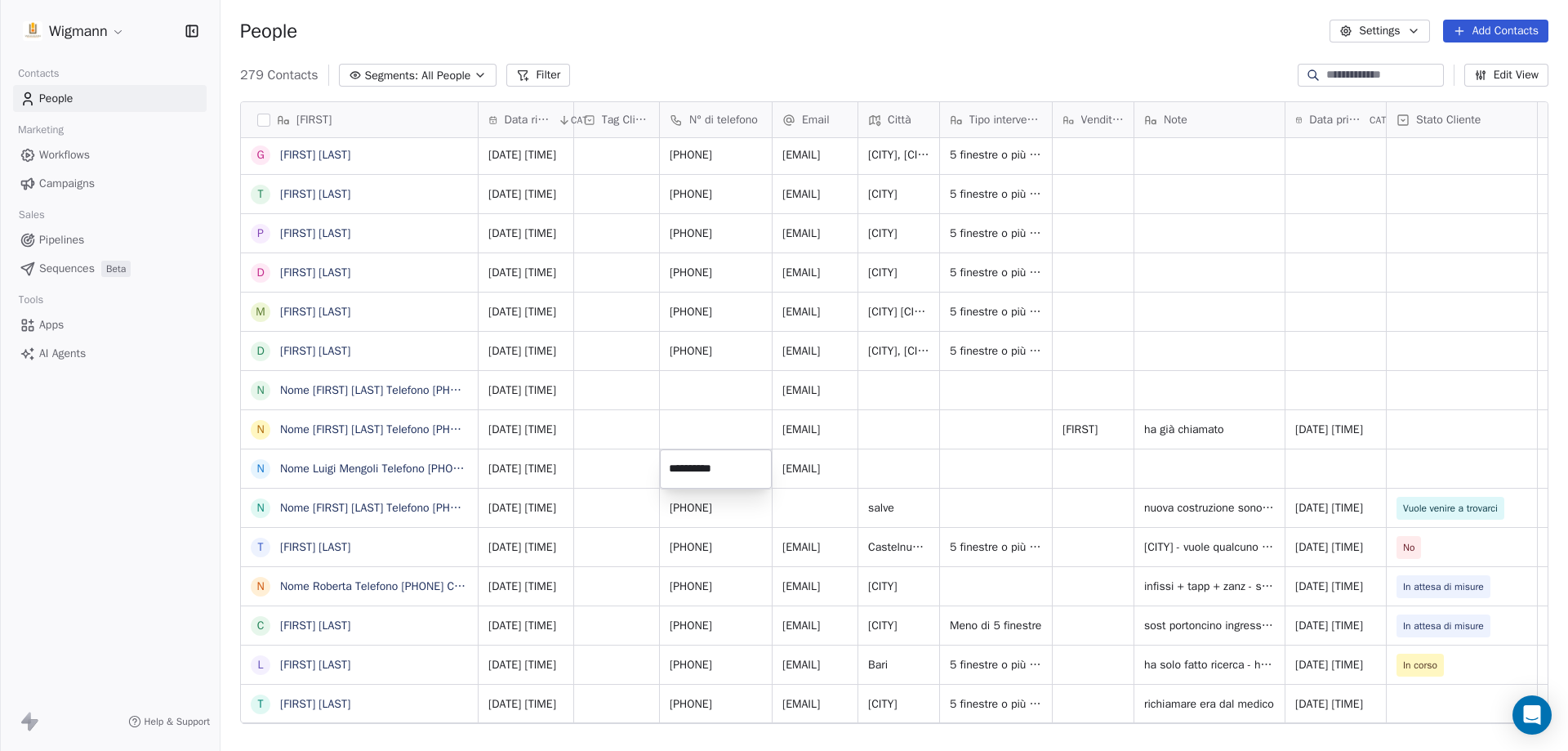 click on "Wigmann Contacts People Marketing Workflows Campaigns Sales Pipelines Sequences Beta Tools Apps AI Agents Help & Support People Settings Add Contacts 279 Contacts Segments: All People Filter Edit View Tag Add to Sequence Nome A [FIRST] [LAST] A [FIRST] [LAST] G [FIRST] [LAST] T [FIRST] [LAST] P [FIRST] [LAST] D [FIRST] [LAST] M [FIRST] [LAST] D [FIRST] [LAST] N Nome [FIRST] [LAST] Telefono [PHONE] Città [CITY] Email [EMAIL] Informazioni Nuova costruzione Trattamento dati personali Ho Letto e prendo consenso sul Trattamento dei miei dati N Nome [FIRST] [LAST] Telefono [PHONE] Città [CITY] Email [EMAIL] Trattamento dati personali Ho Letto e prendo consenso sul Trattamento dei miei dati personali. Inviato da N Nome [FIRST] [LAST] Telefono [PHONE] Città [CITY] Email [EMAIL] Trattamento dati personali Ho Letto e prendo consenso sul Trattamento dei miei dati personali. Inviato da Wigmann N [FIRST] [LAST] N [FIRST] [LAST] l" at bounding box center (784, 375) 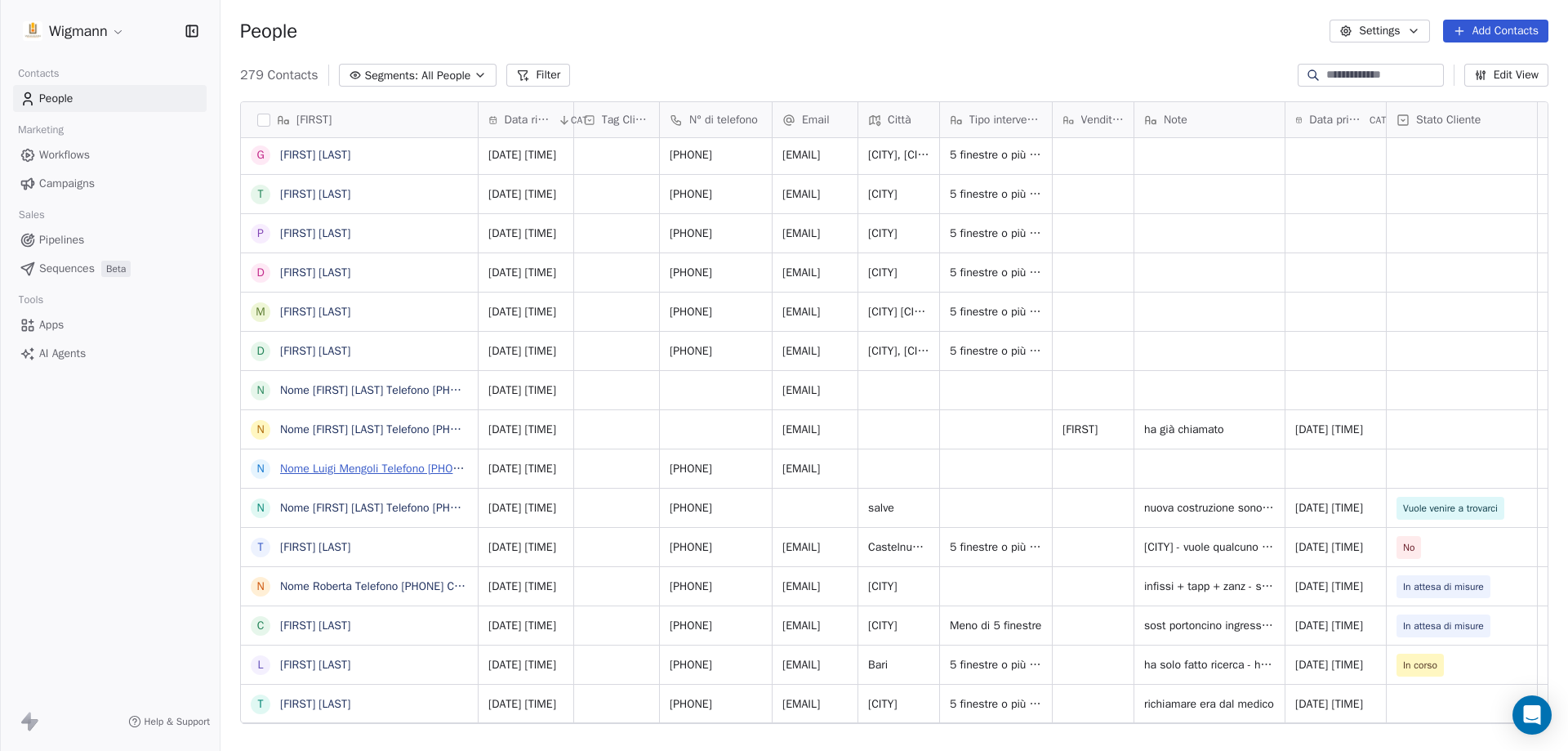 click on "Nome Luigi Mengoli Telefono [PHONE] Città [CITY] Email [EMAIL] Trattamento dati personali Ho Letto e prendo consenso sul Trattamento dei miei dati personali. Inviato da Wigmann" at bounding box center (731, 468) 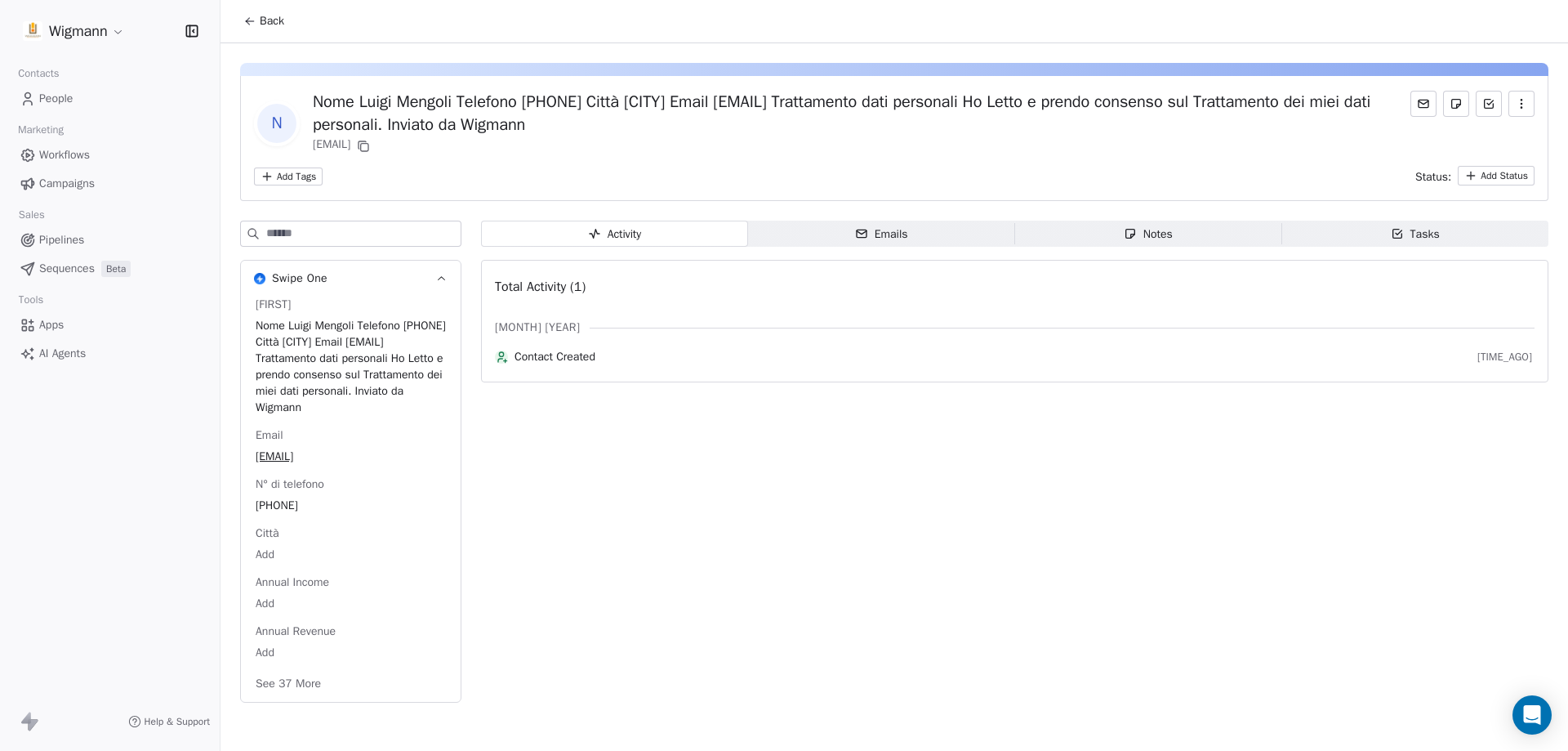 click on "Nome Luigi Mengoli Telefono [PHONE] Città [CITY] Email [EMAIL] Trattamento dati personali Ho Letto e prendo consenso sul Trattamento dei miei dati personali. Inviato da Wigmann" at bounding box center [350, 367] 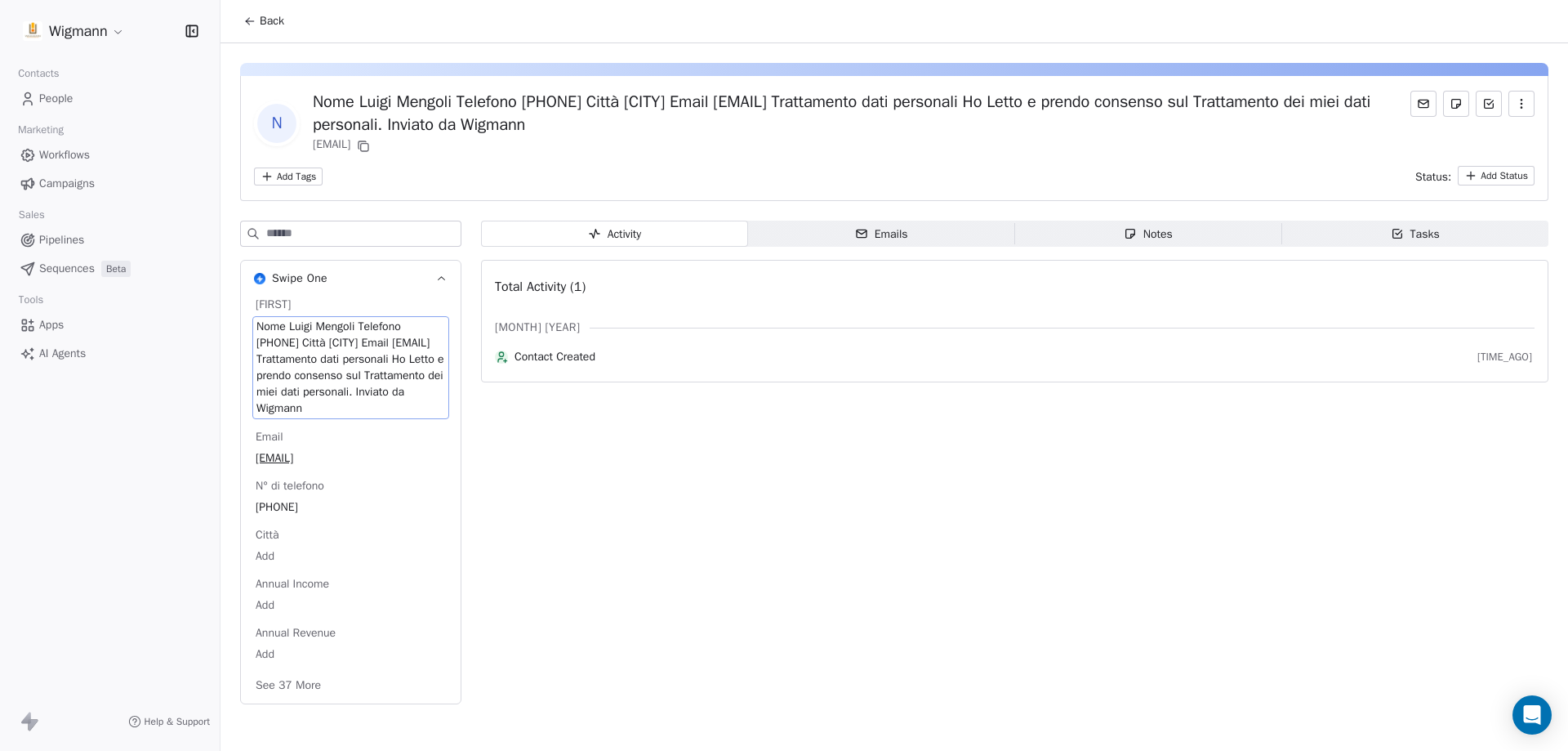 click on "Nome Luigi Mengoli Telefono [PHONE] Città [CITY] Email [EMAIL] Trattamento dati personali Ho Letto e prendo consenso sul Trattamento dei miei dati personali. Inviato da Wigmann" at bounding box center (350, 368) 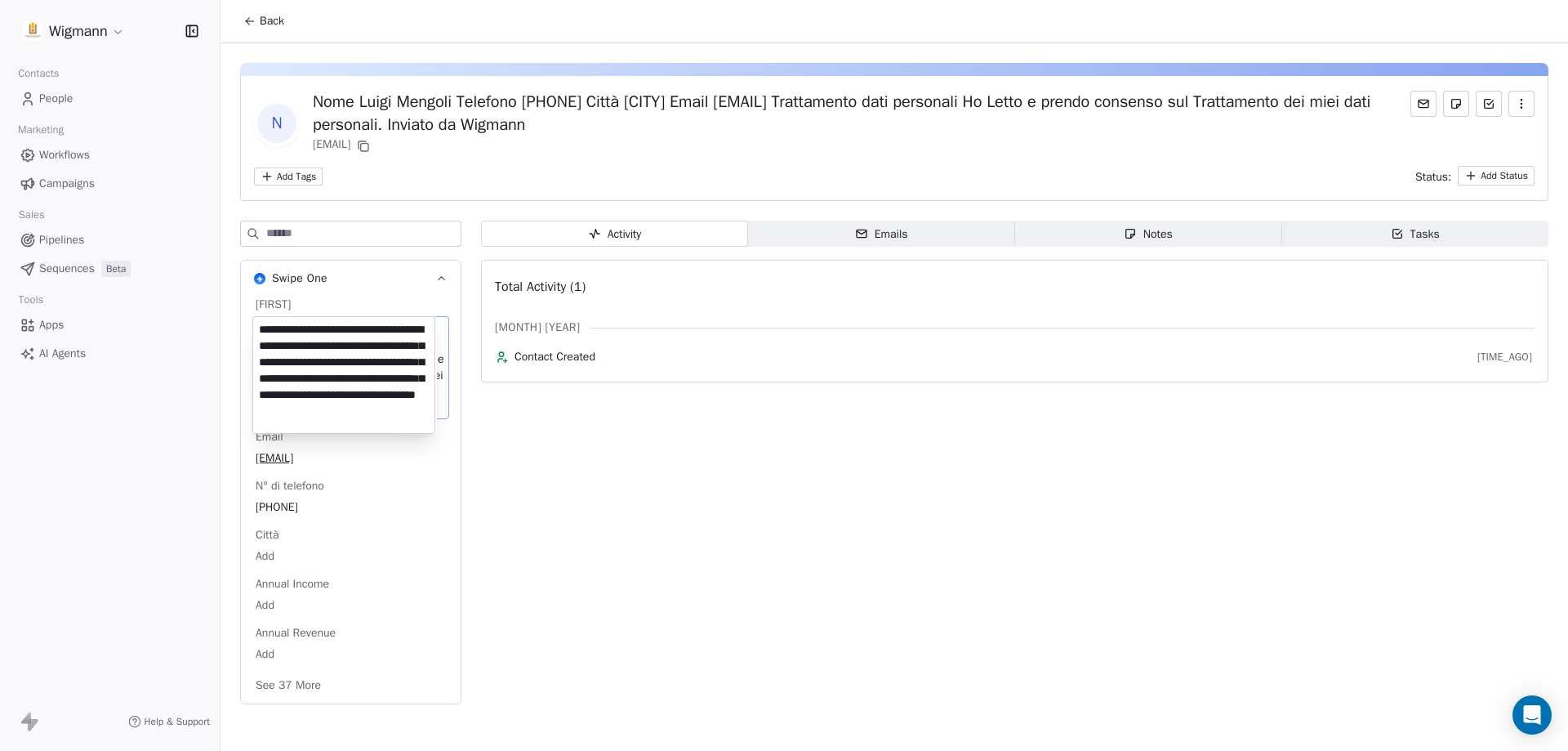 scroll, scrollTop: 23, scrollLeft: 0, axis: vertical 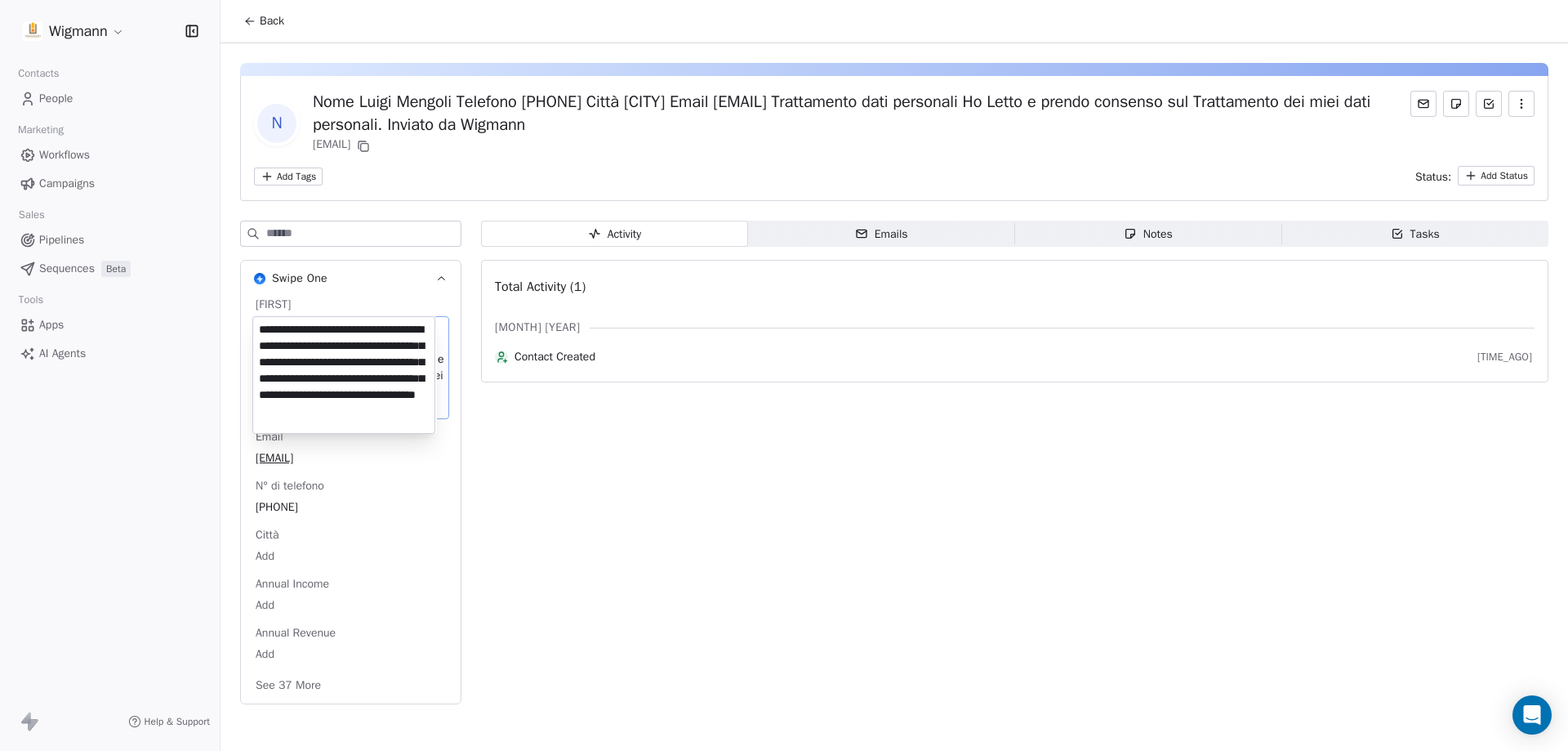 drag, startPoint x: 398, startPoint y: 329, endPoint x: 355, endPoint y: 348, distance: 47.010637 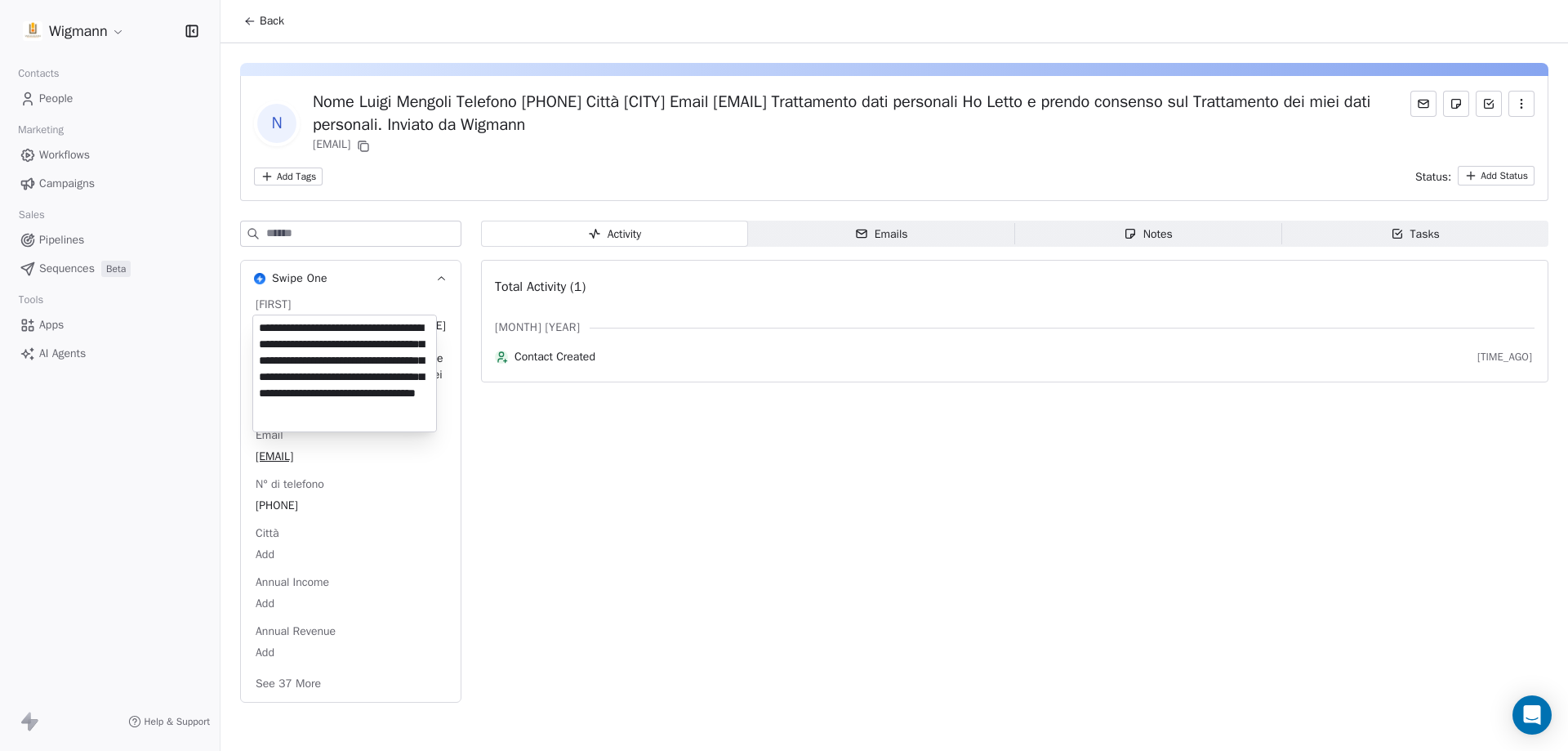 click on "Wigmann Contacts People Marketing Workflows Campaigns Sales Pipelines Sequences Beta Tools Apps AI Agents Help & Support Back N Nome [FIRST] [LAST] Telefono [PHONE] Città [CITY] Email [EMAIL] Trattamento dati personali Ho Letto e prendo consenso sul Trattamento dei miei dati personali. Inviato da Wigmann [EMAIL] Add Tags Status: Add Status Swipe One Nome Nome [FIRST] [LAST] Telefono [PHONE] Città [CITY] Email [EMAIL] Trattamento dati personali Ho Letto e prendo consenso sul Trattamento dei miei dati personali. Inviato da Wigmann Email [EMAIL] N° di telefono [PHONE] Città Add Annual Income Add Annual Revenue Add See   37   More Activity Activity Emails Emails Notes Notes Tasks Tasks Total Activity (1) [MONTH] [YEAR] Contact Created 6 days ago" at bounding box center (784, 375) 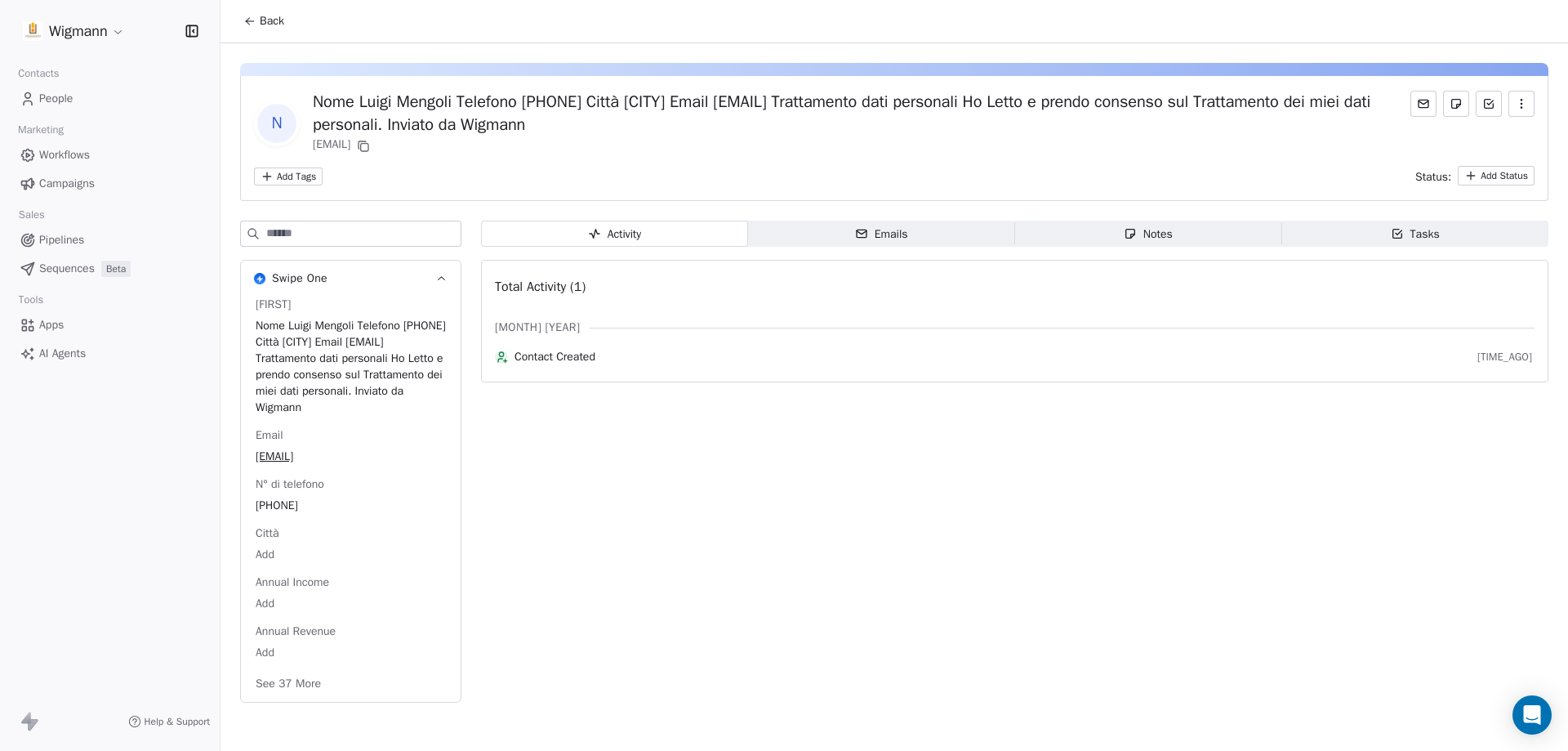 click on "Back" at bounding box center (272, 21) 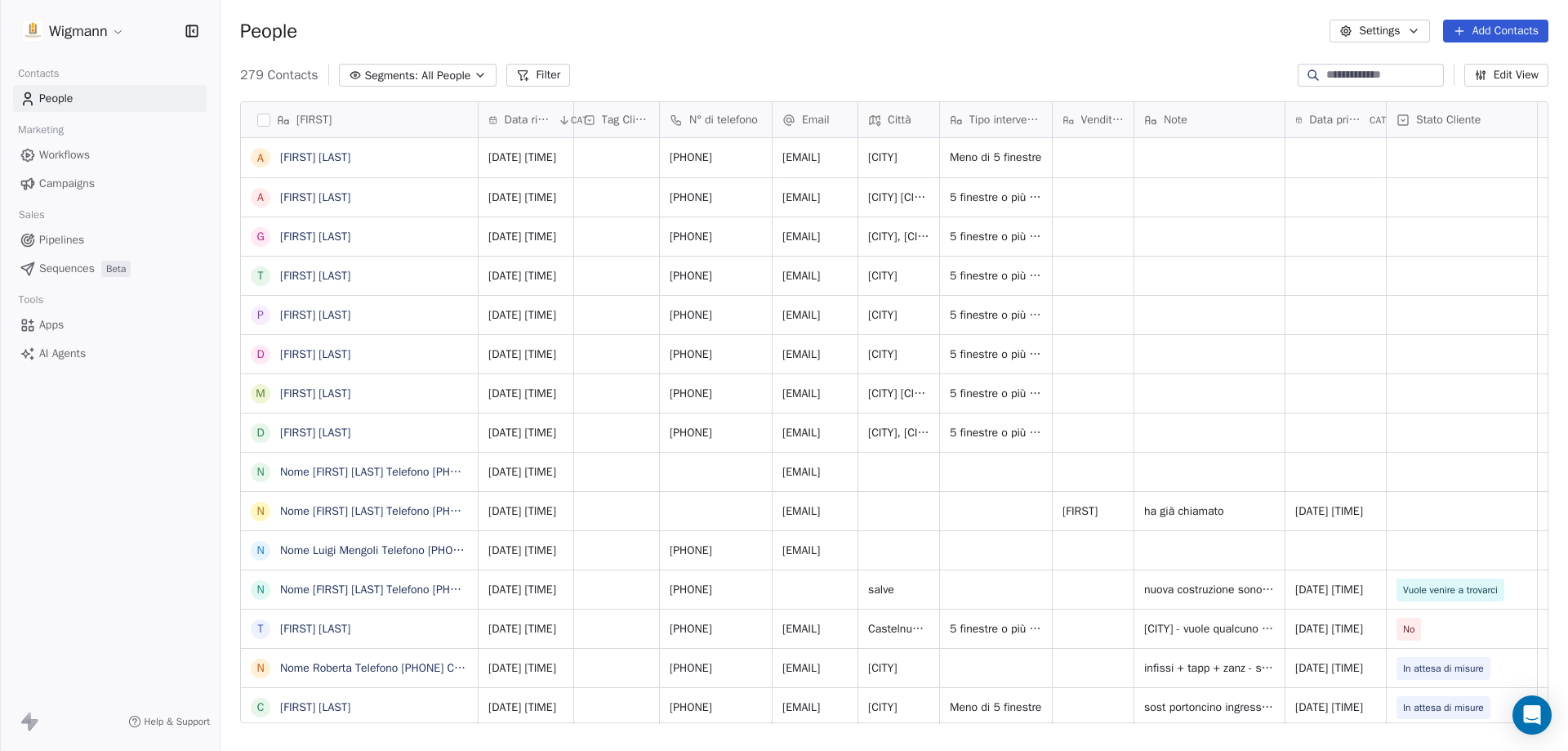 scroll, scrollTop: 82, scrollLeft: 0, axis: vertical 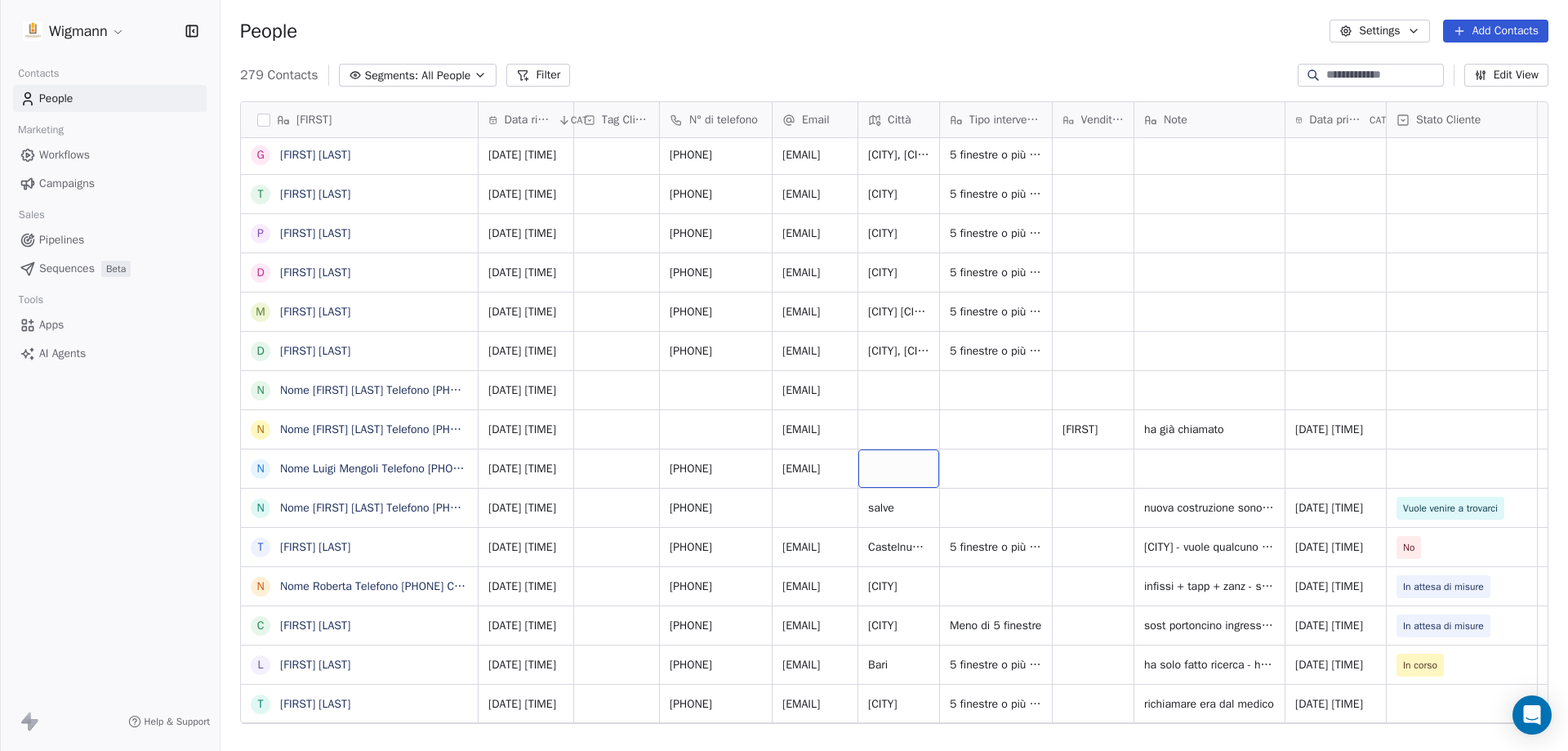 click at bounding box center [898, 468] 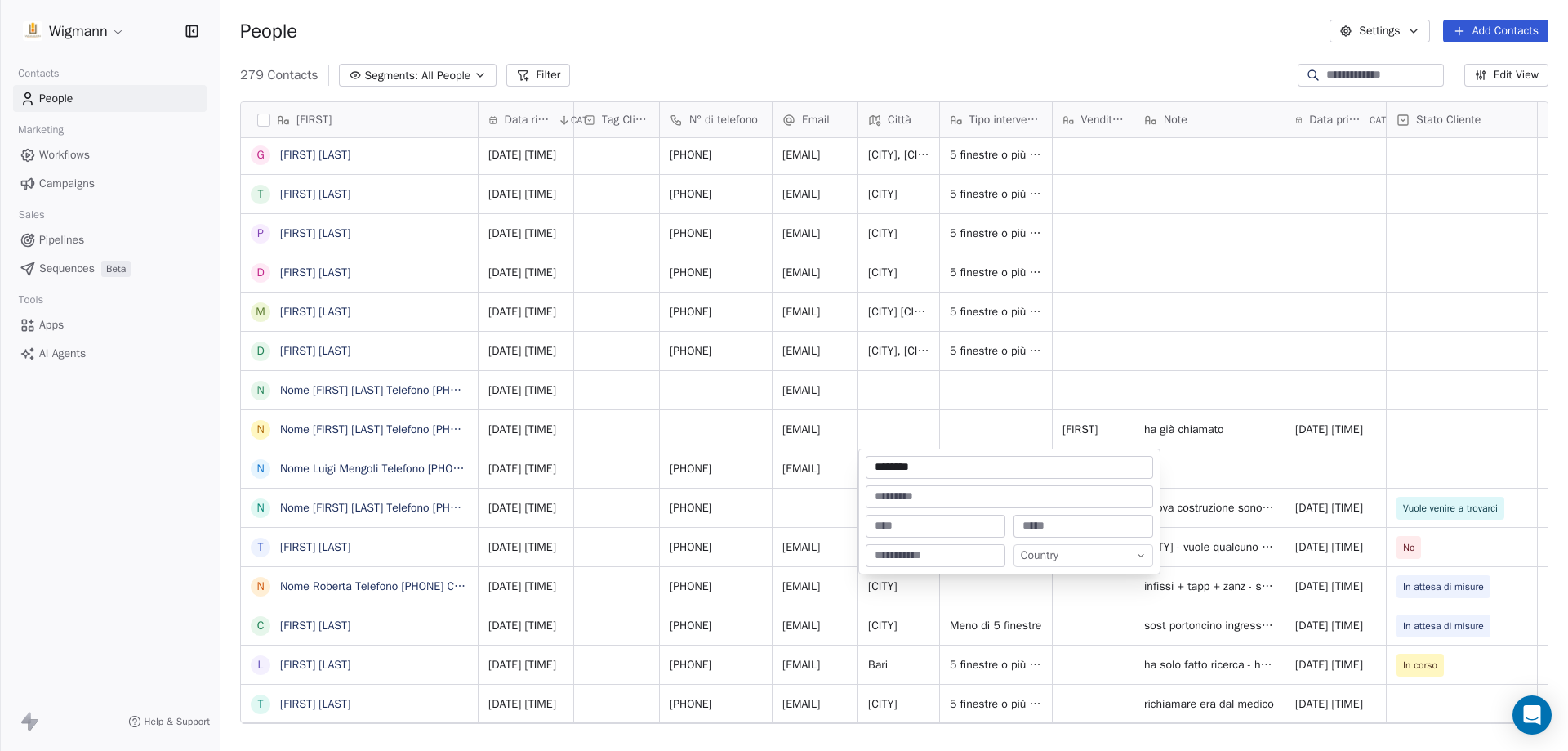 type on "*********" 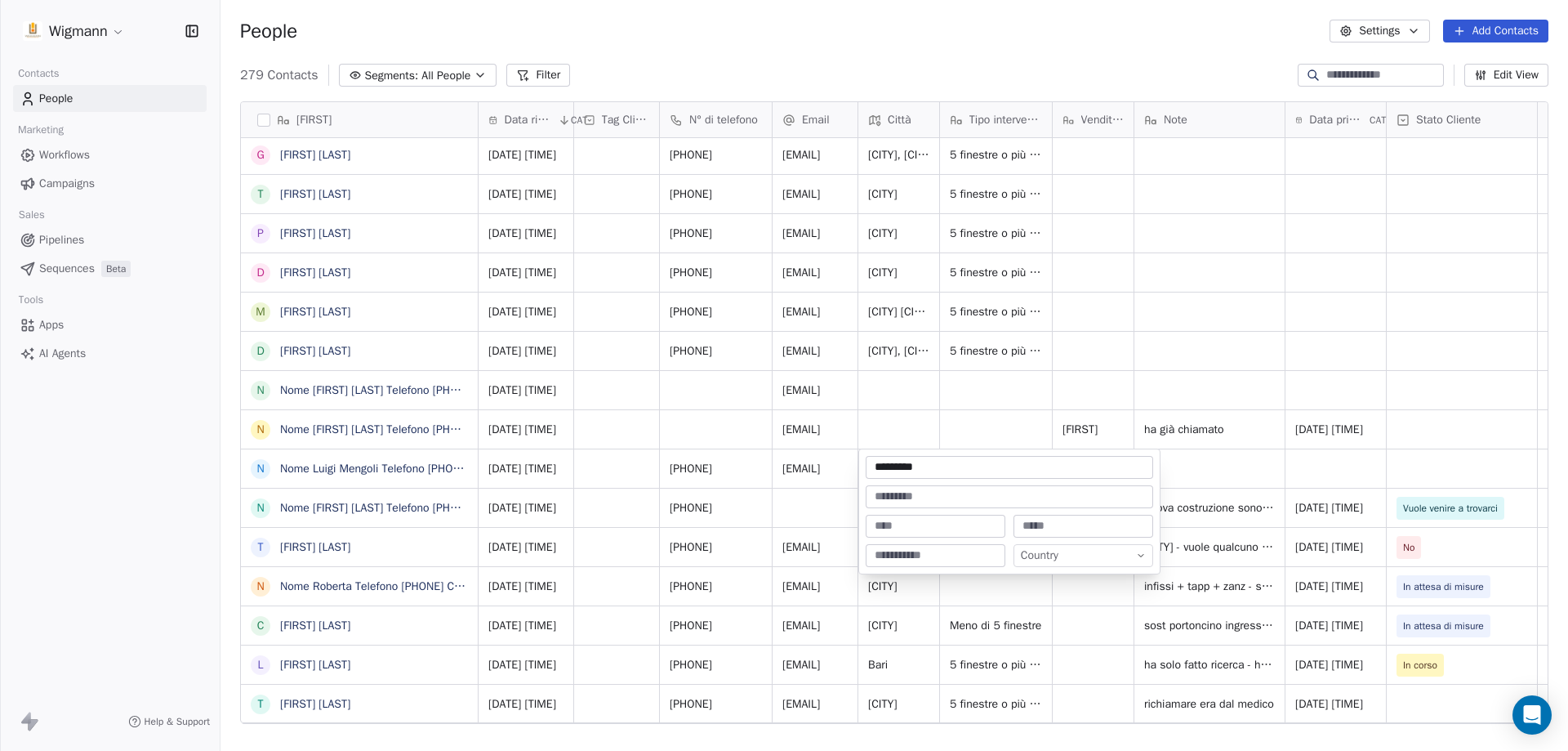 click on "Wigmann Contacts People Marketing Workflows Campaigns Sales Pipelines Sequences Beta Tools Apps AI Agents Help & Support People Settings Add Contacts 279 Contacts Segments: All People Filter Edit View Tag Add to Sequence Nome A [FIRST] [LAST] A [FIRST] [LAST] G [FIRST] [LAST] T [FIRST] [LAST] P [FIRST] [LAST] D [FIRST] [LAST] M [FIRST] [LAST] D [FIRST] [LAST] N Nome [FIRST] [LAST] Telefono [PHONE] Città [CITY] Email [EMAIL] Informazioni Nuova costruzione Trattamento dati personali Ho Letto e prendo consenso sul Trattamento dei miei dati N Nome [FIRST] [LAST] Telefono [PHONE] Città [CITY] Email [EMAIL] Trattamento dati personali Ho Letto e prendo consenso sul Trattamento dei miei dati personali. Inviato da N Nome [FIRST] [LAST] Telefono [PHONE] Città [CITY] Email [EMAIL] Trattamento dati personali Ho Letto e prendo consenso sul Trattamento dei miei dati personali. Inviato da Wigmann N [FIRST] [LAST] N [FIRST] [LAST] l" at bounding box center (784, 375) 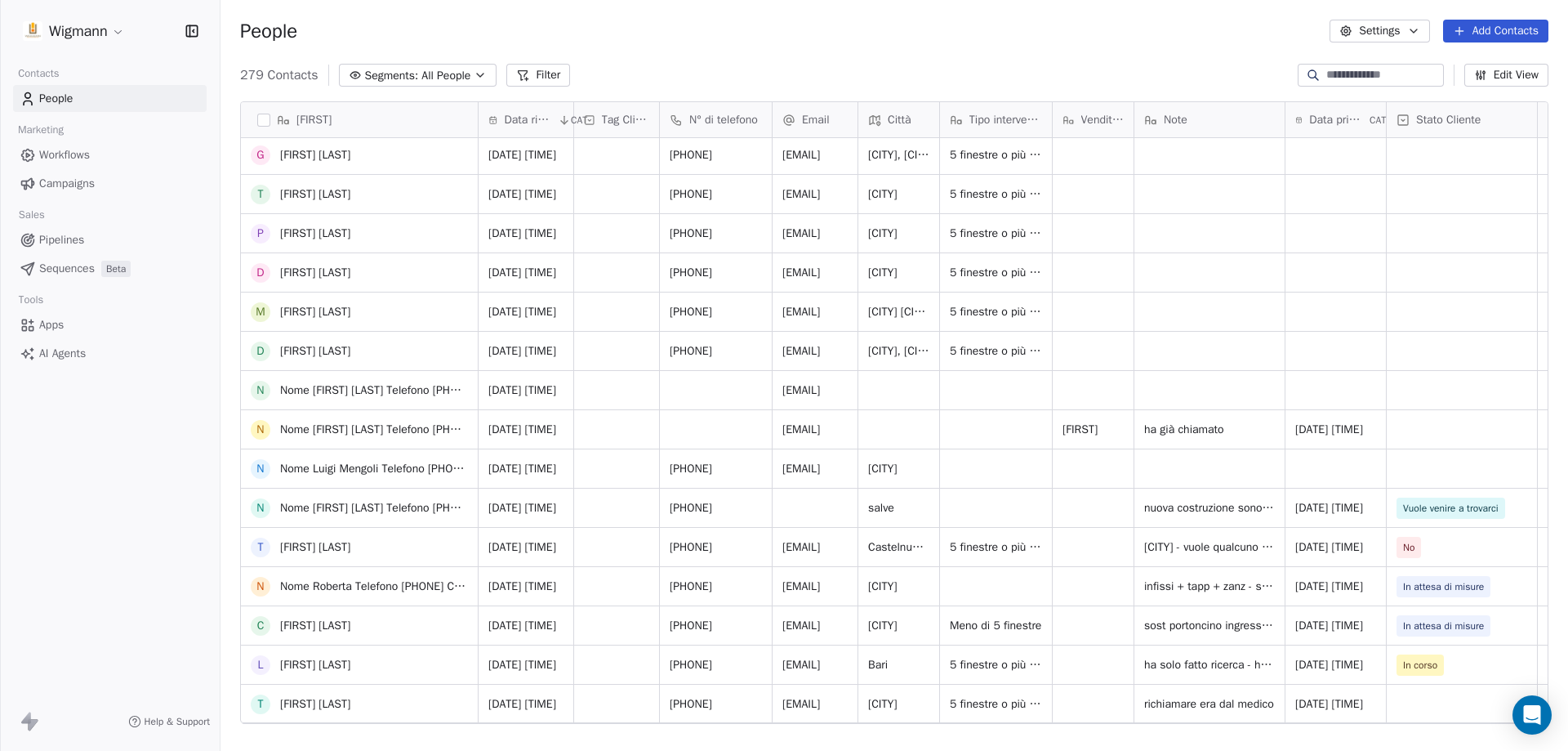 scroll, scrollTop: 0, scrollLeft: 0, axis: both 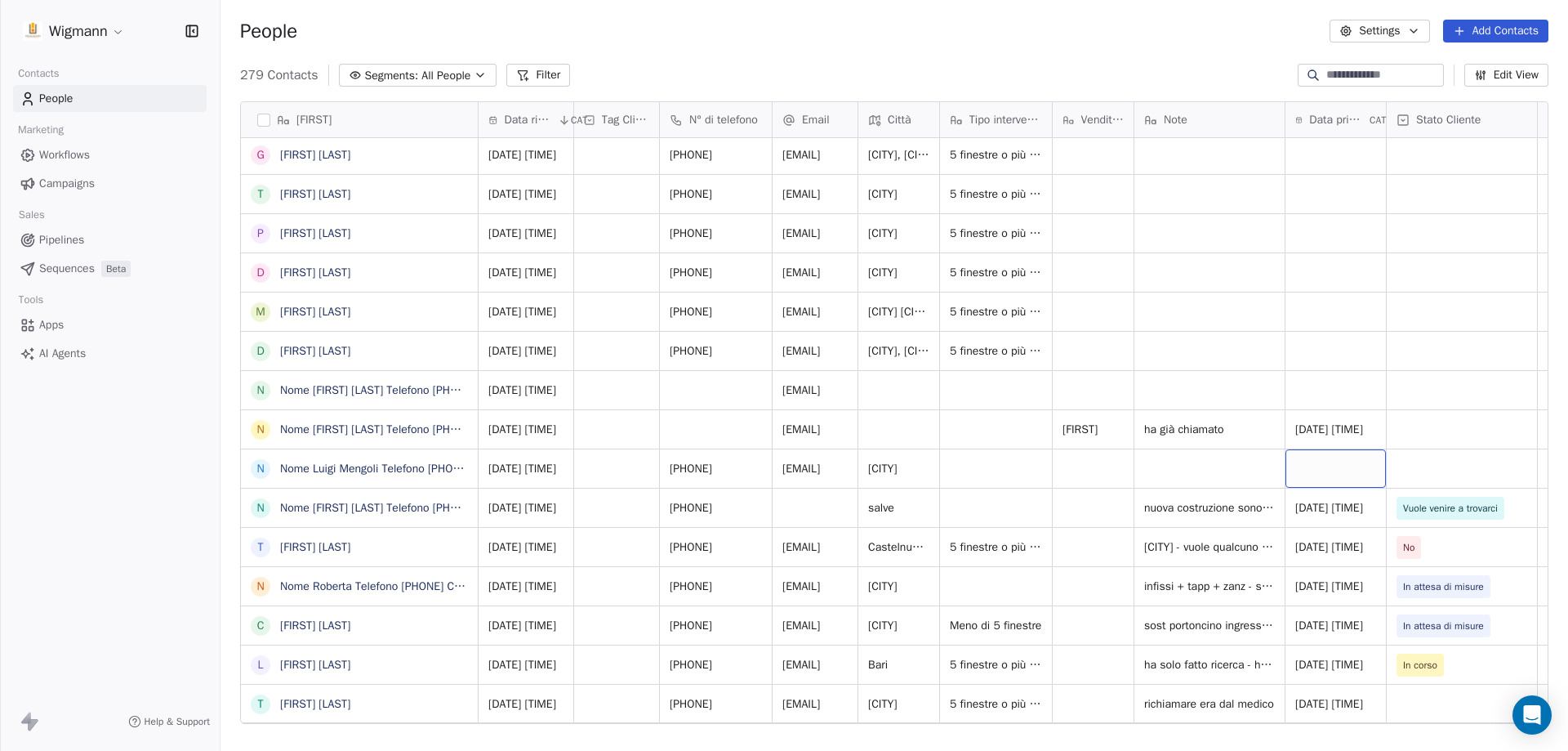 click at bounding box center (1335, 468) 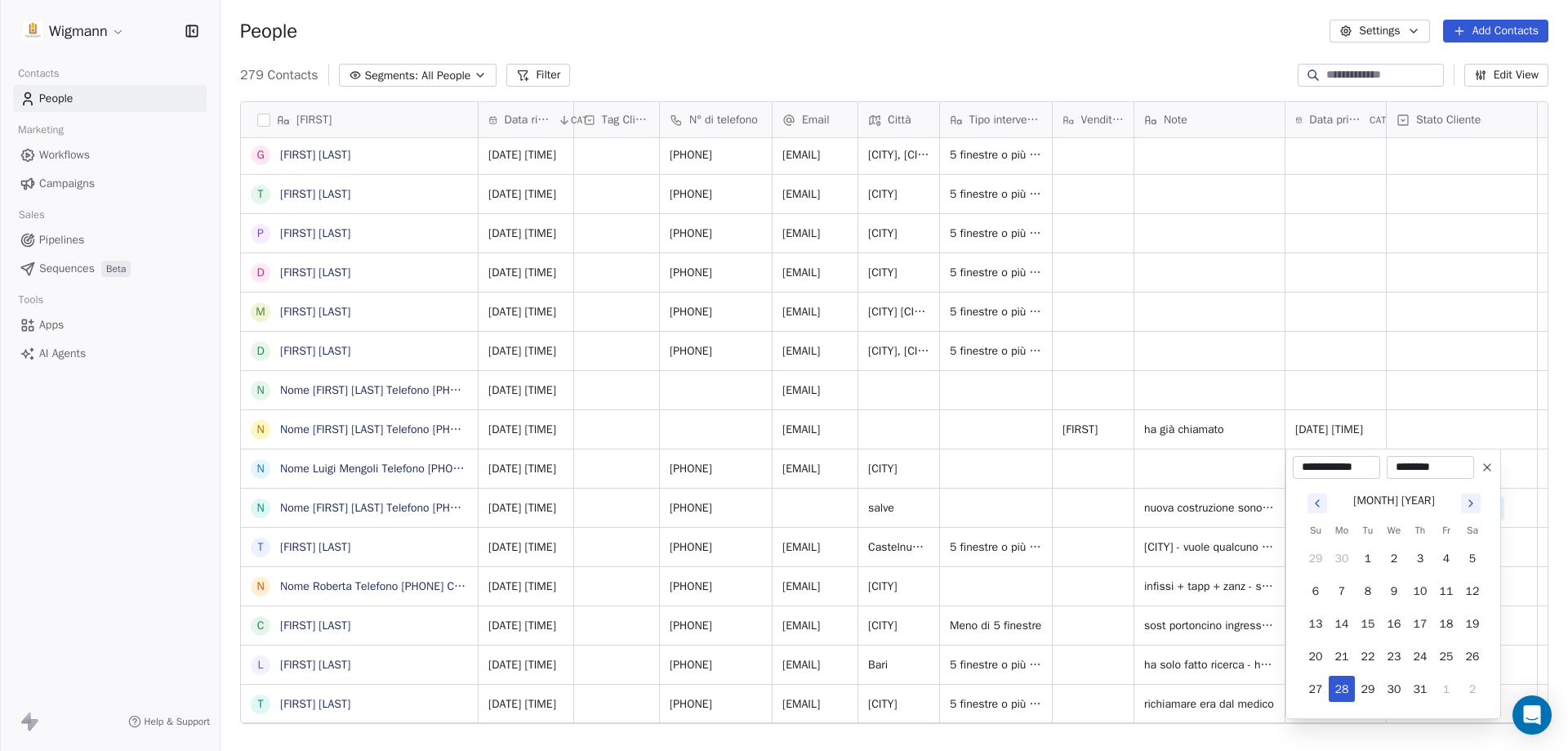 click on "Wigmann Contacts People Marketing Workflows Campaigns Sales Pipelines Sequences Beta Tools Apps AI Agents Help & Support People Settings Add Contacts 279 Contacts Segments: All People Filter Edit View Tag Add to Sequence Nome A [FIRST] [LAST] A [FIRST] [LAST] G [FIRST] [LAST] T [FIRST] [LAST] P [FIRST] [LAST] D [FIRST] [LAST] M [FIRST] [LAST] D [FIRST] [LAST] N Nome [FIRST] [LAST] Telefono [PHONE] Città [CITY] Email [EMAIL] Informazioni Nuova costruzione Trattamento dati personali Ho Letto e prendo consenso sul Trattamento dei miei dati N Nome [FIRST] [LAST] Telefono [PHONE] Città [CITY] Email [EMAIL] Trattamento dati personali Ho Letto e prendo consenso sul Trattamento dei miei dati personali. Inviato da N Nome [FIRST] [LAST] Telefono [PHONE] Città [CITY] Email [EMAIL] Trattamento dati personali Ho Letto e prendo consenso sul Trattamento dei miei dati personali. Inviato da Wigmann N [FIRST] [LAST] N [FIRST] [LAST] l" at bounding box center (784, 375) 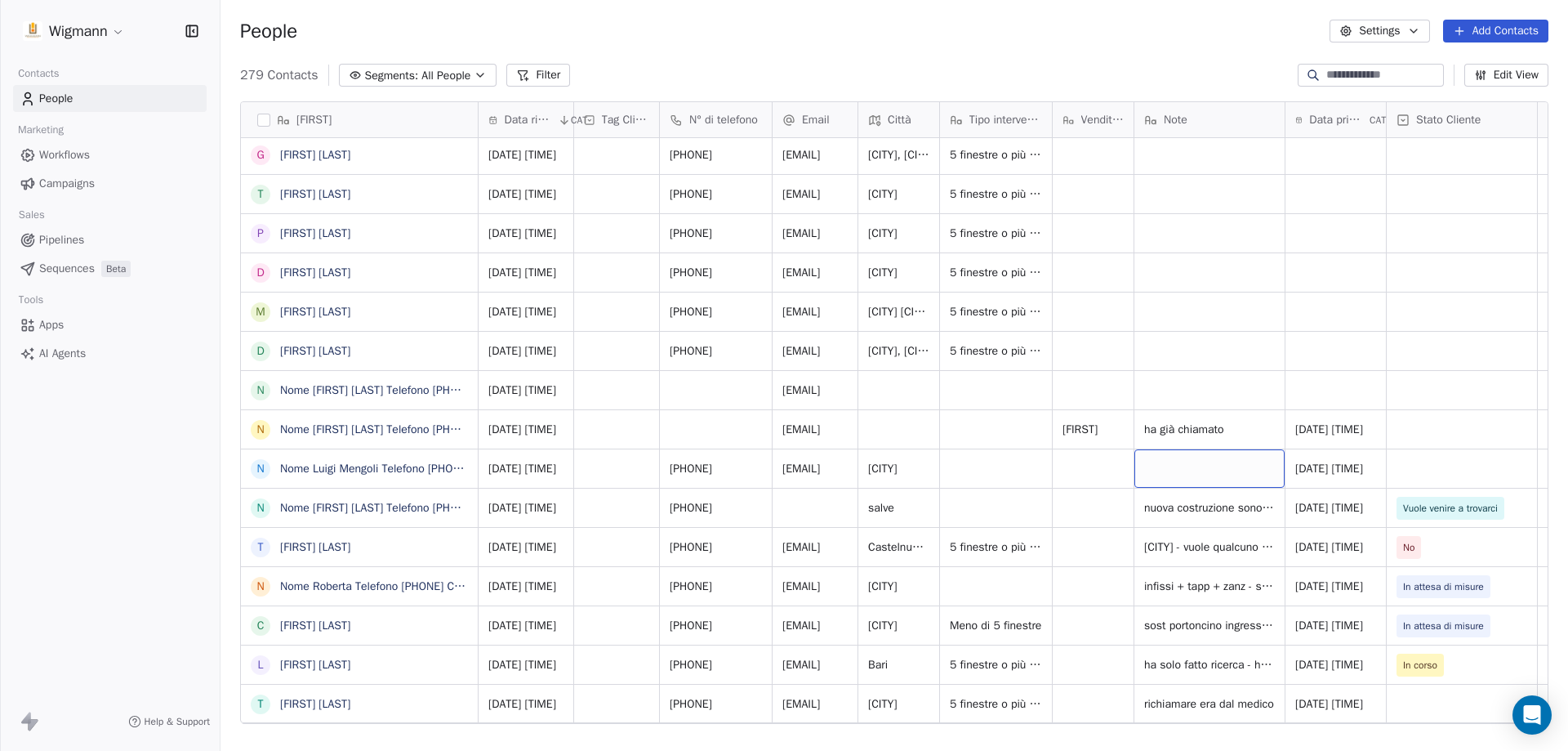 click at bounding box center (1209, 468) 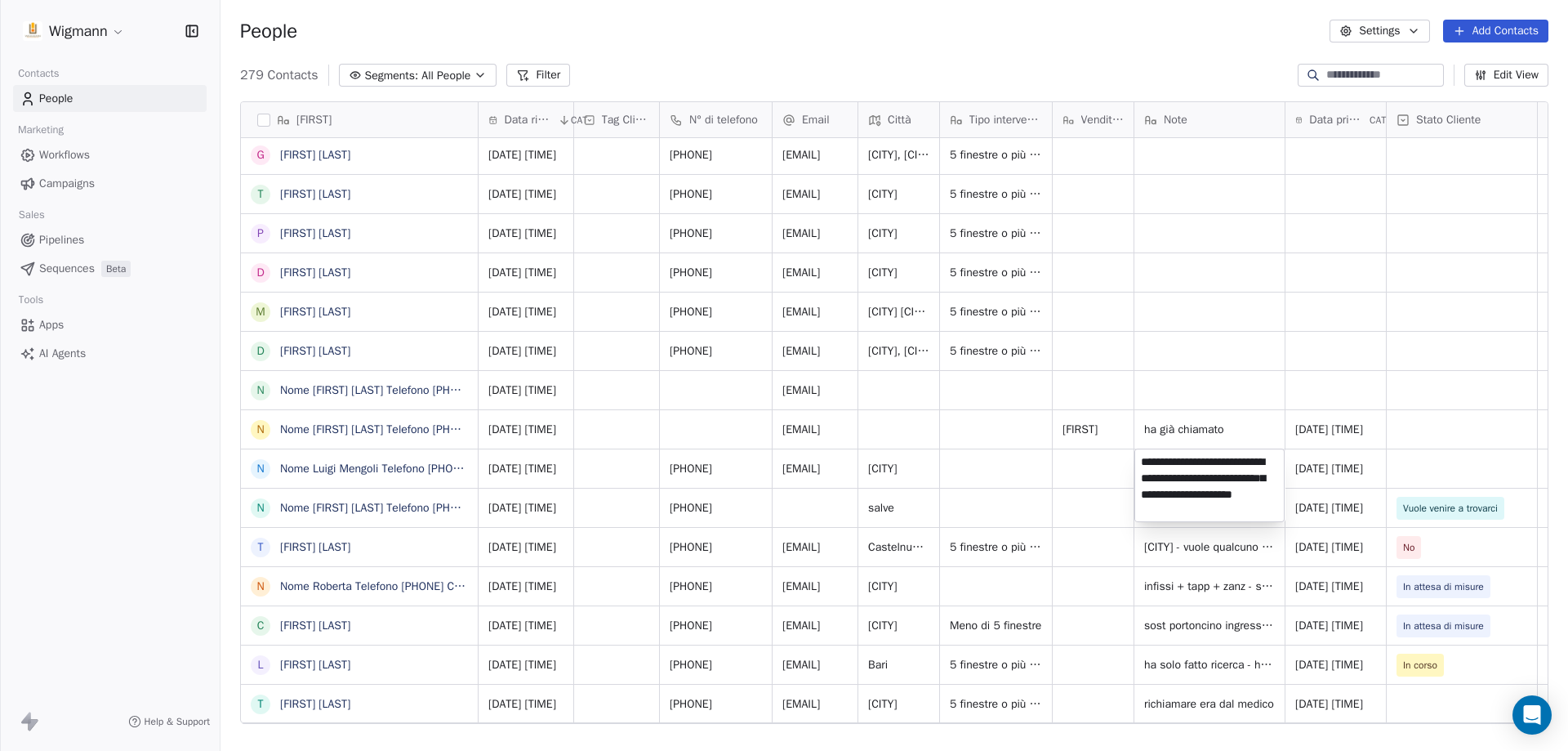 type on "**********" 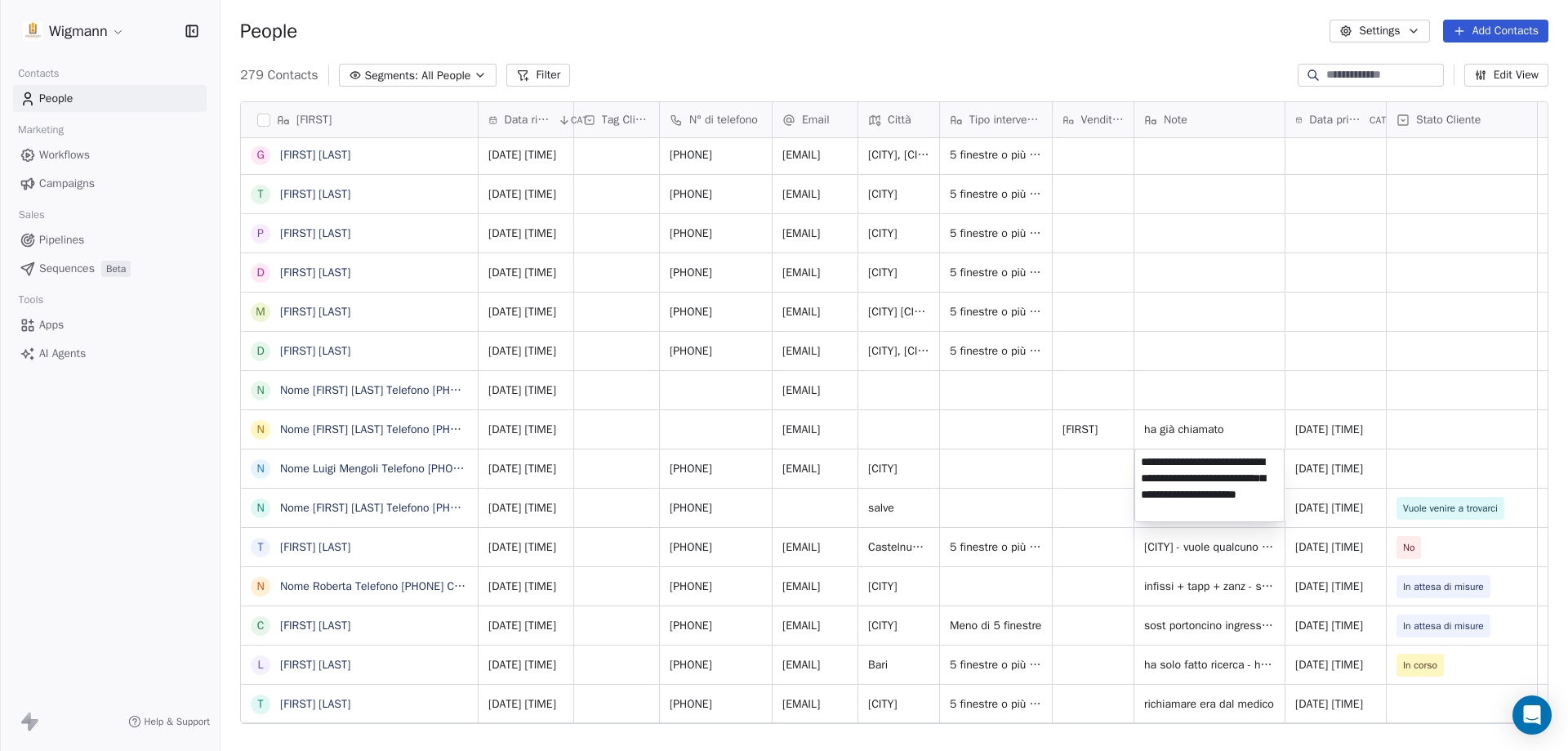 click on "Wigmann Contacts People Marketing Workflows Campaigns Sales Pipelines Sequences Beta Tools Apps AI Agents Help & Support People Settings Add Contacts 279 Contacts Segments: All People Filter Edit View Tag Add to Sequence Nome A [FIRST] [LAST] A [FIRST] [LAST] G [FIRST] [LAST] T [FIRST] [LAST] P [FIRST] [LAST] D [FIRST] [LAST] M [FIRST] [LAST] D [FIRST] [LAST] N Nome [FIRST] [LAST] Telefono [PHONE] Città [CITY] Email [EMAIL] Informazioni Nuova costruzione Trattamento dati personali Ho Letto e prendo consenso sul Trattamento dei miei dati N Nome [FIRST] [LAST] Telefono [PHONE] Città [CITY] Email [EMAIL] Trattamento dati personali Ho Letto e prendo consenso sul Trattamento dei miei dati personali. Inviato da N Nome [FIRST] [LAST] Telefono [PHONE] Città [CITY] Email [EMAIL] Trattamento dati personali Ho Letto e prendo consenso sul Trattamento dei miei dati personali. Inviato da Wigmann N [FIRST] [LAST] N [FIRST] [LAST] l" at bounding box center (784, 375) 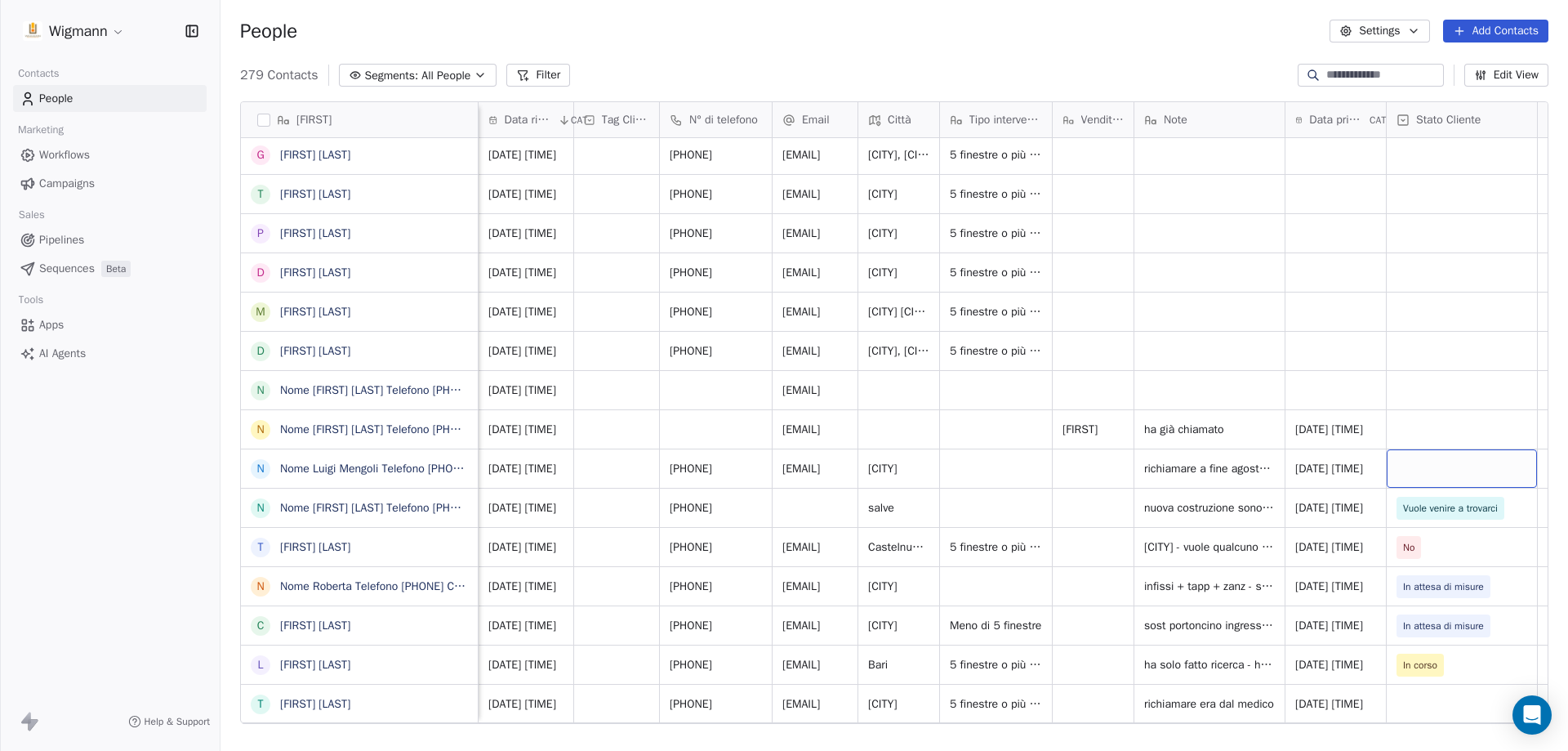 scroll, scrollTop: 0, scrollLeft: 2, axis: horizontal 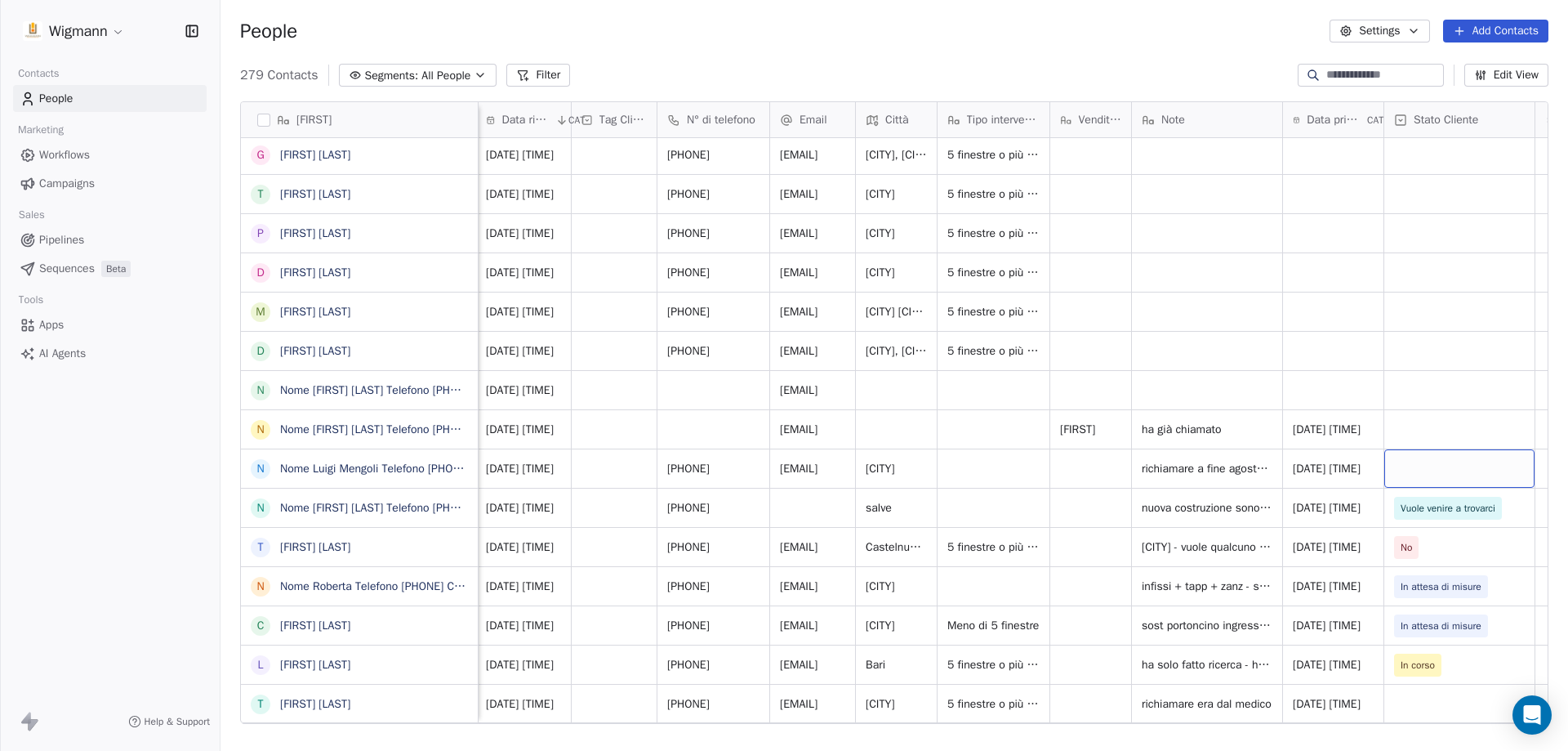 click at bounding box center (1459, 468) 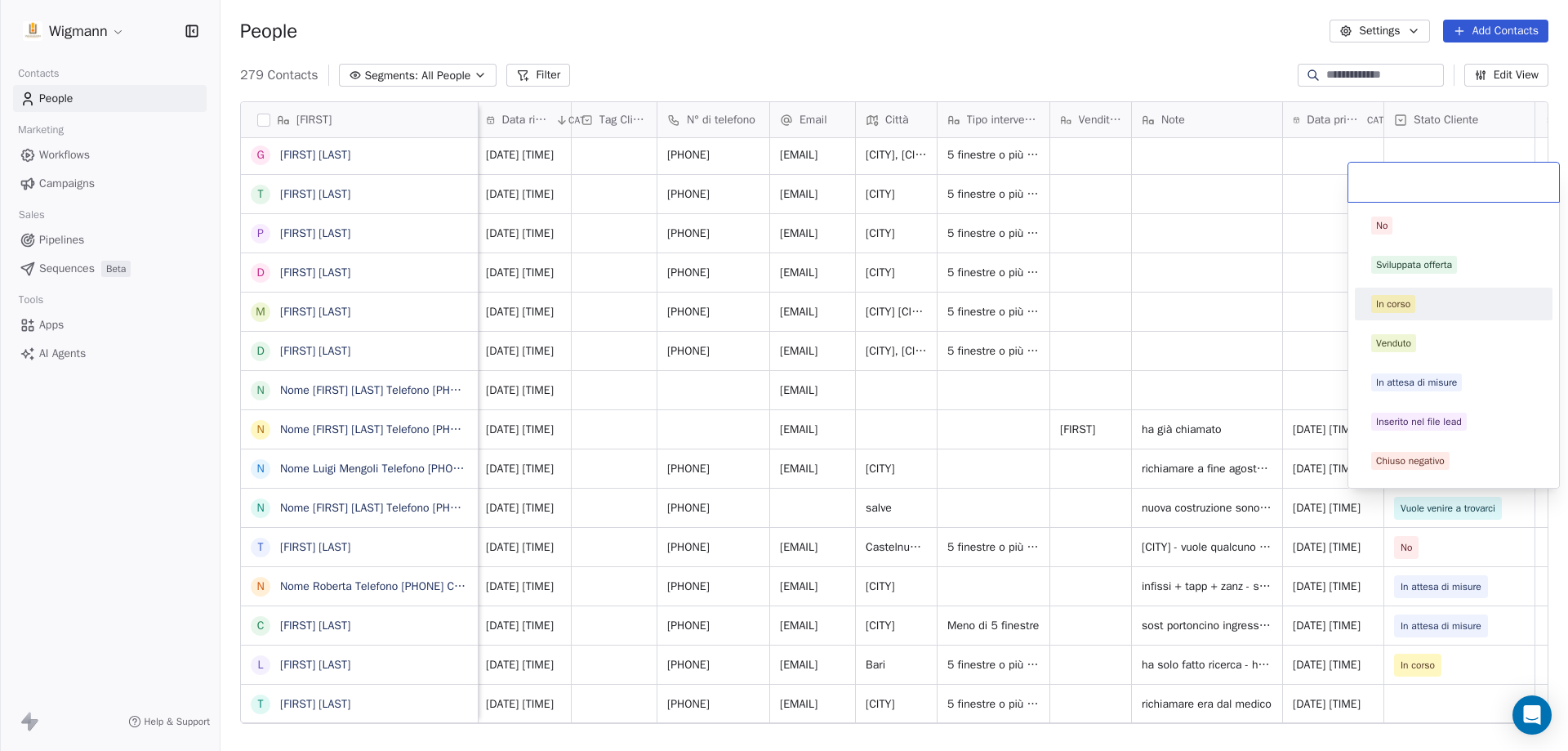 click on "In corso" at bounding box center [1393, 304] 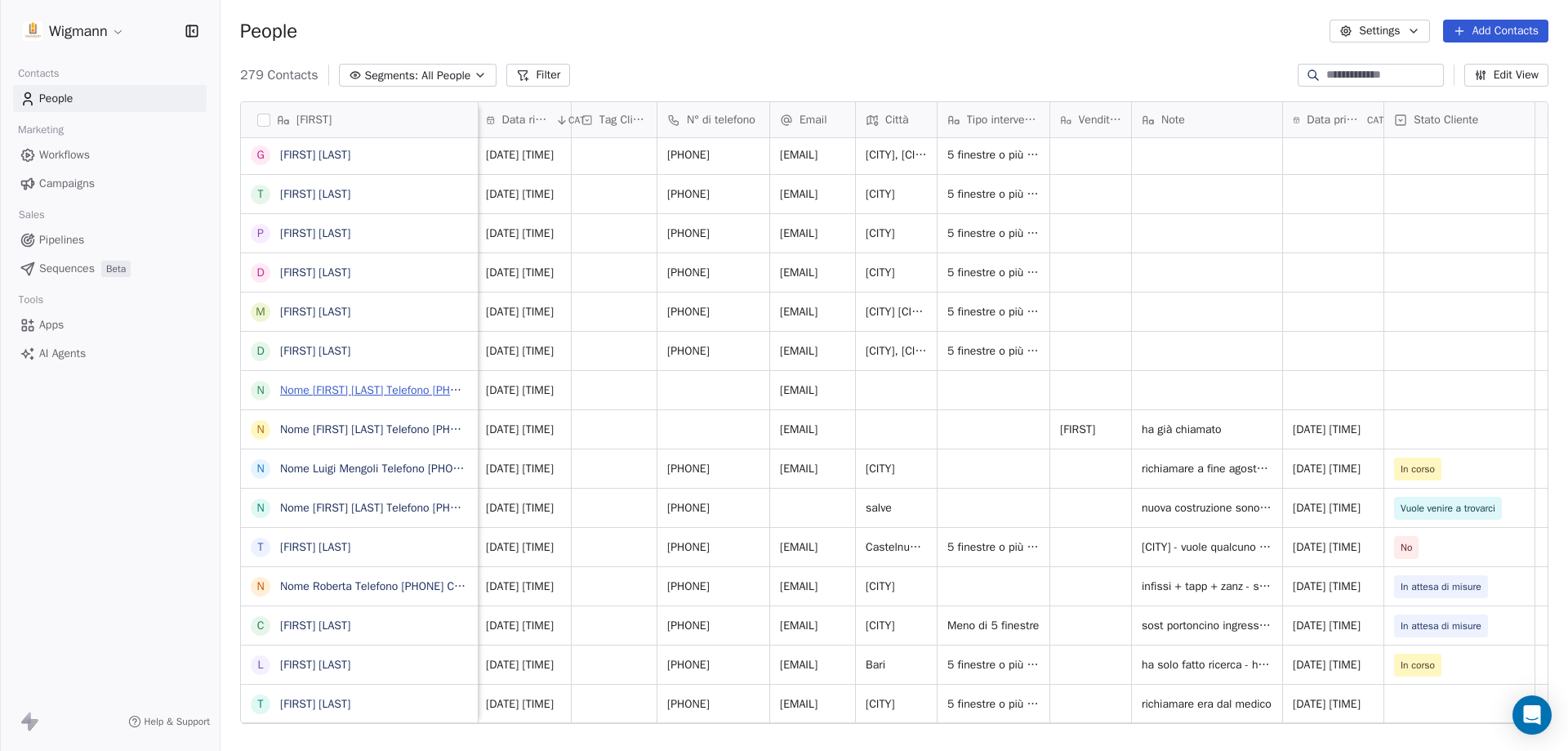 click on "Nome [FIRST] [LAST] Telefono [PHONE] Città Salve Email [EMAIL] Informazioni Nuova costruzione Trattamento dati personali Ho Letto e prendo consenso sul Trattamento dei miei dati" at bounding box center (735, 390) 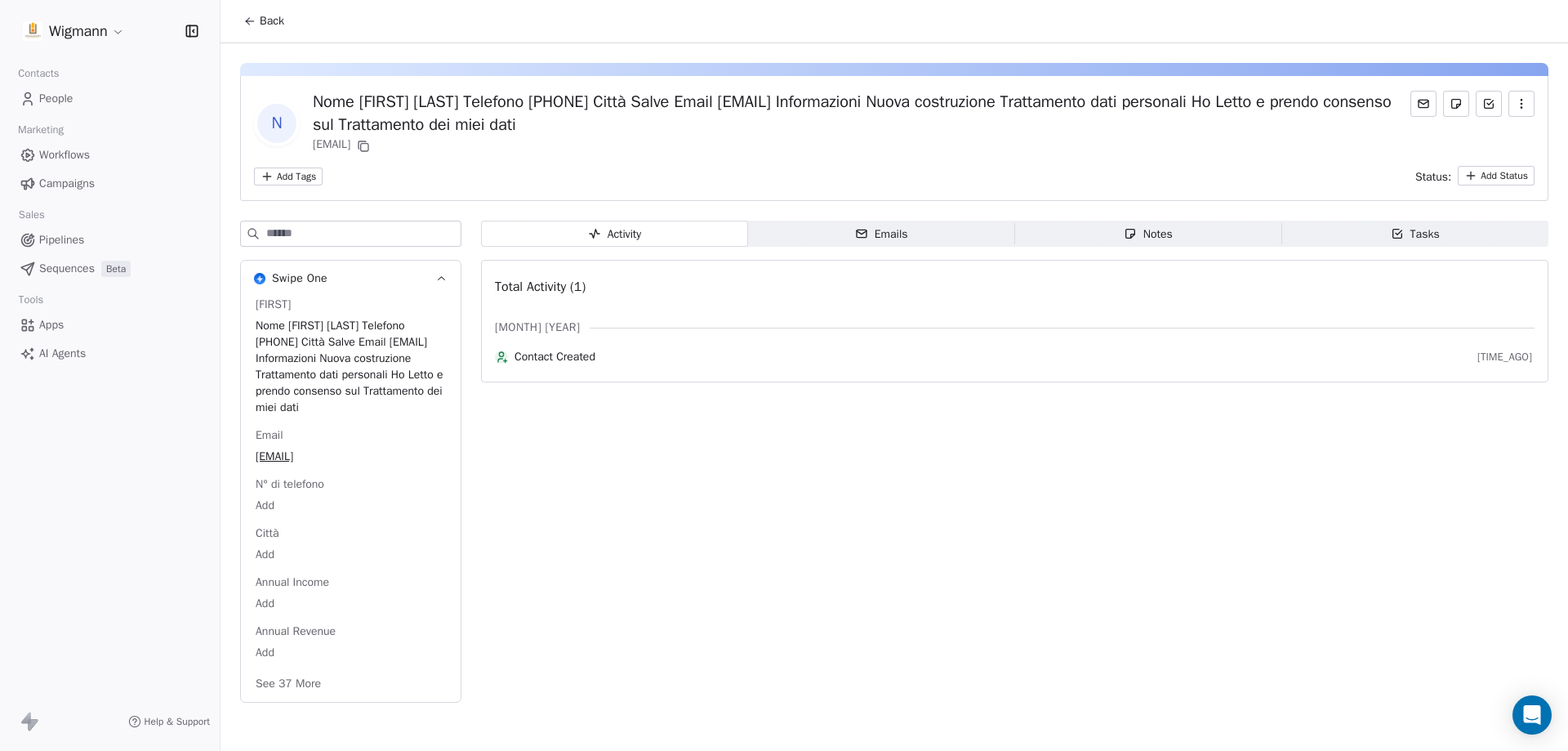 click on "Back" at bounding box center (264, 21) 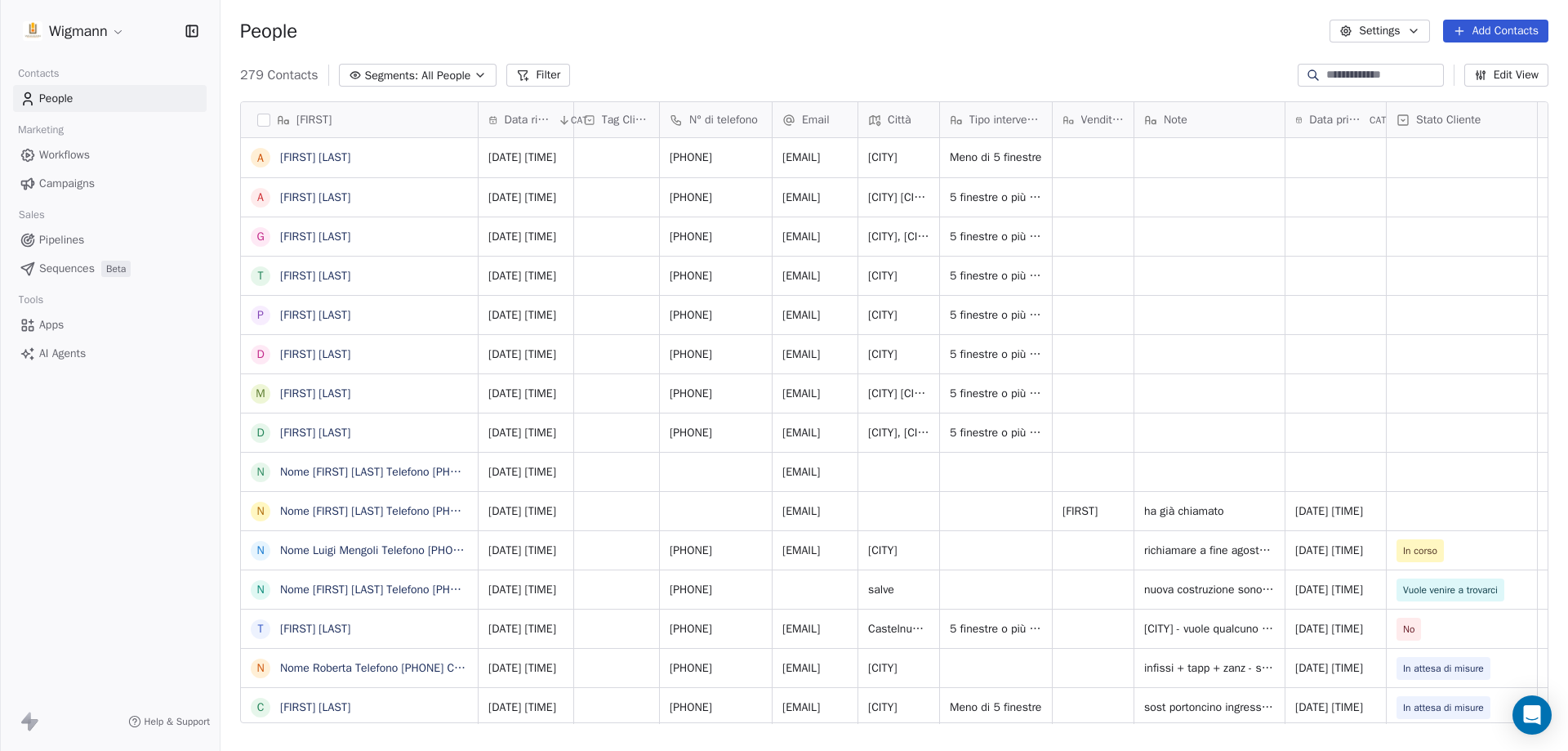 scroll, scrollTop: 82, scrollLeft: 0, axis: vertical 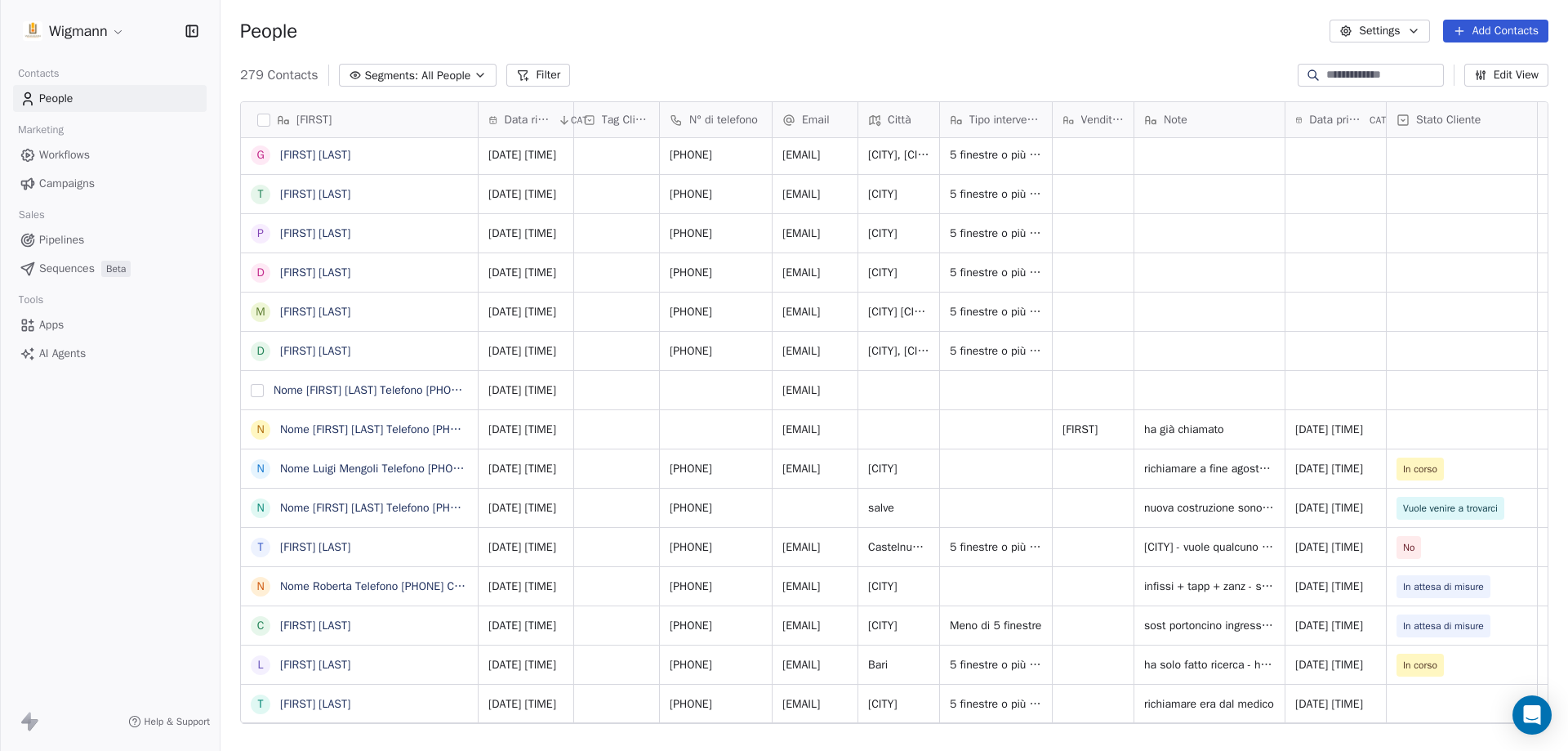 click at bounding box center [257, 391] 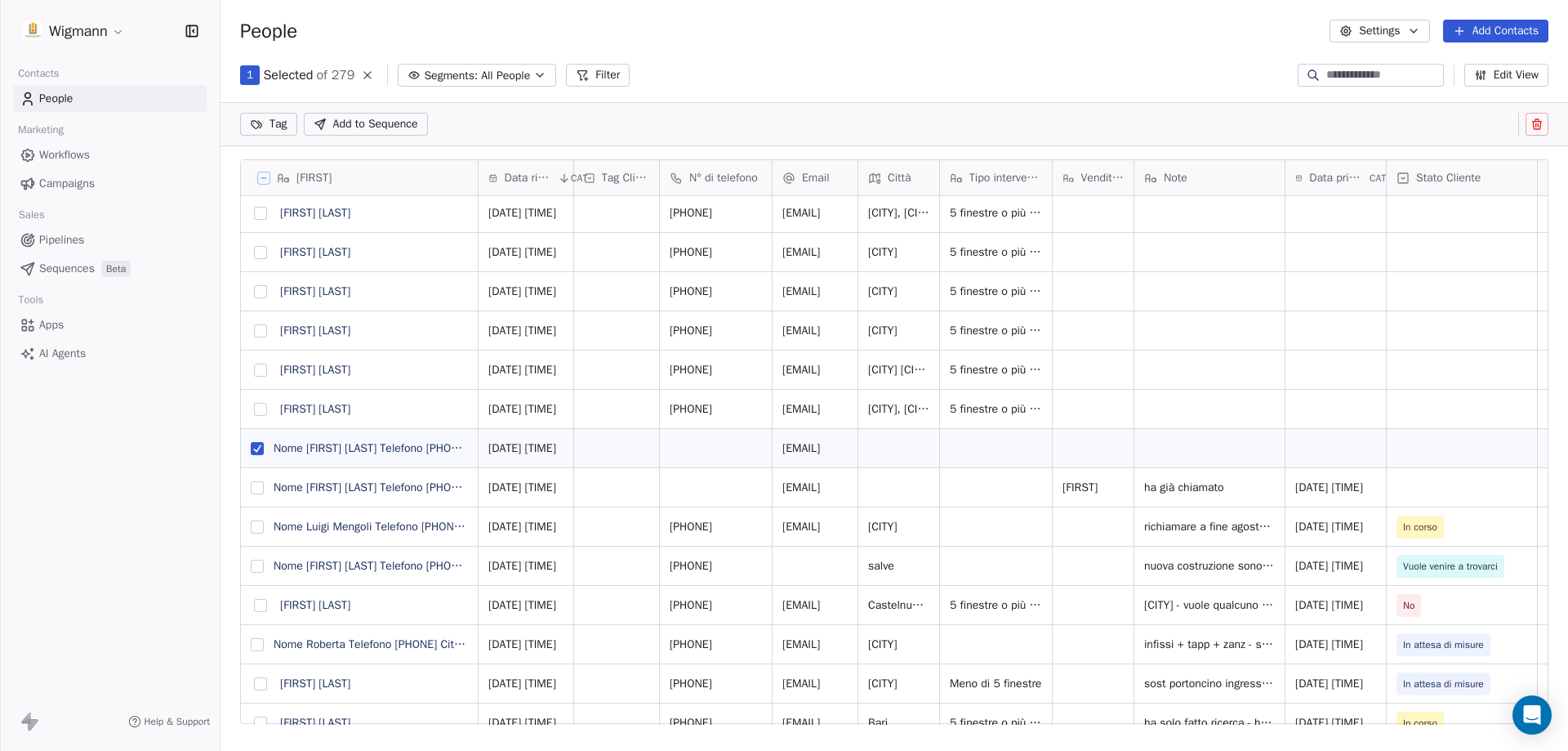 scroll, scrollTop: 591, scrollLeft: 1335, axis: both 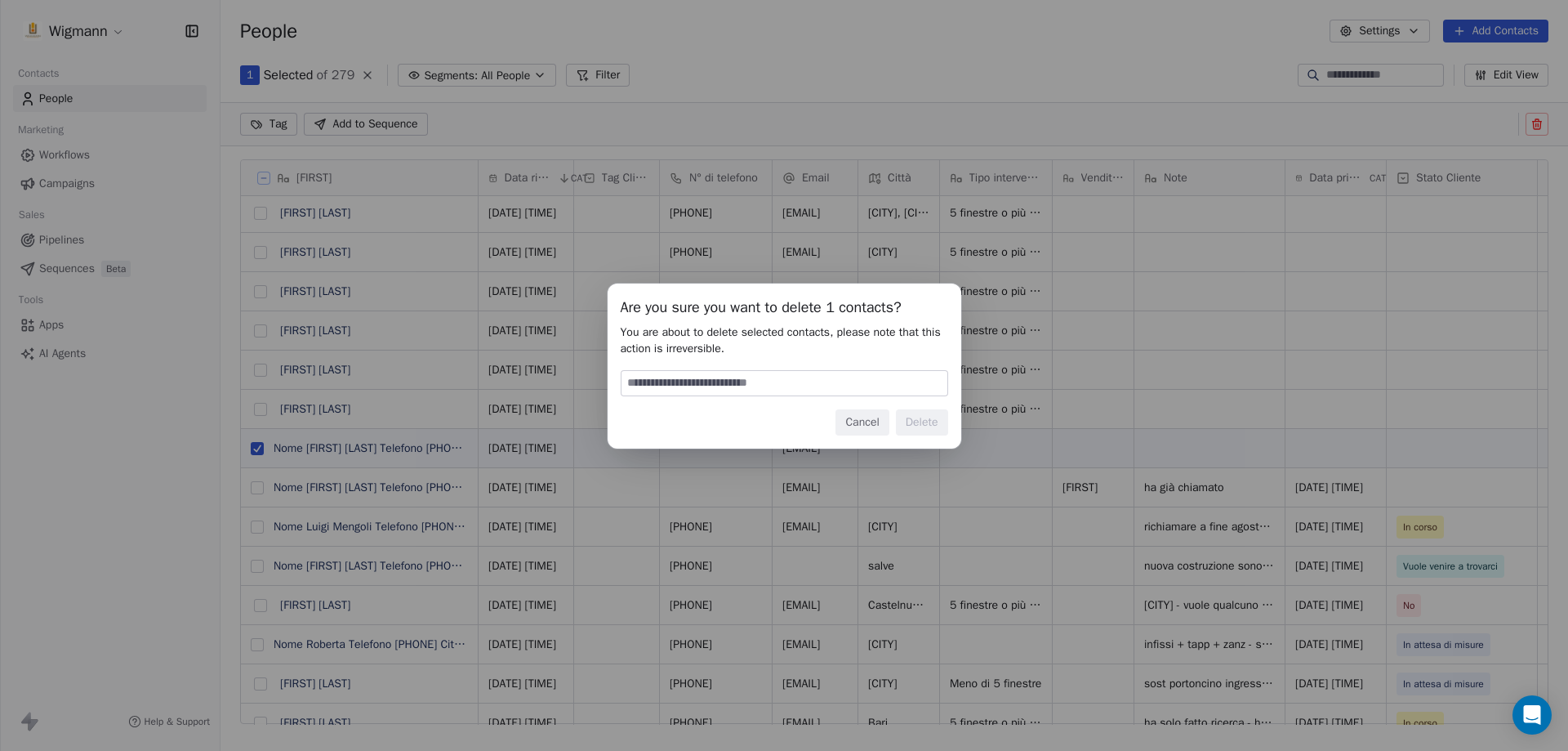 click at bounding box center (784, 383) 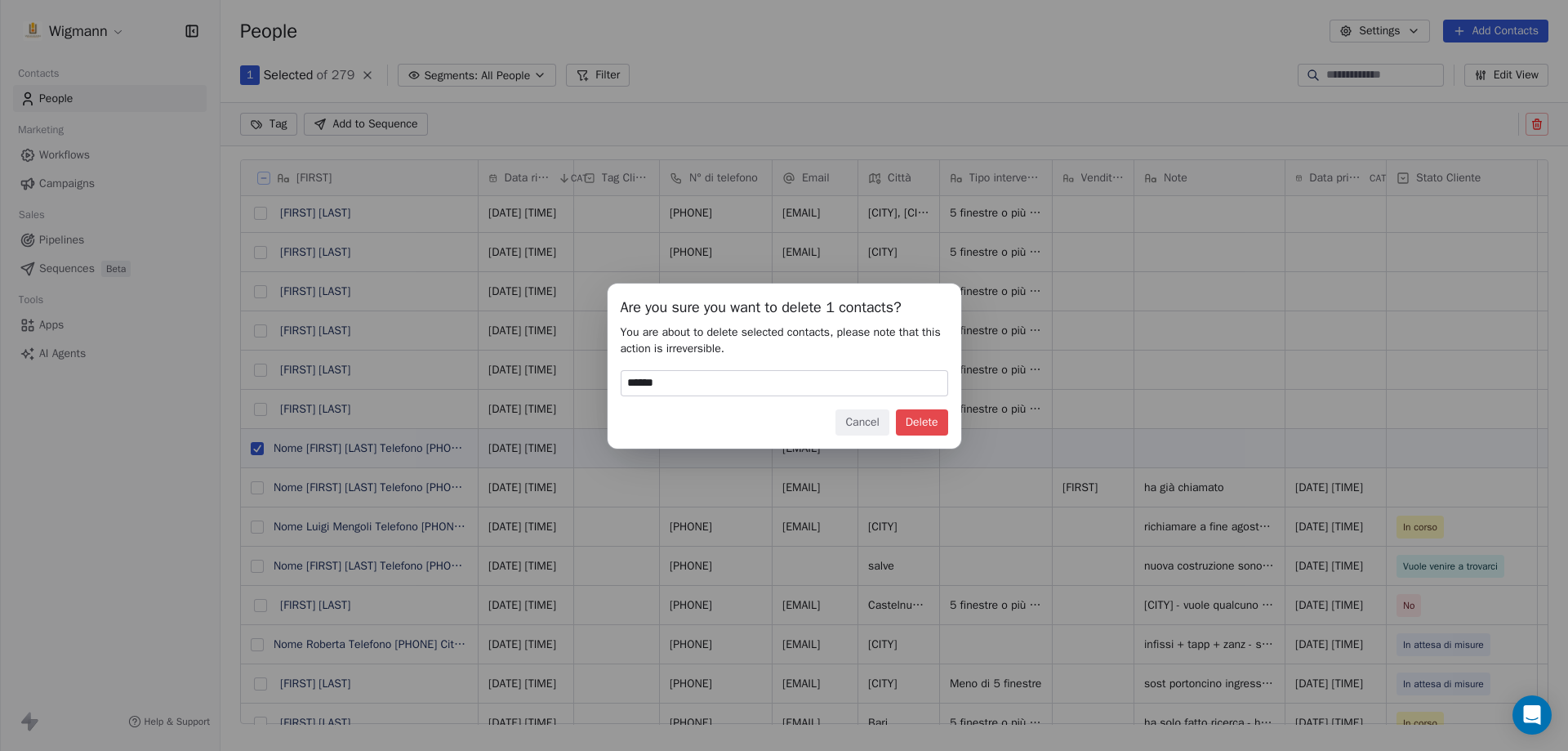 click on "Delete" at bounding box center [922, 422] 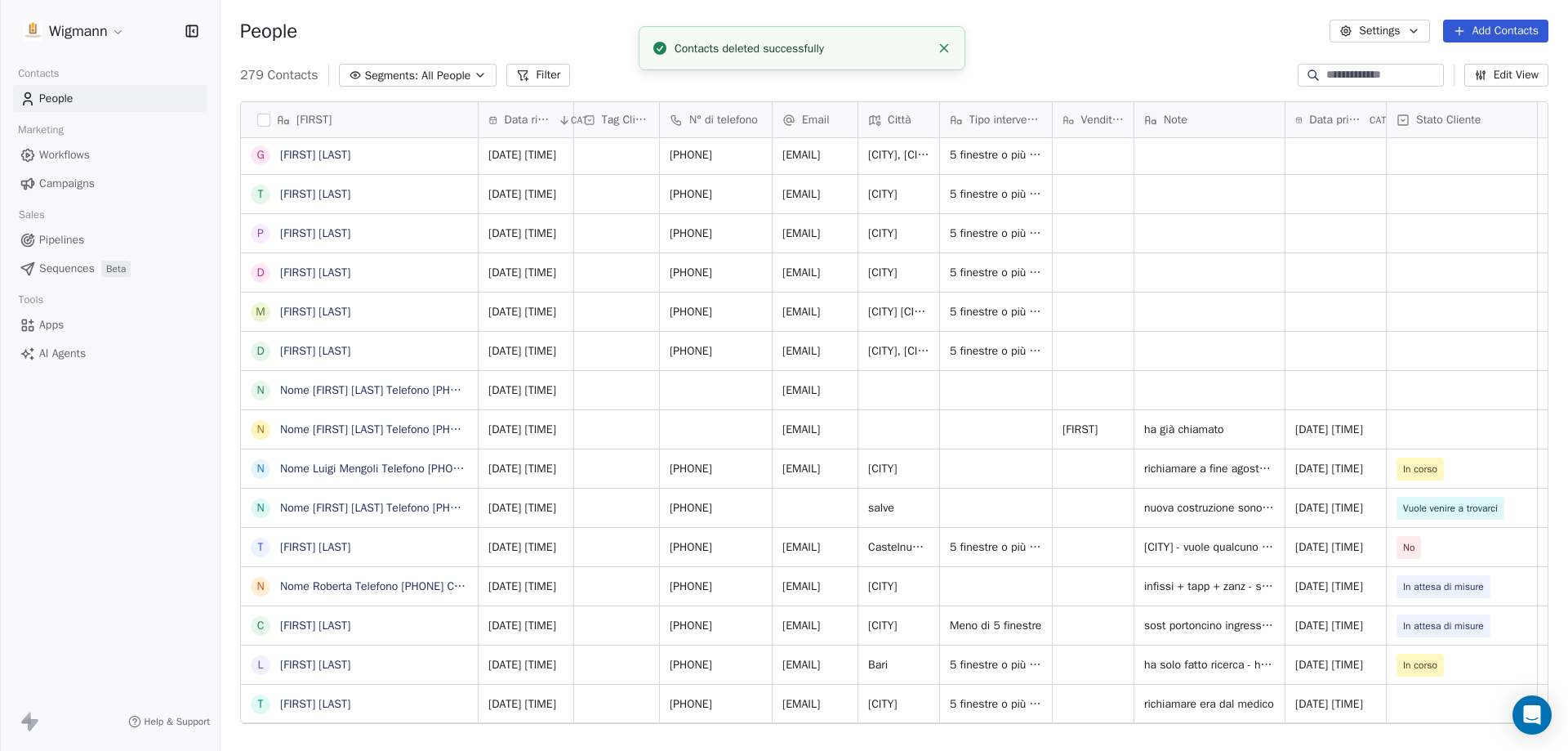 scroll, scrollTop: 13, scrollLeft: 13, axis: both 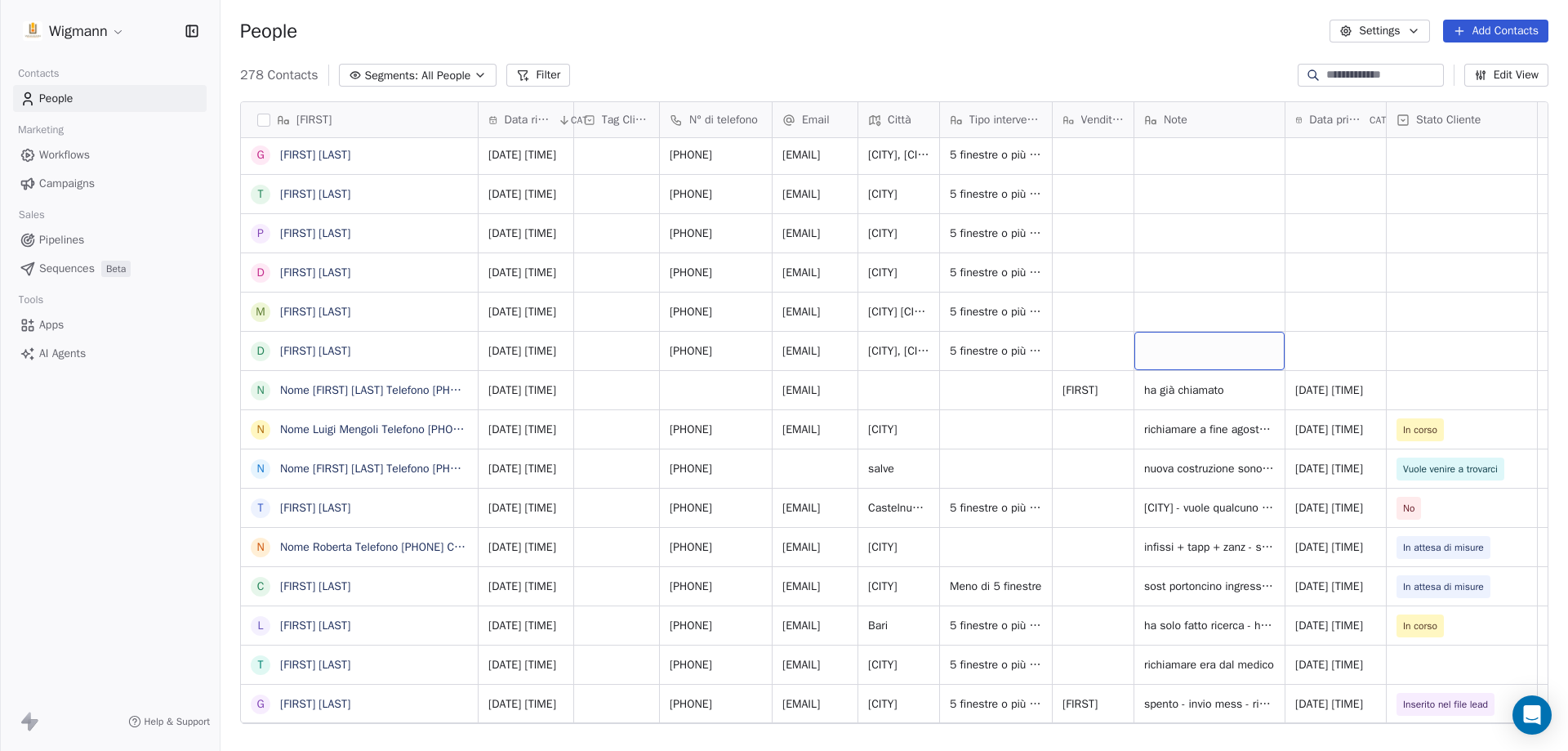 drag, startPoint x: 1178, startPoint y: 351, endPoint x: 1108, endPoint y: 341, distance: 70.71068 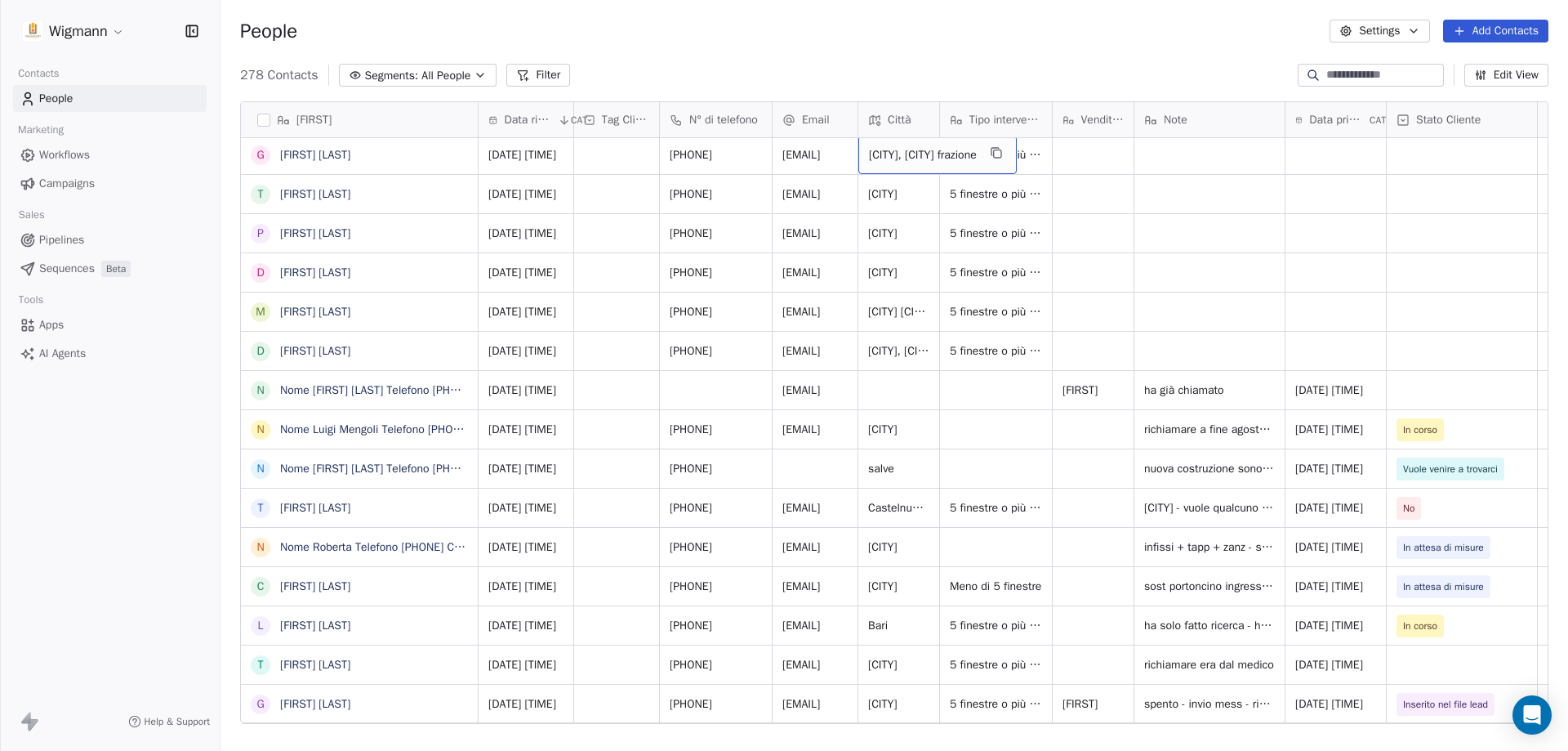 scroll, scrollTop: 78, scrollLeft: 0, axis: vertical 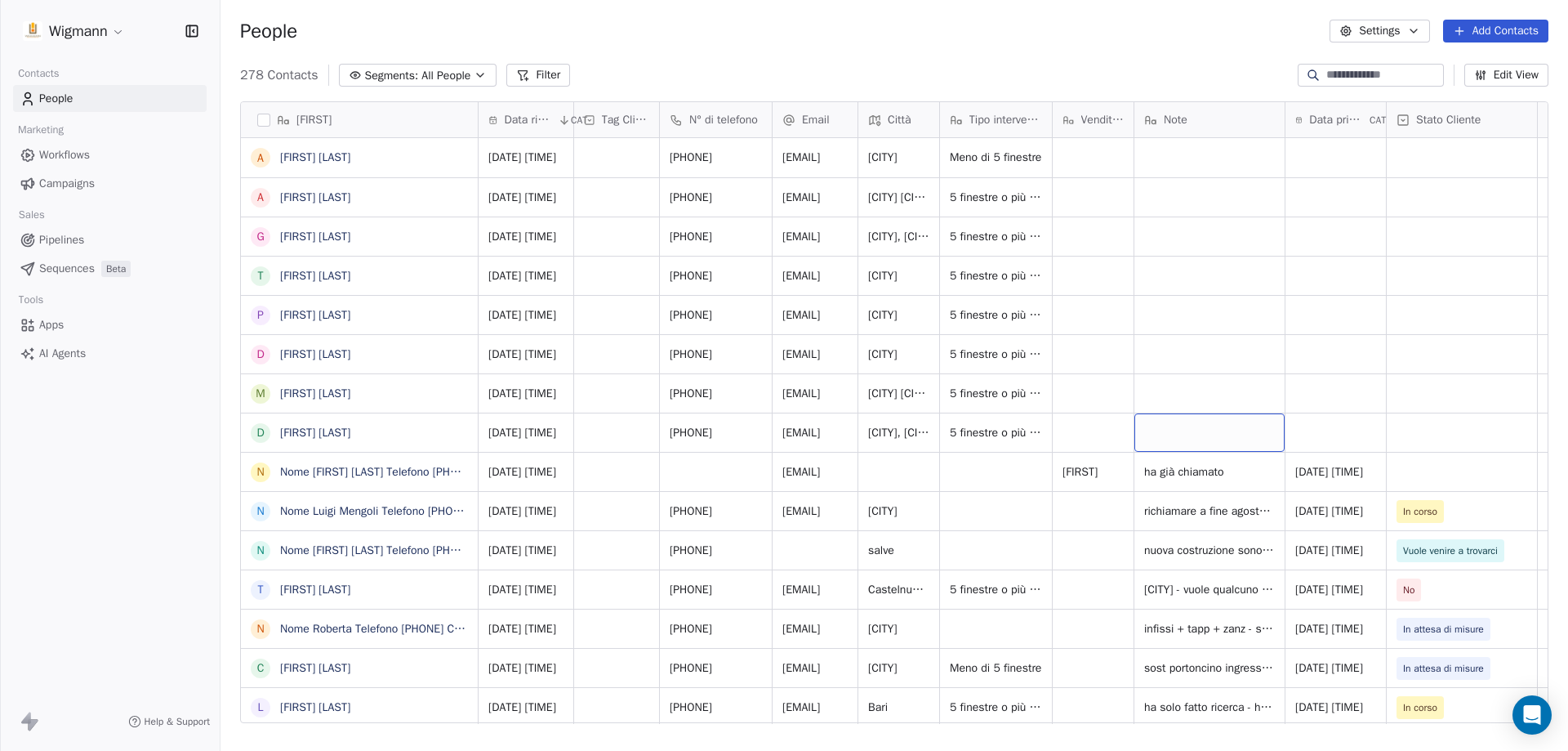 click at bounding box center [1209, 432] 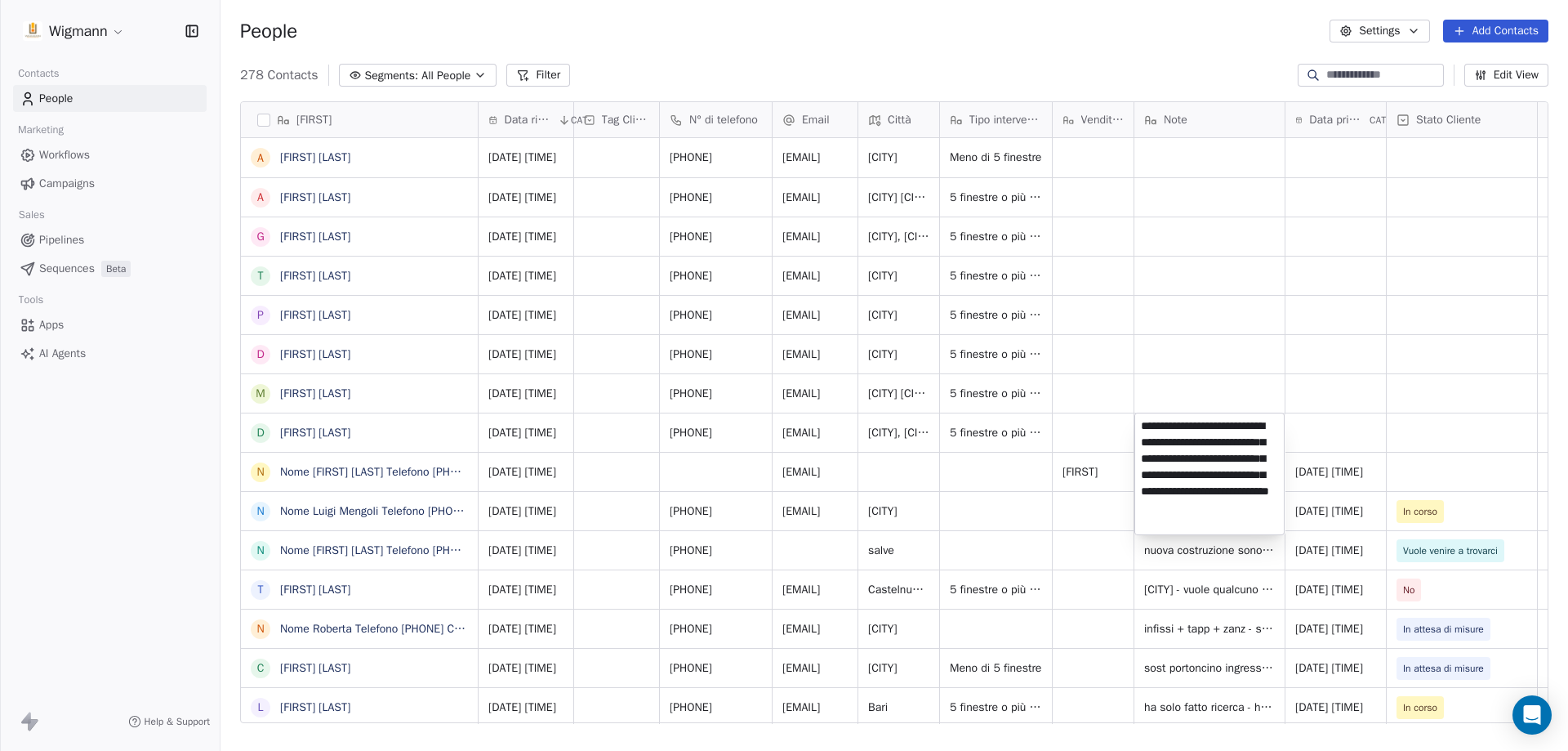 type on "**********" 